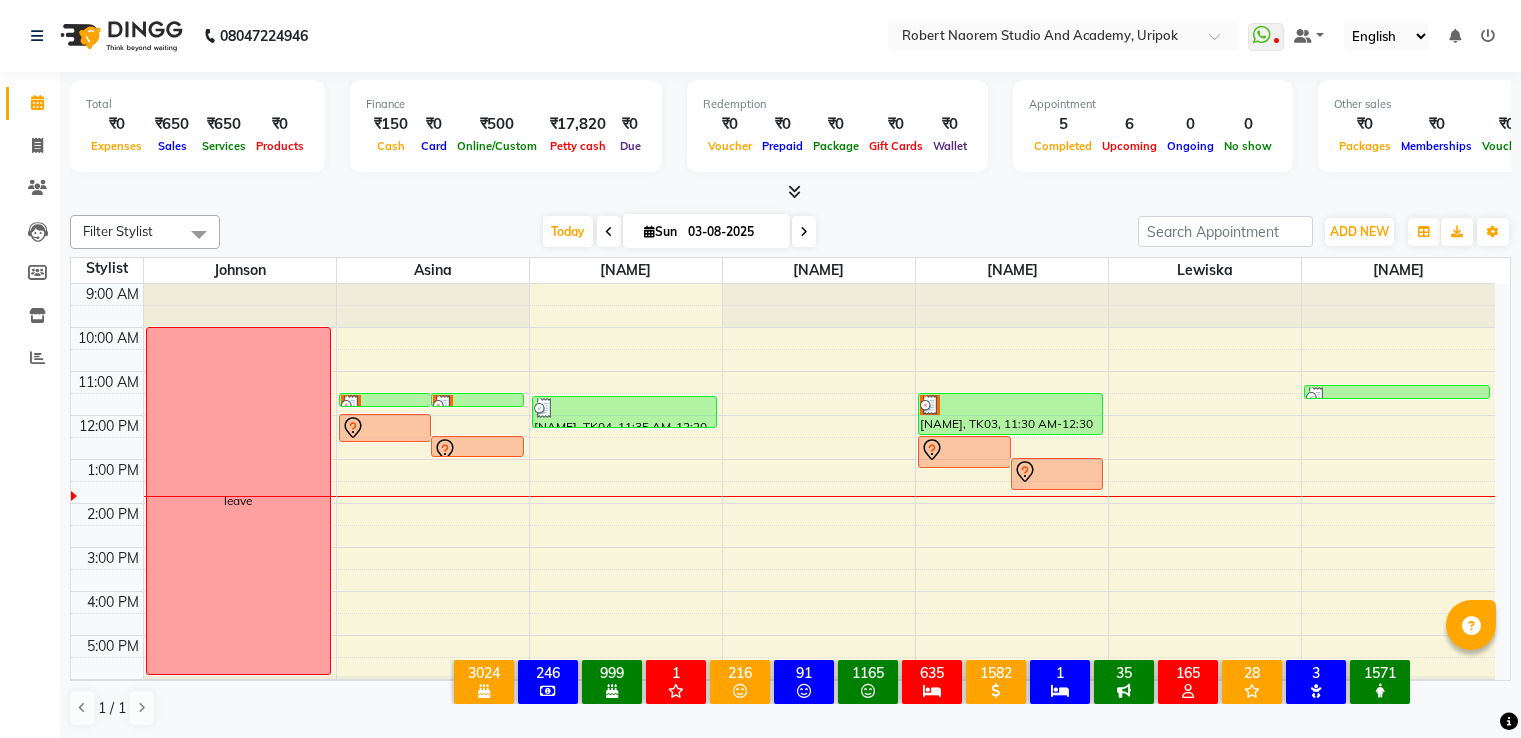 scroll, scrollTop: 0, scrollLeft: 0, axis: both 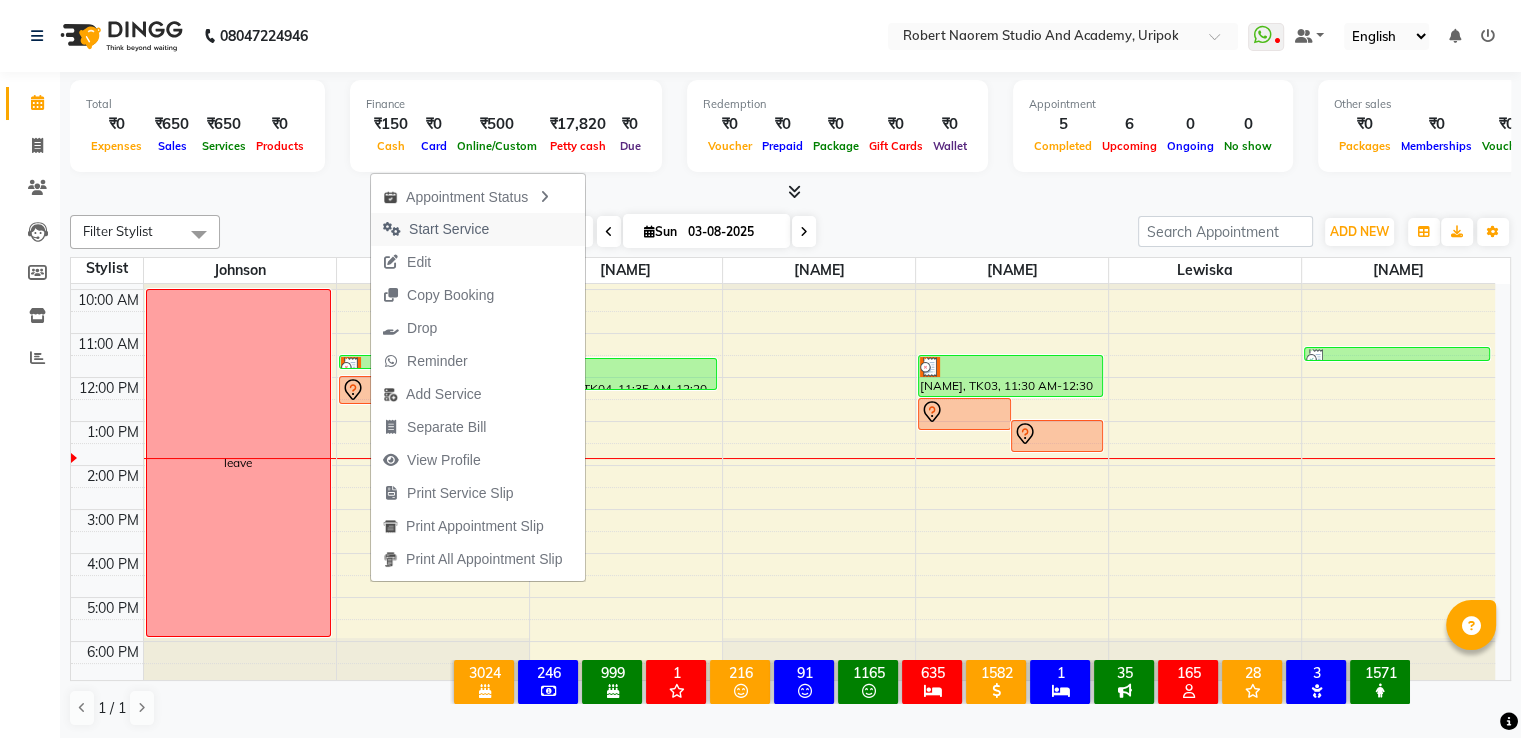 click on "Start Service" at bounding box center (449, 229) 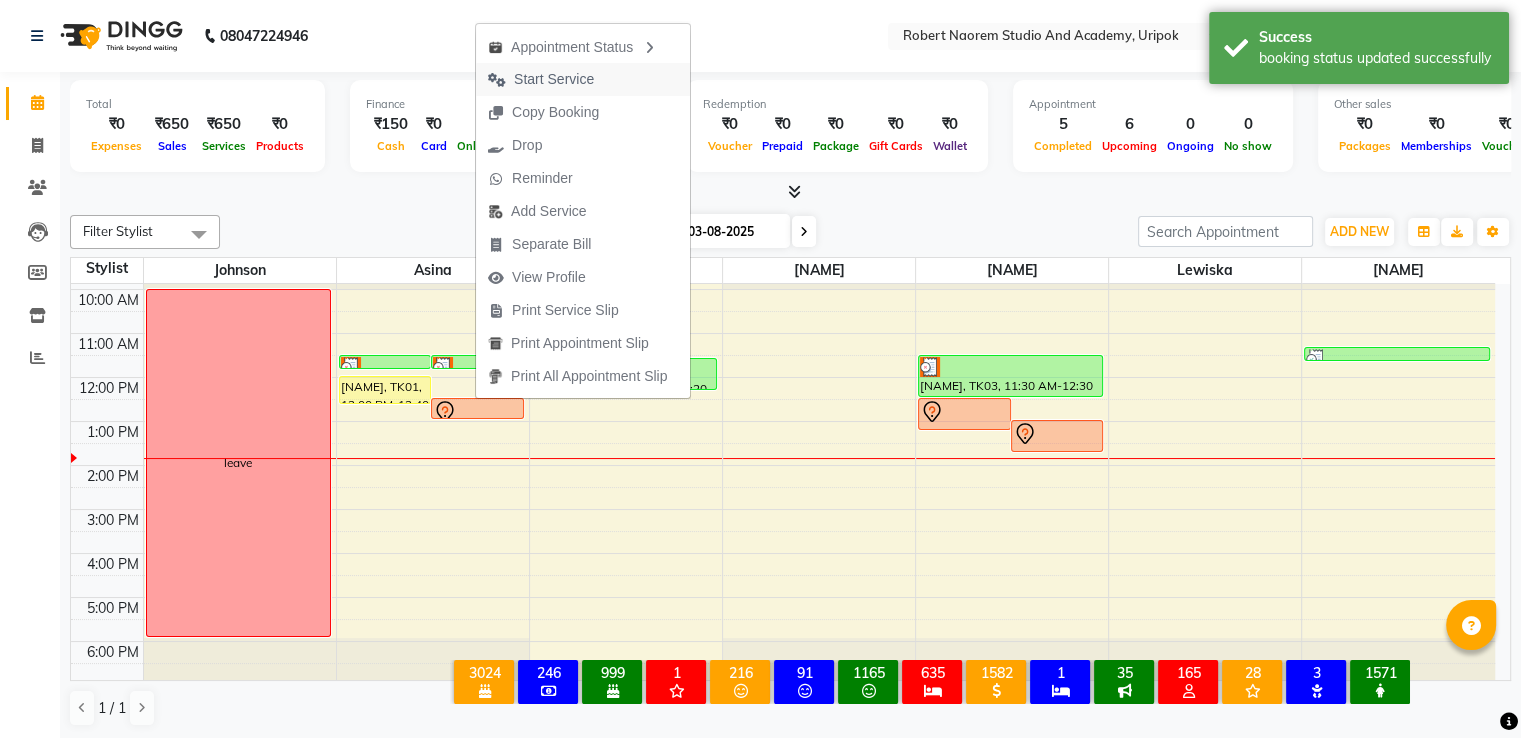 click on "Start Service" at bounding box center (554, 79) 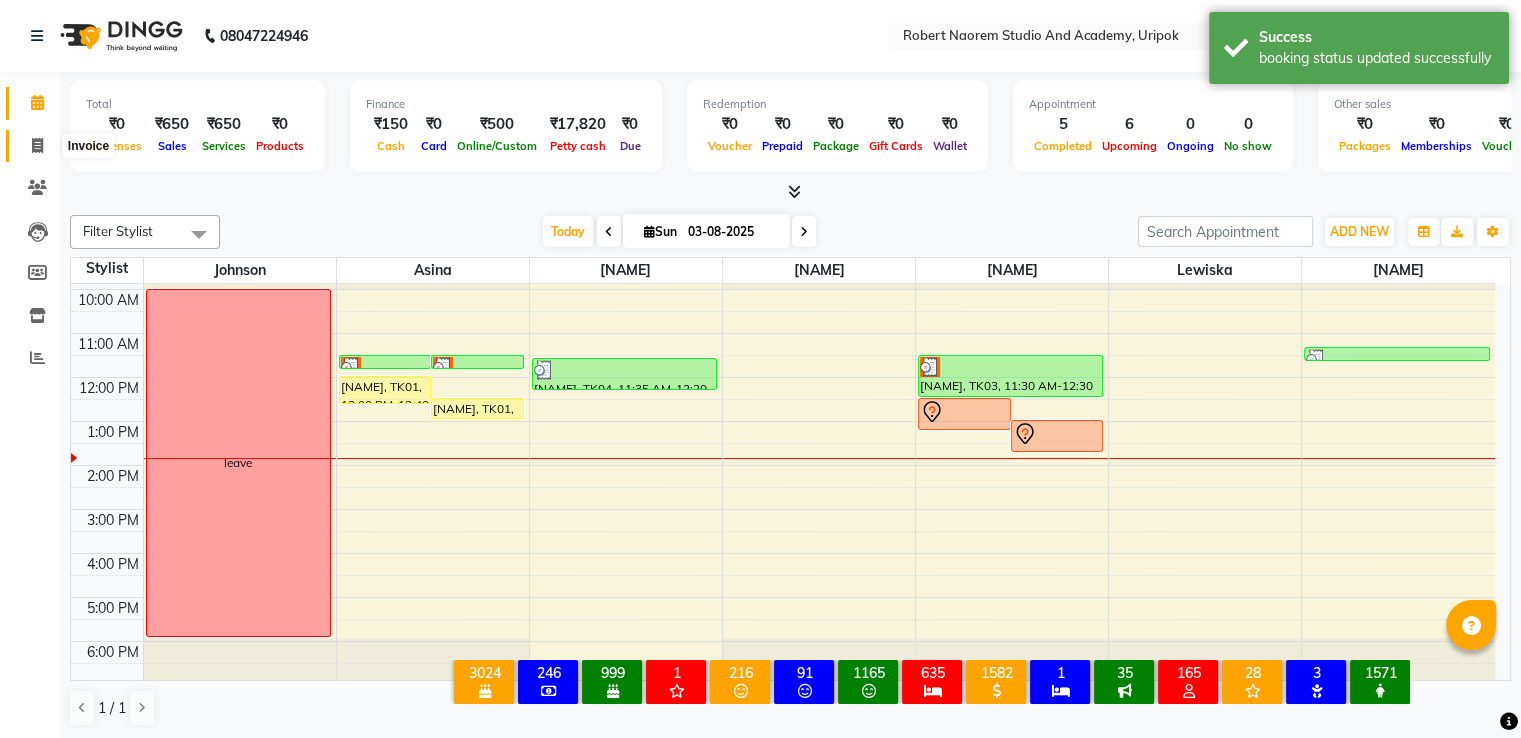 click 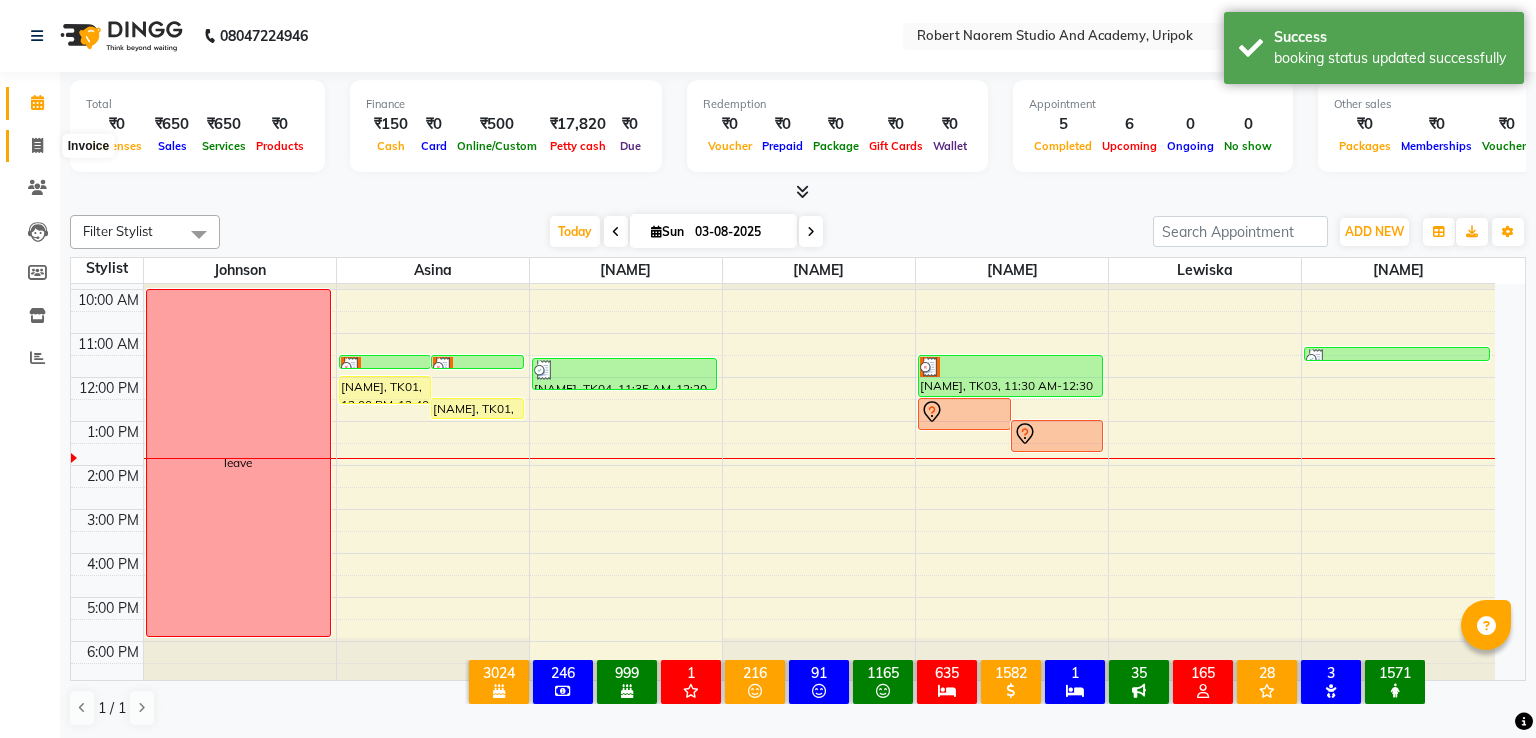 select on "service" 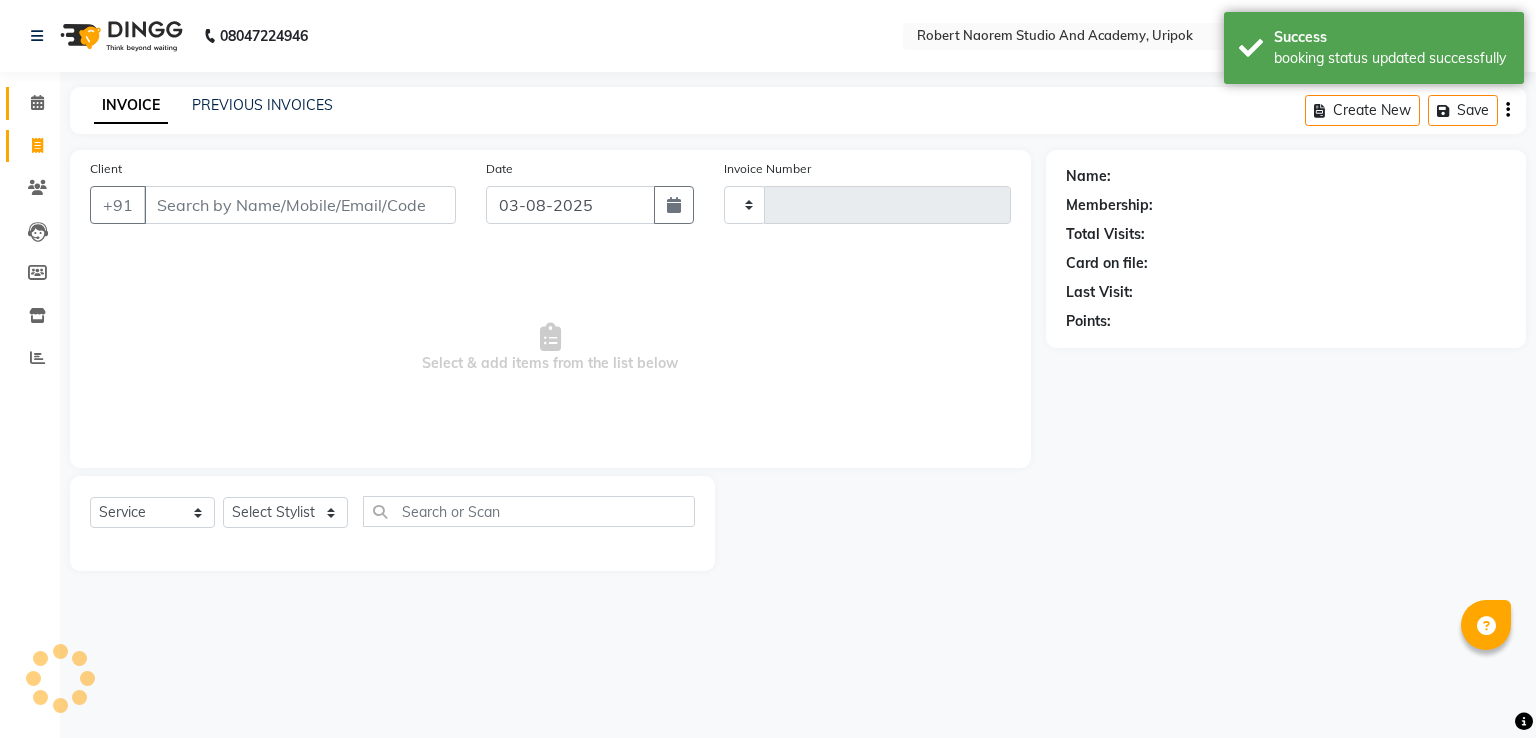type on "0949" 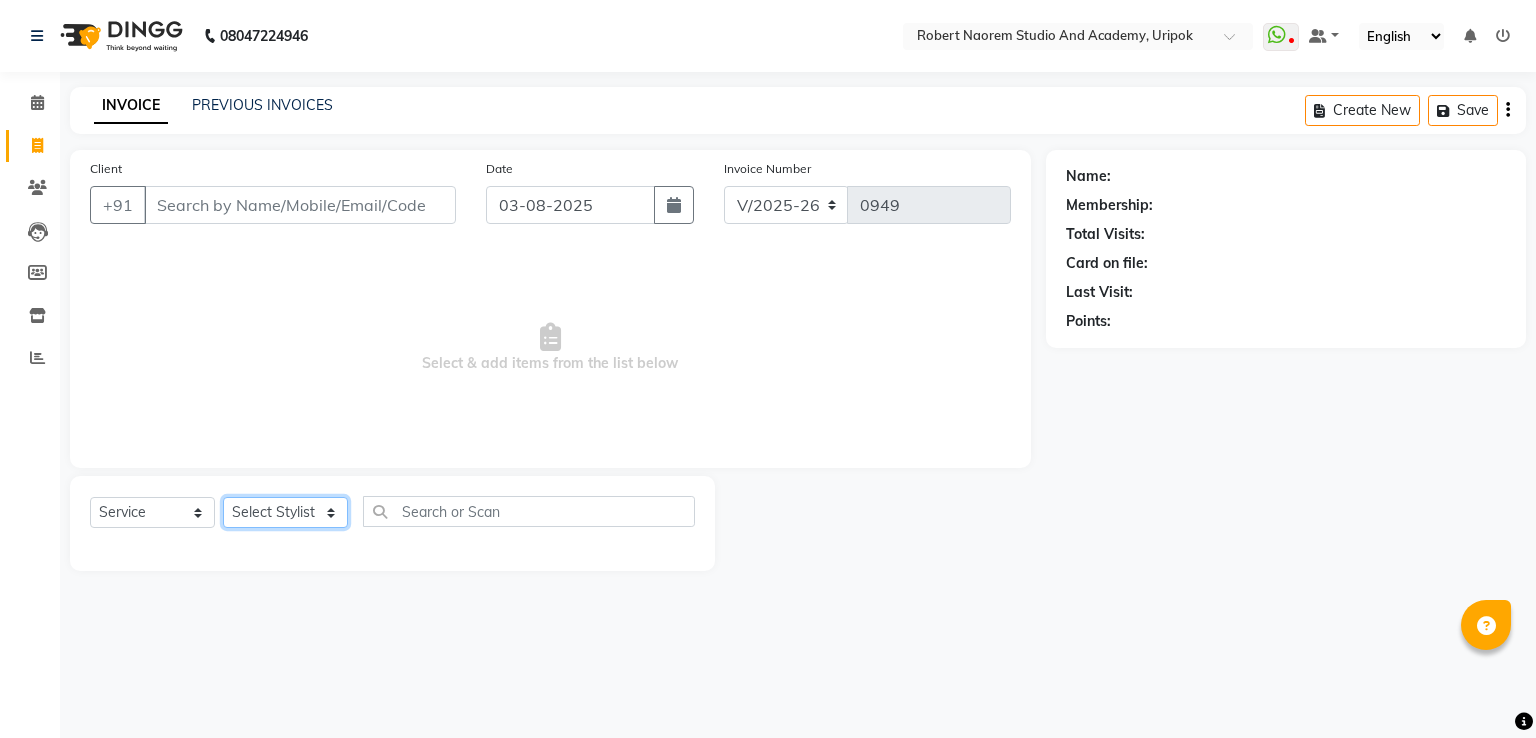 click on "Select Stylist" 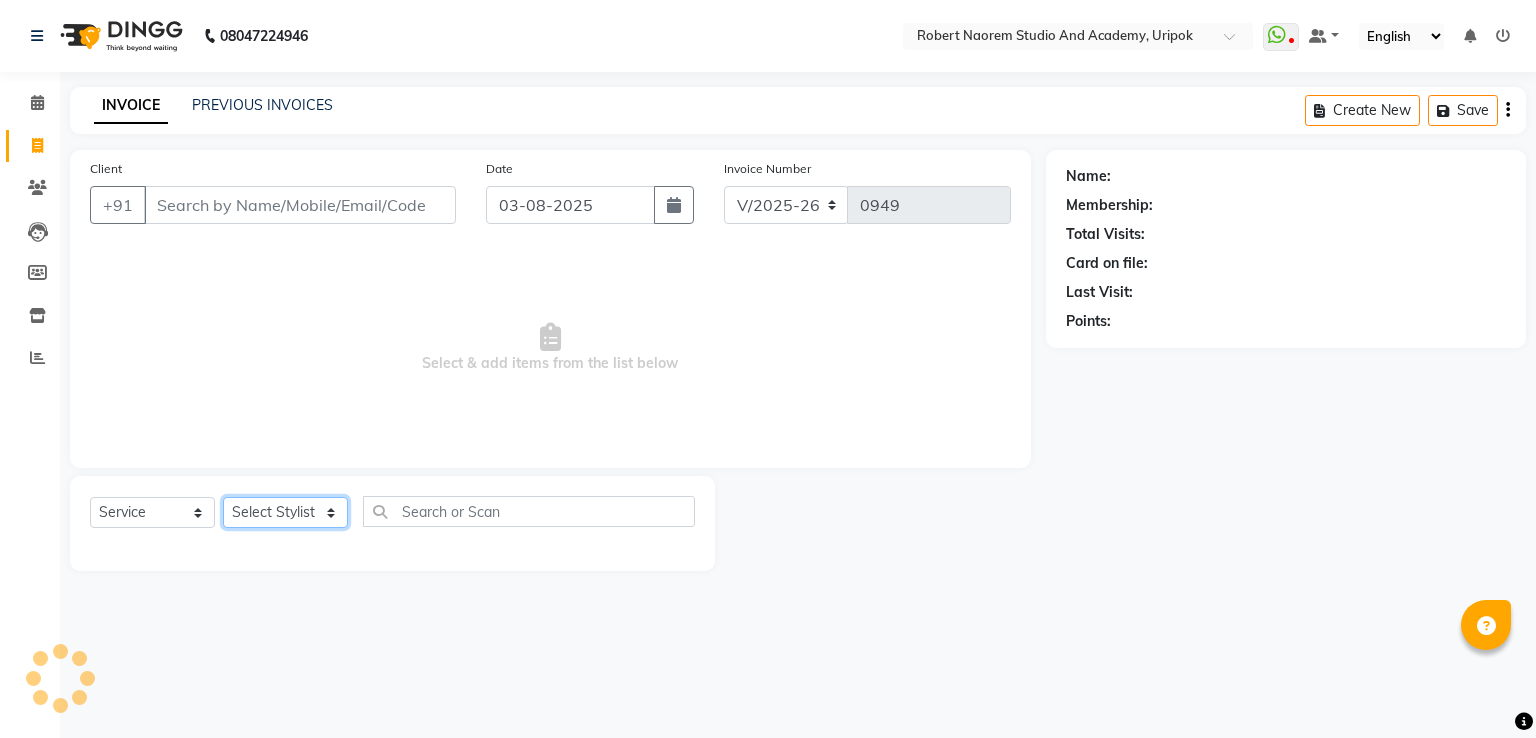 click on "Select Stylist" 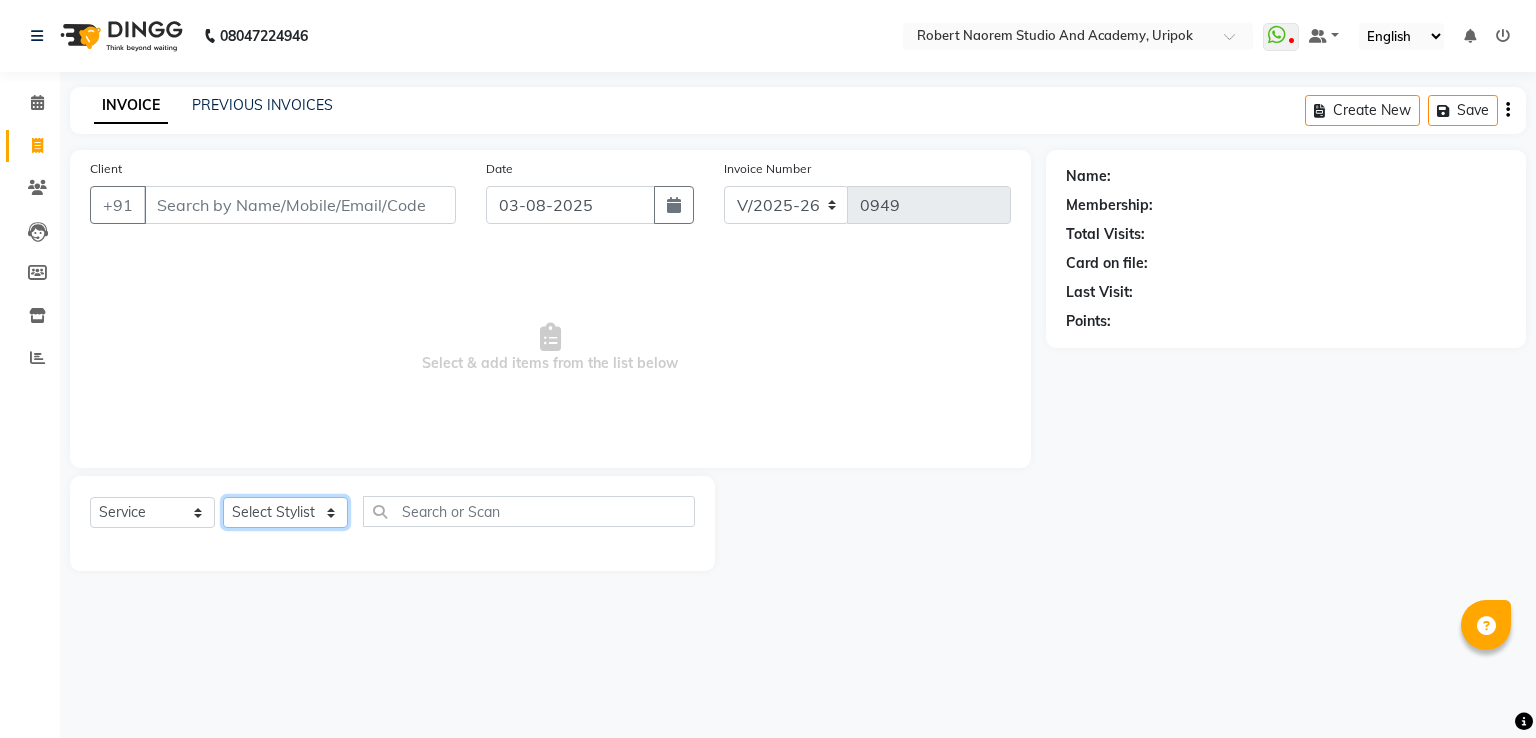 click on "Select Stylist" 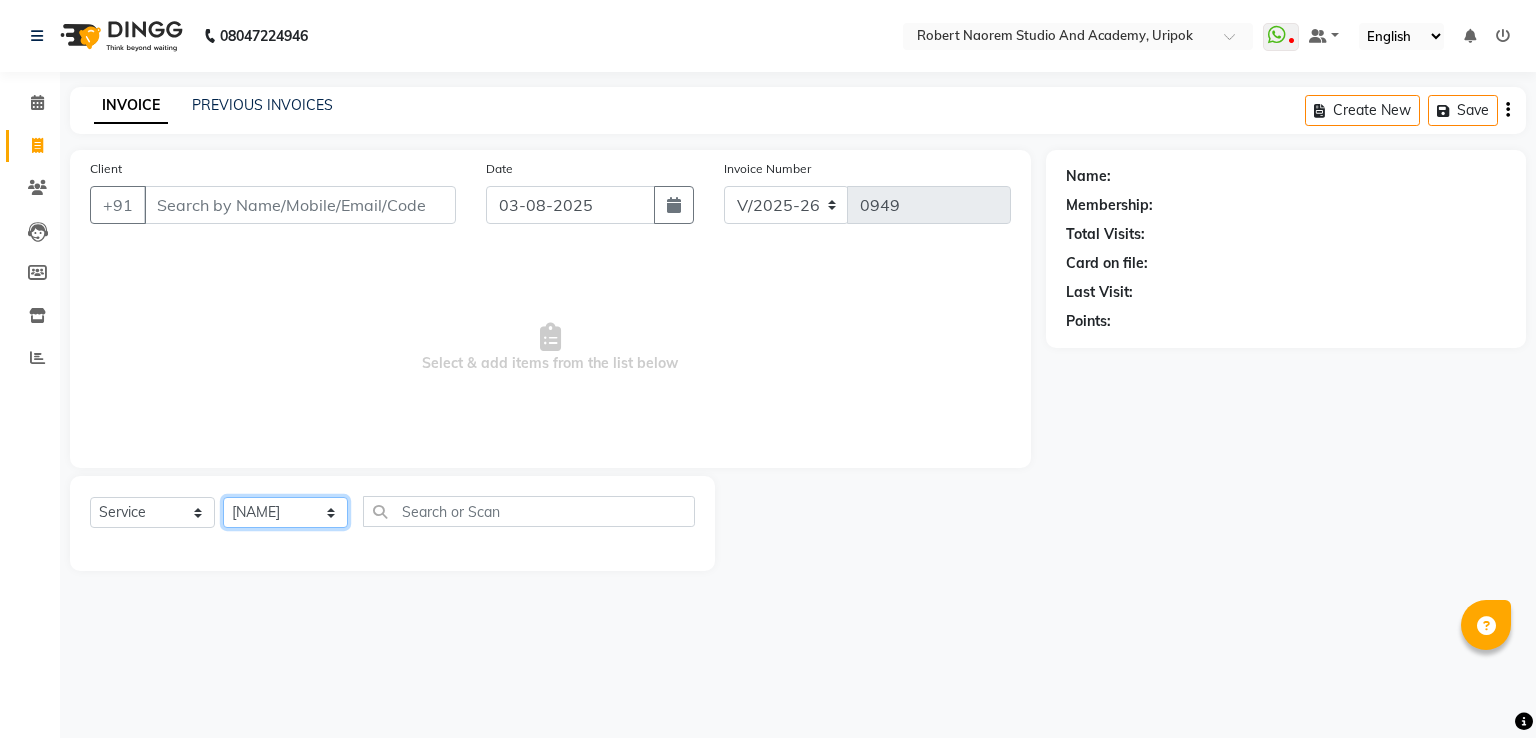 click on "Services Stylist Service Qty Price Disc Total Action [NAME] [NAME] [NAME] [NAME] [NAME] [NAME] [NAME] [NAME]" 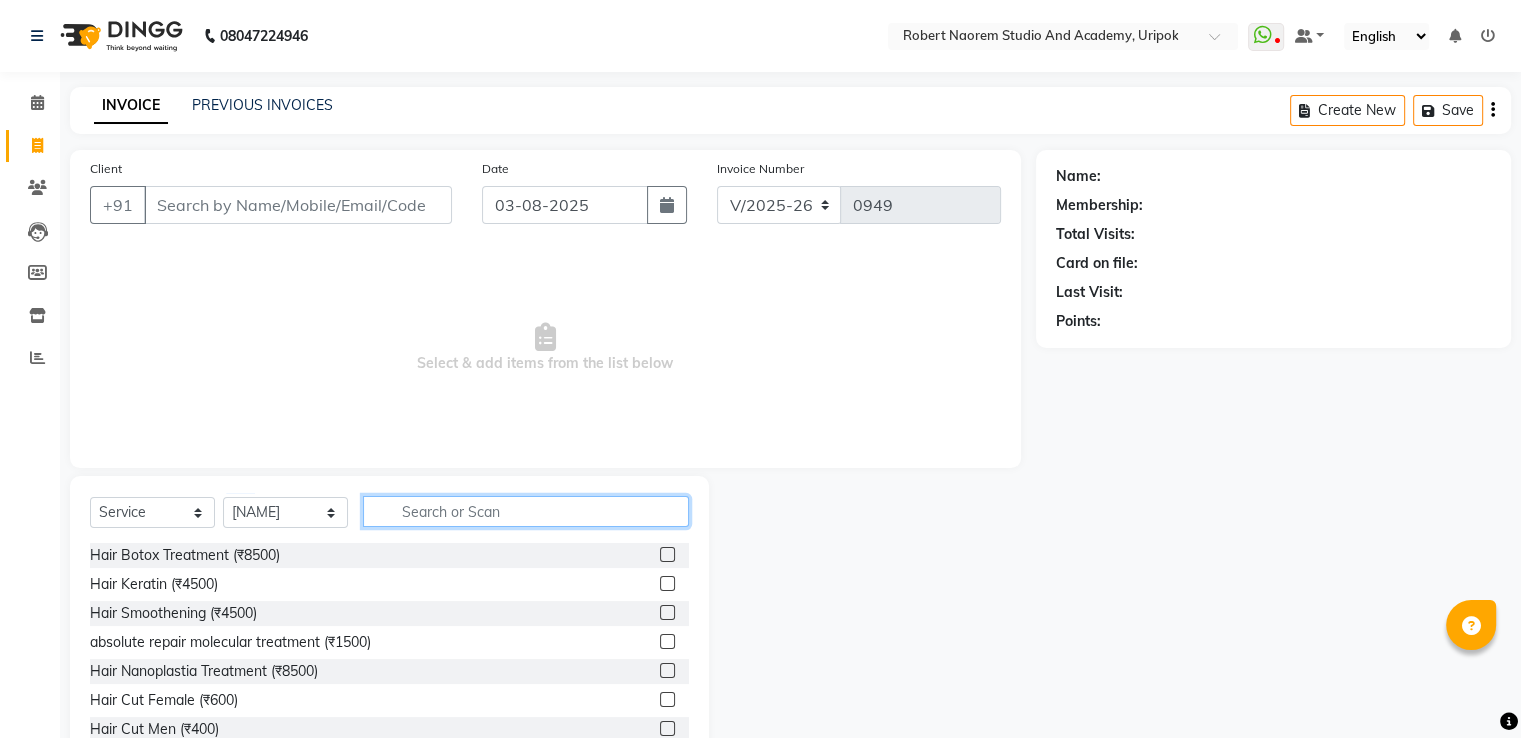click 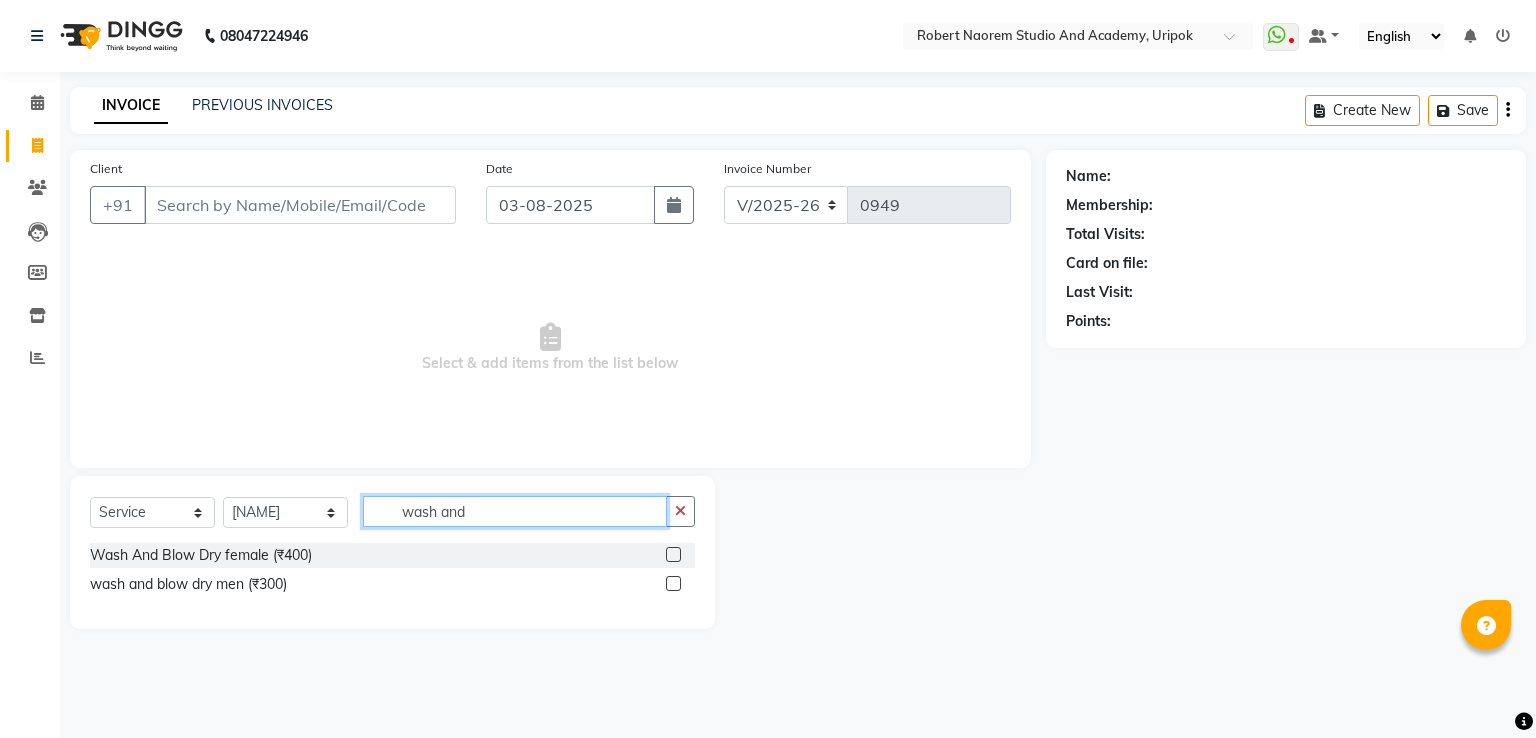 type on "wash and" 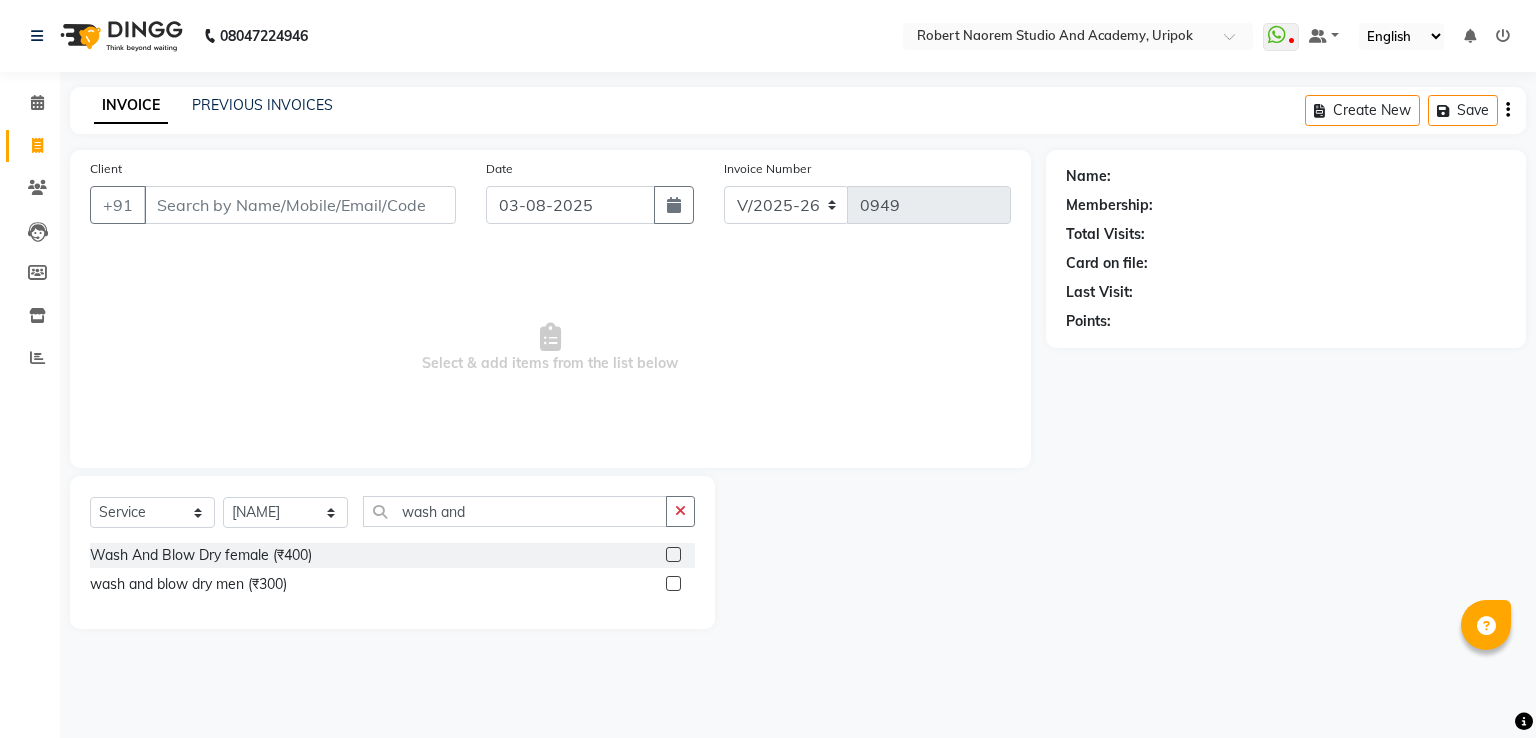 click 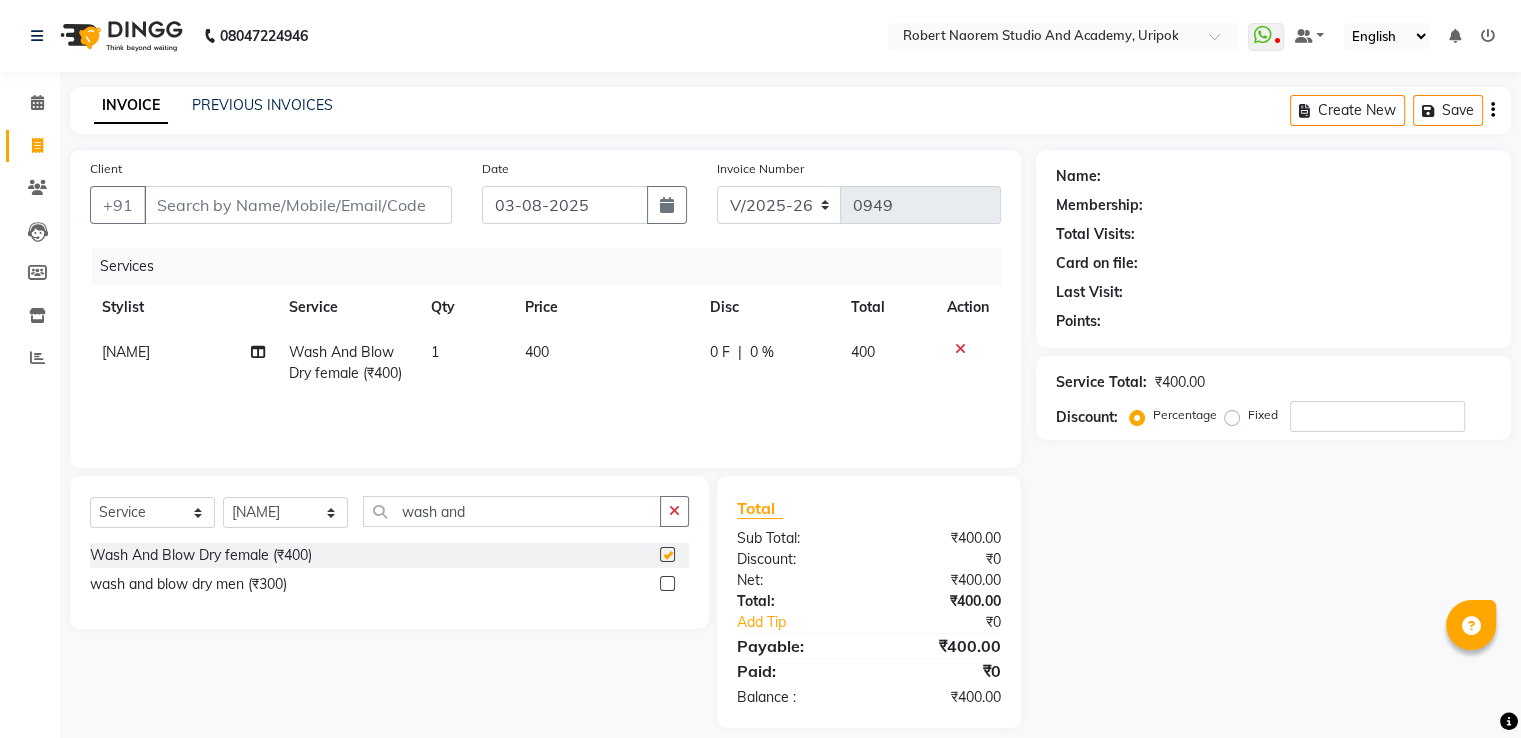 checkbox on "false" 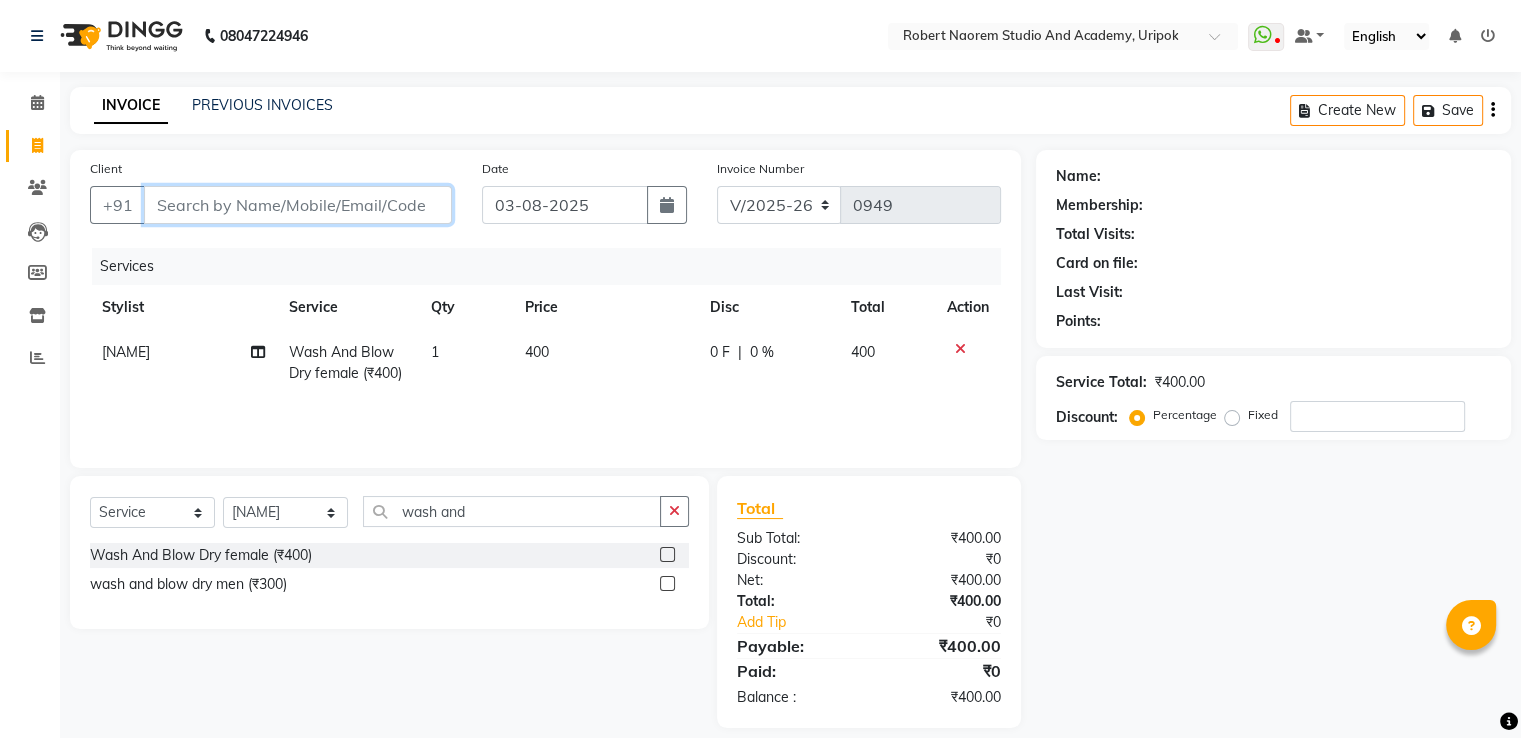 click on "Client" at bounding box center (298, 205) 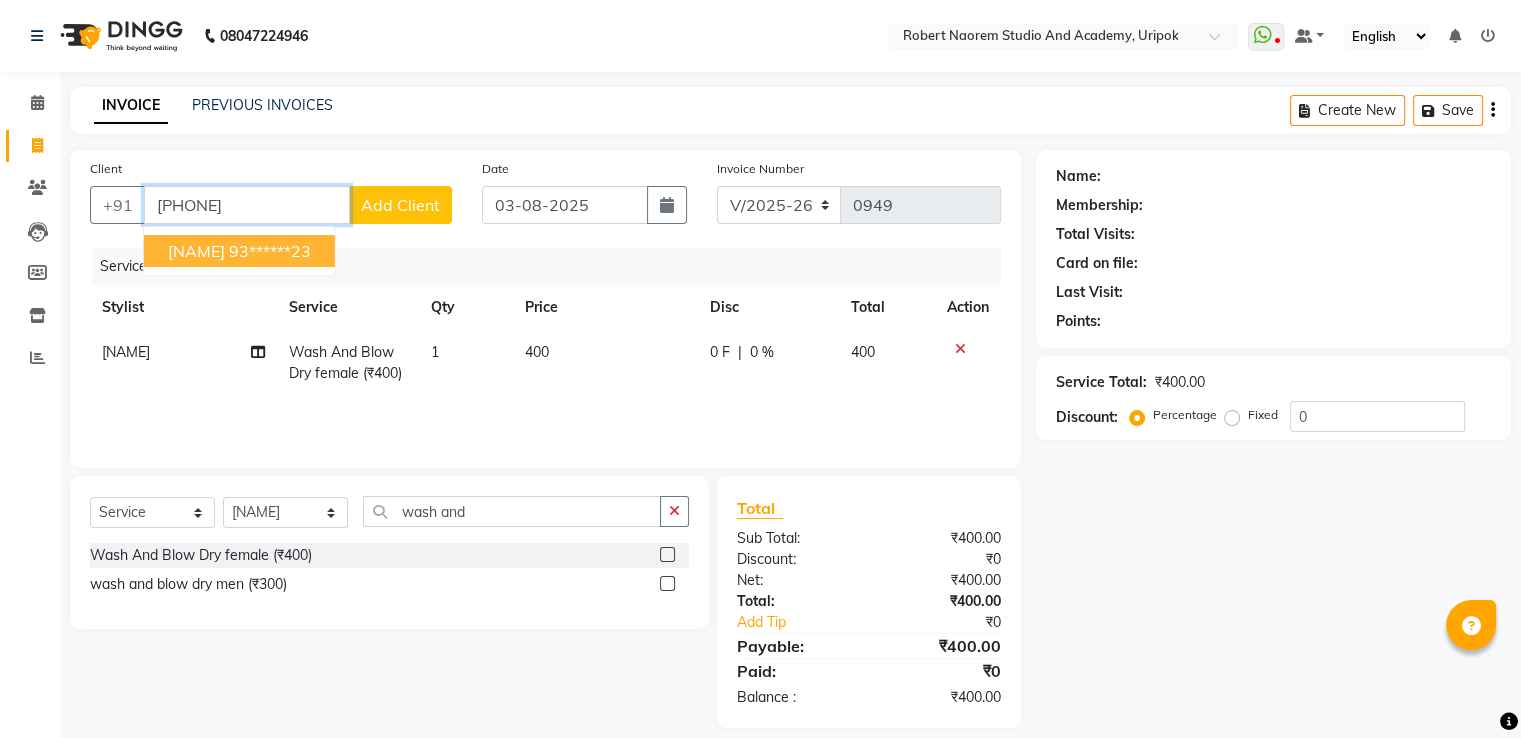 click on "93******23" at bounding box center (270, 251) 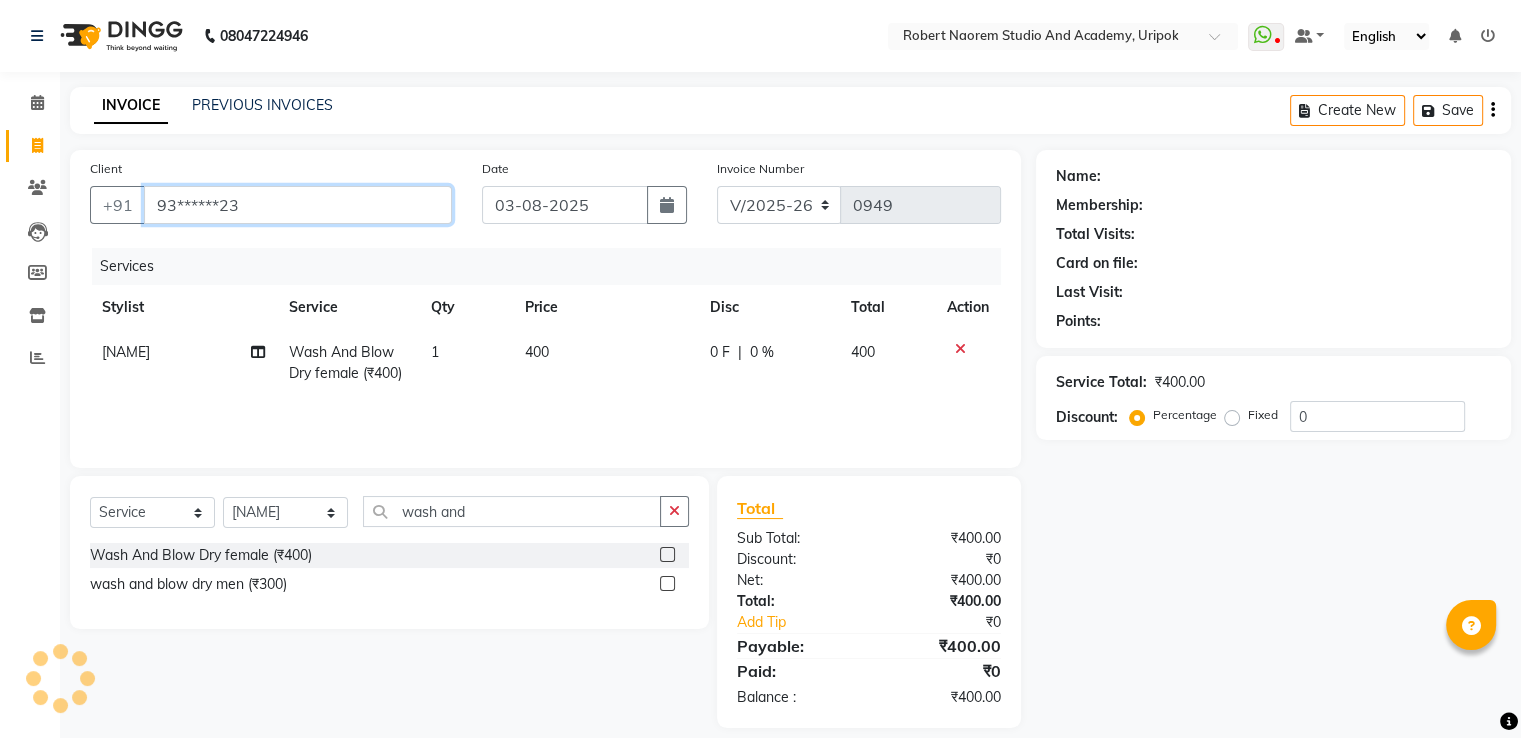 type on "93******23" 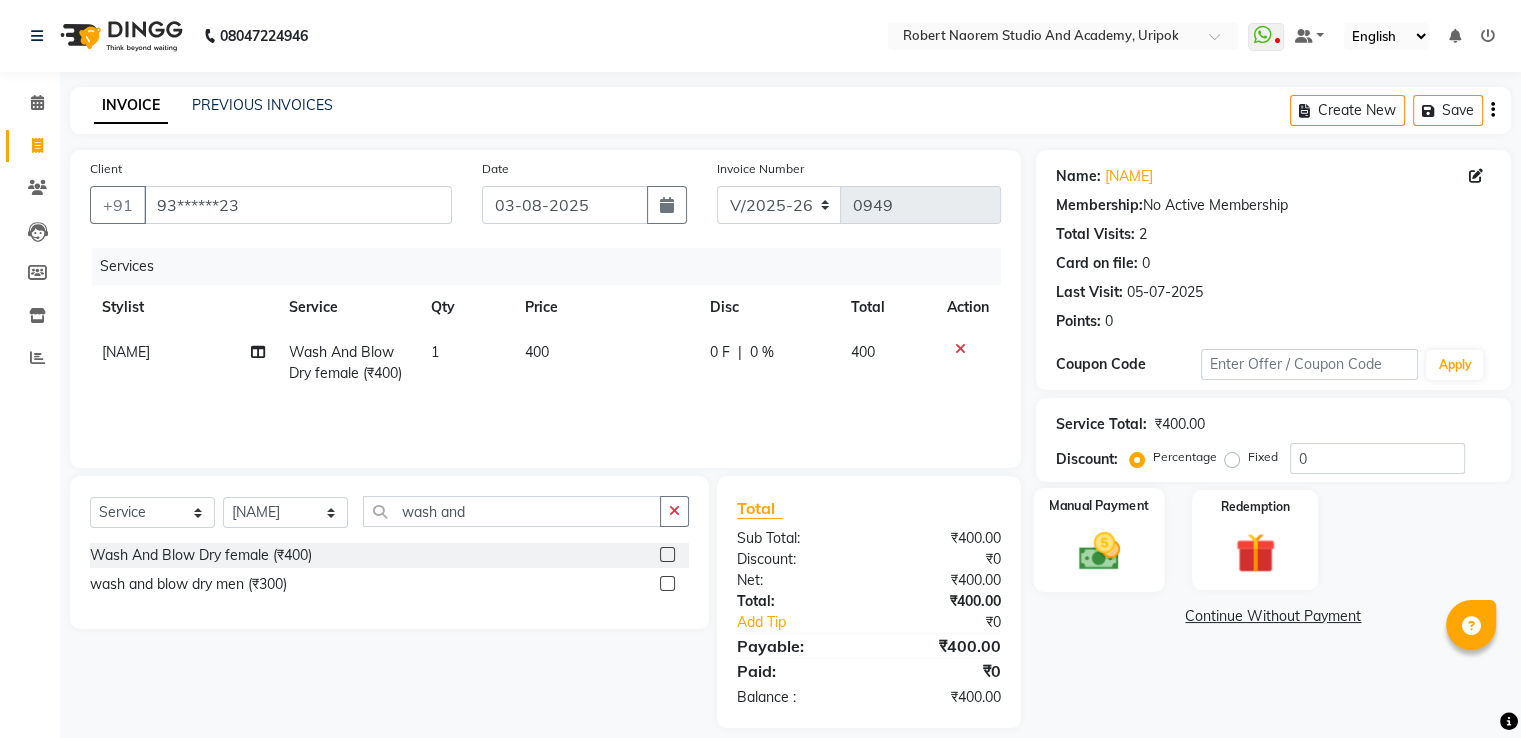 click on "Manual Payment" 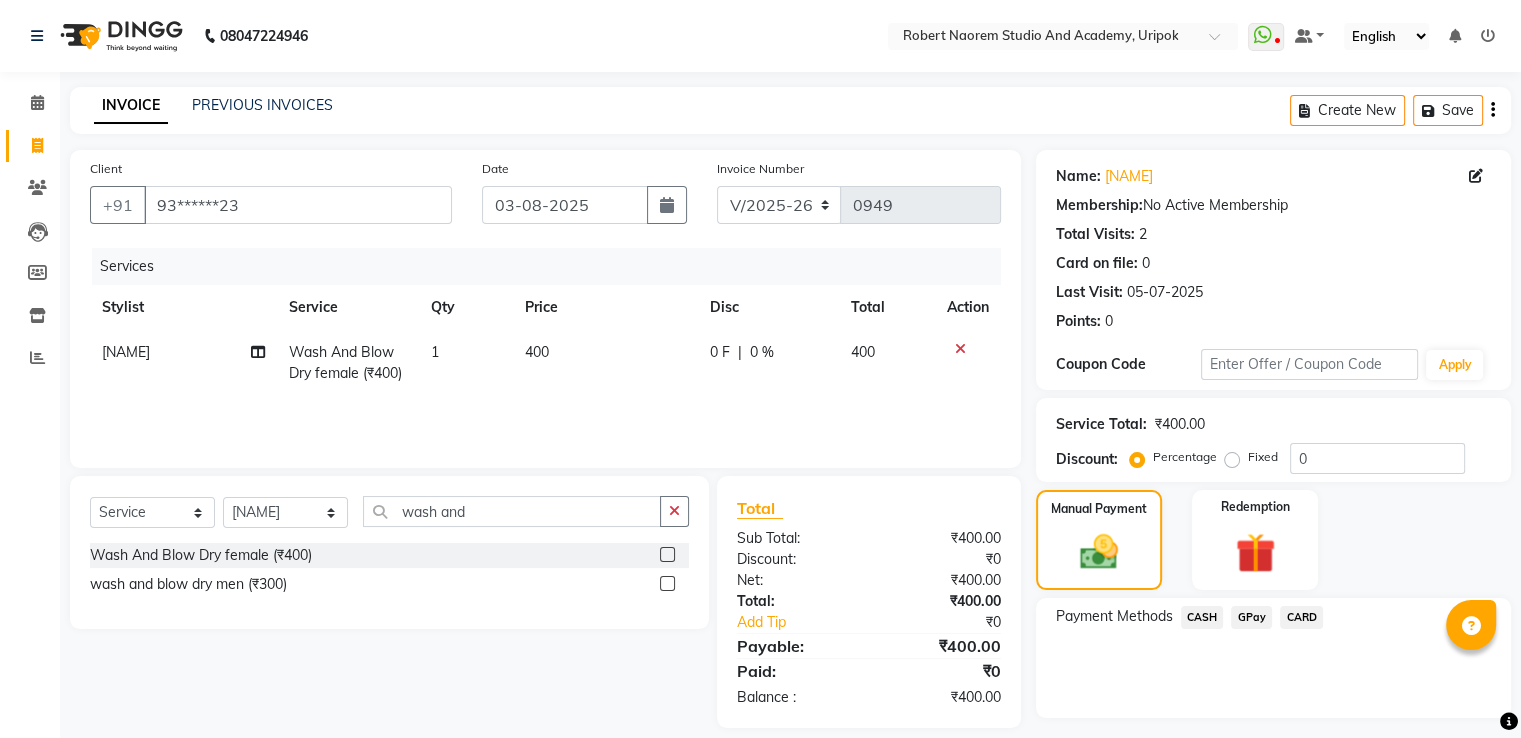 click on "GPay" 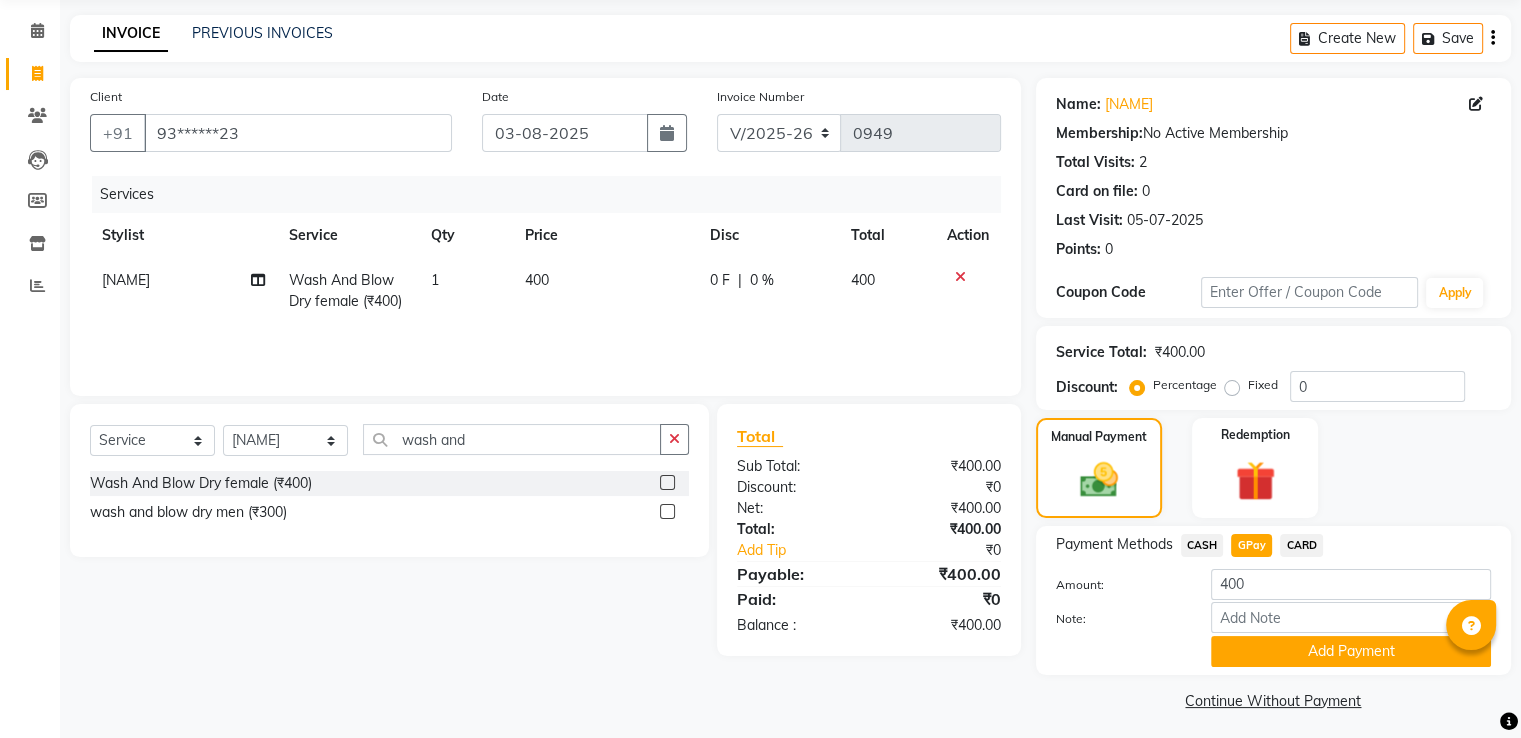 scroll, scrollTop: 81, scrollLeft: 0, axis: vertical 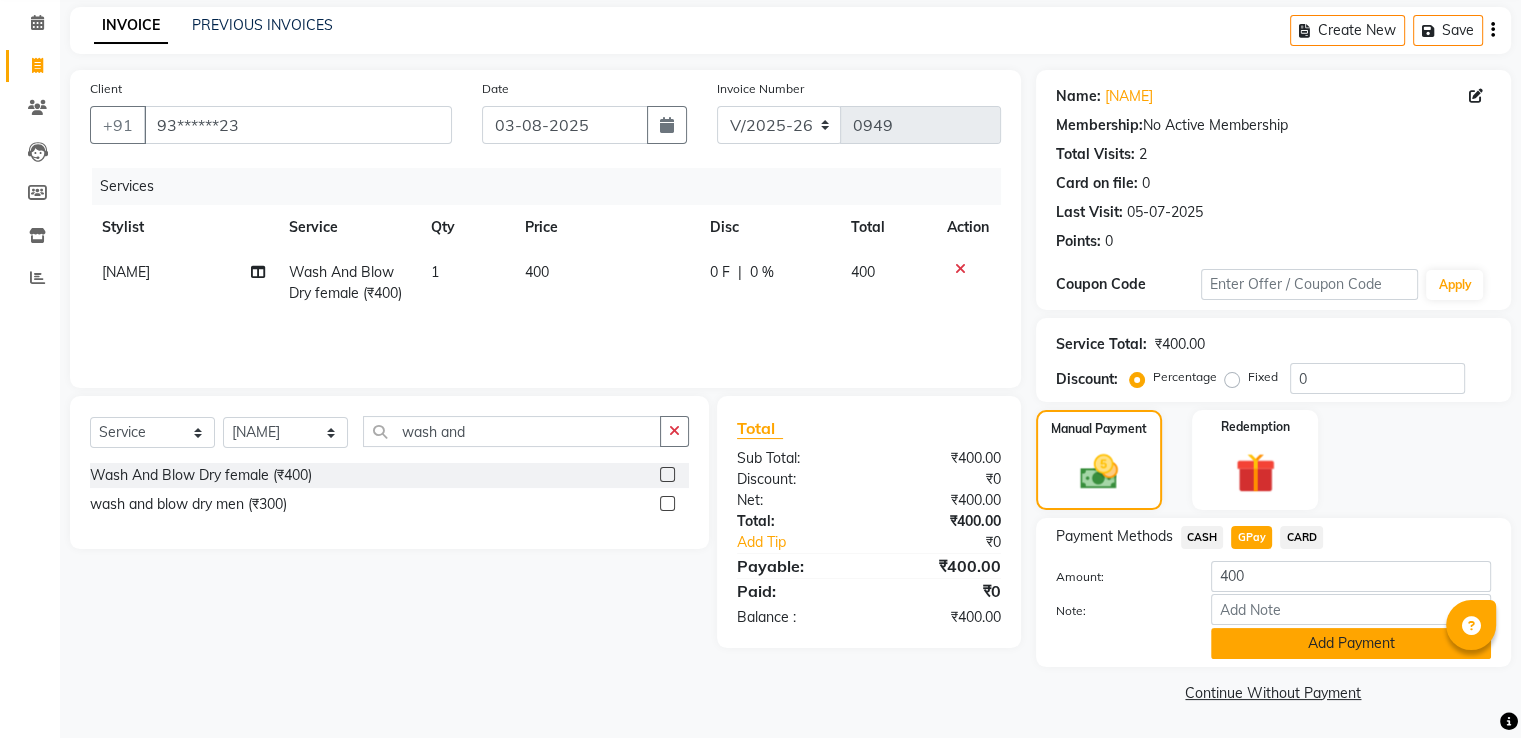 click on "Add Payment" 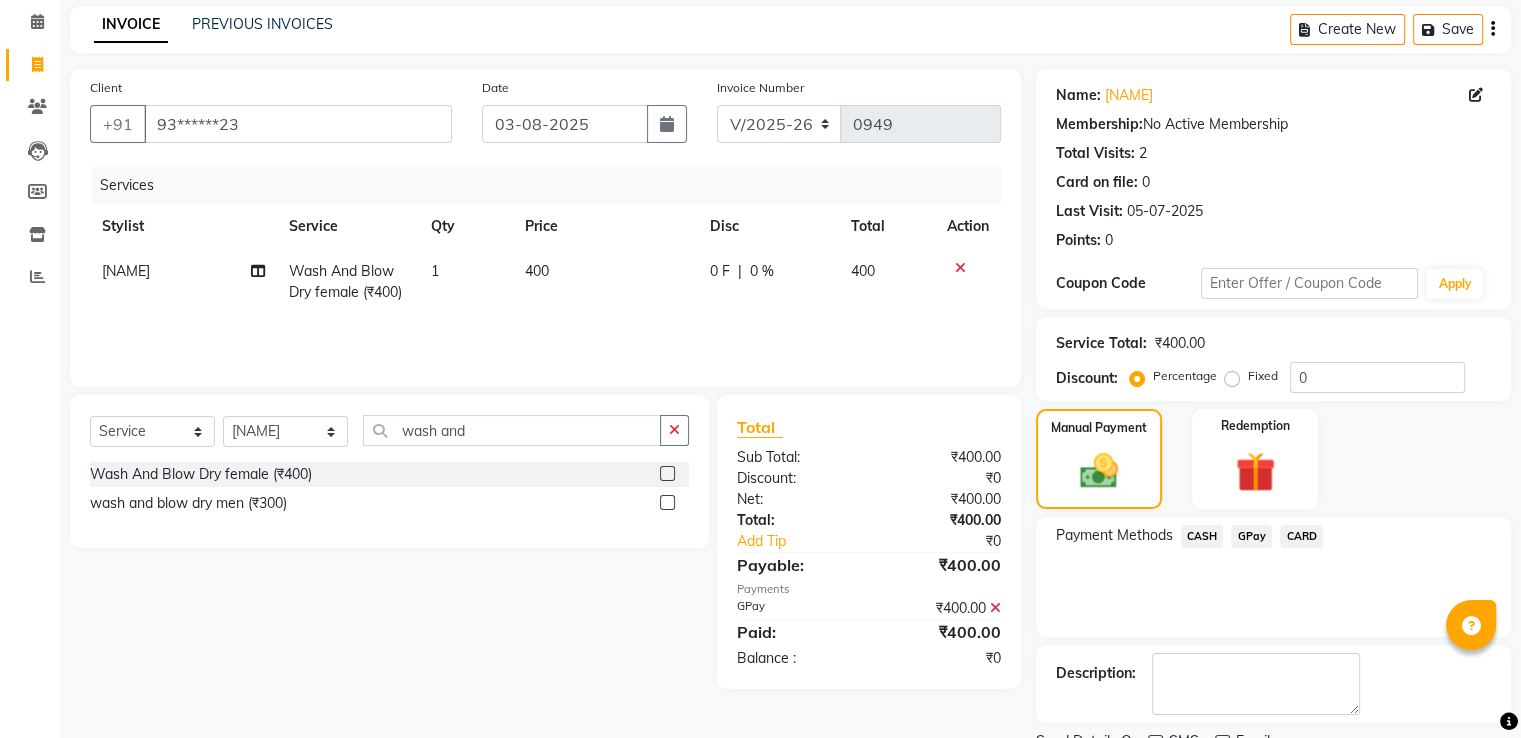 scroll, scrollTop: 163, scrollLeft: 0, axis: vertical 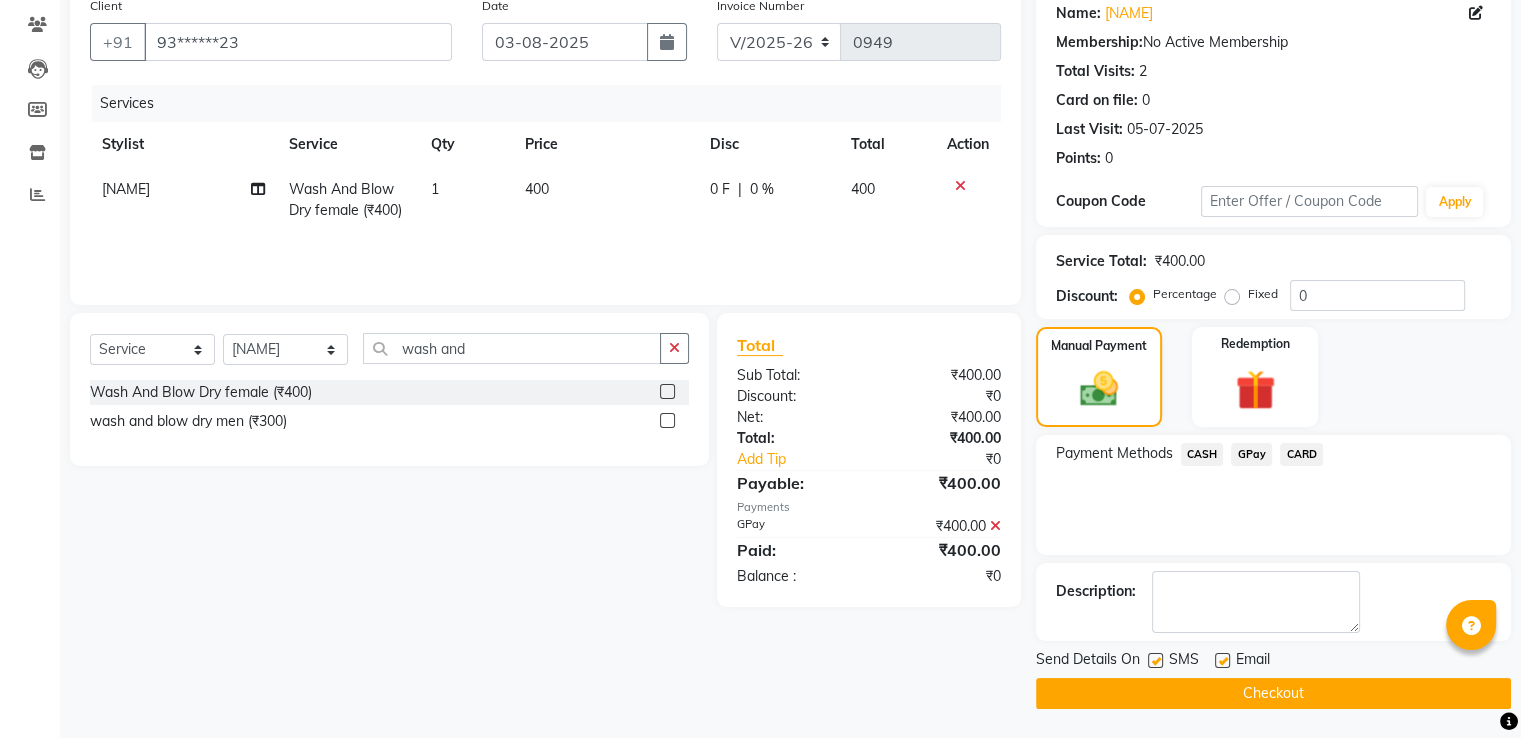 click on "Checkout" 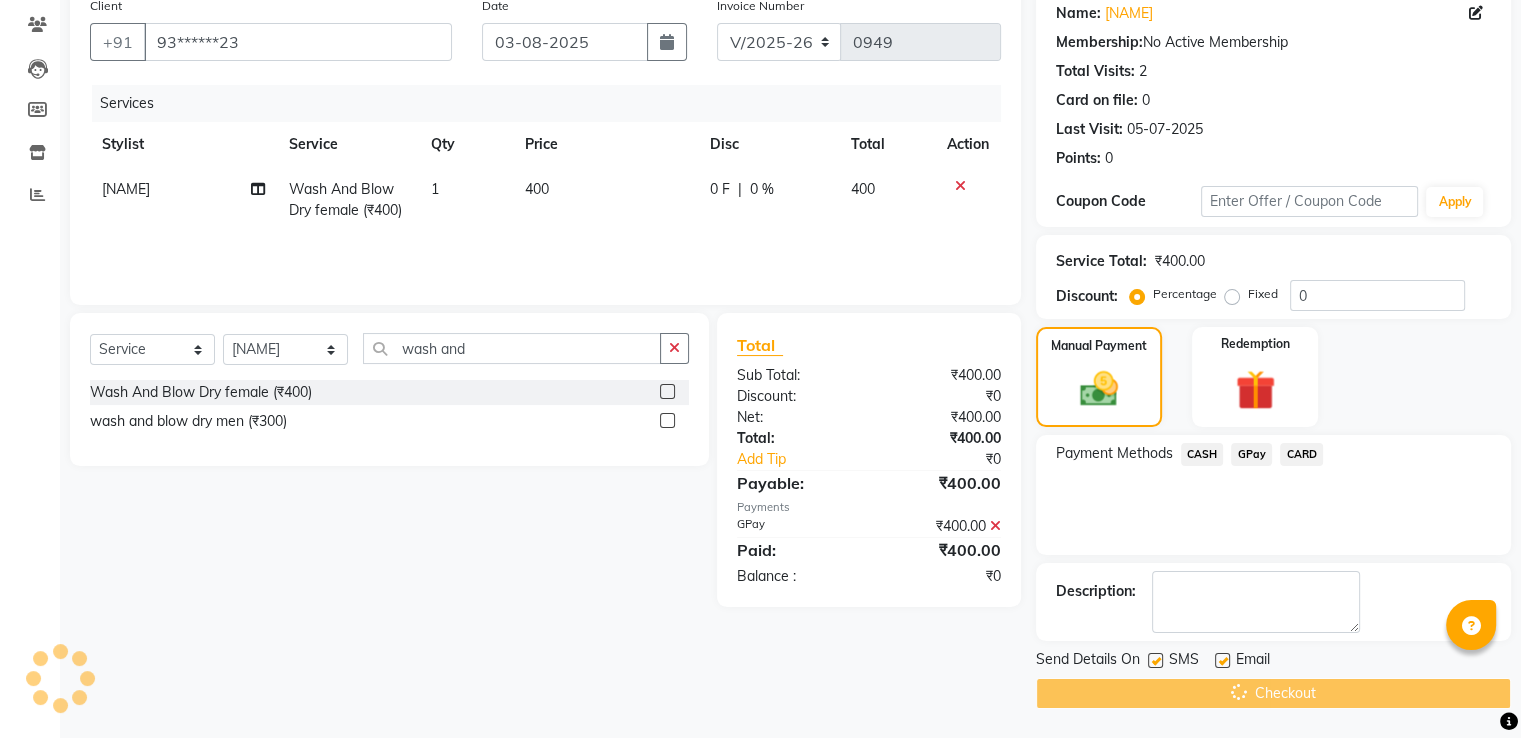 scroll, scrollTop: 0, scrollLeft: 0, axis: both 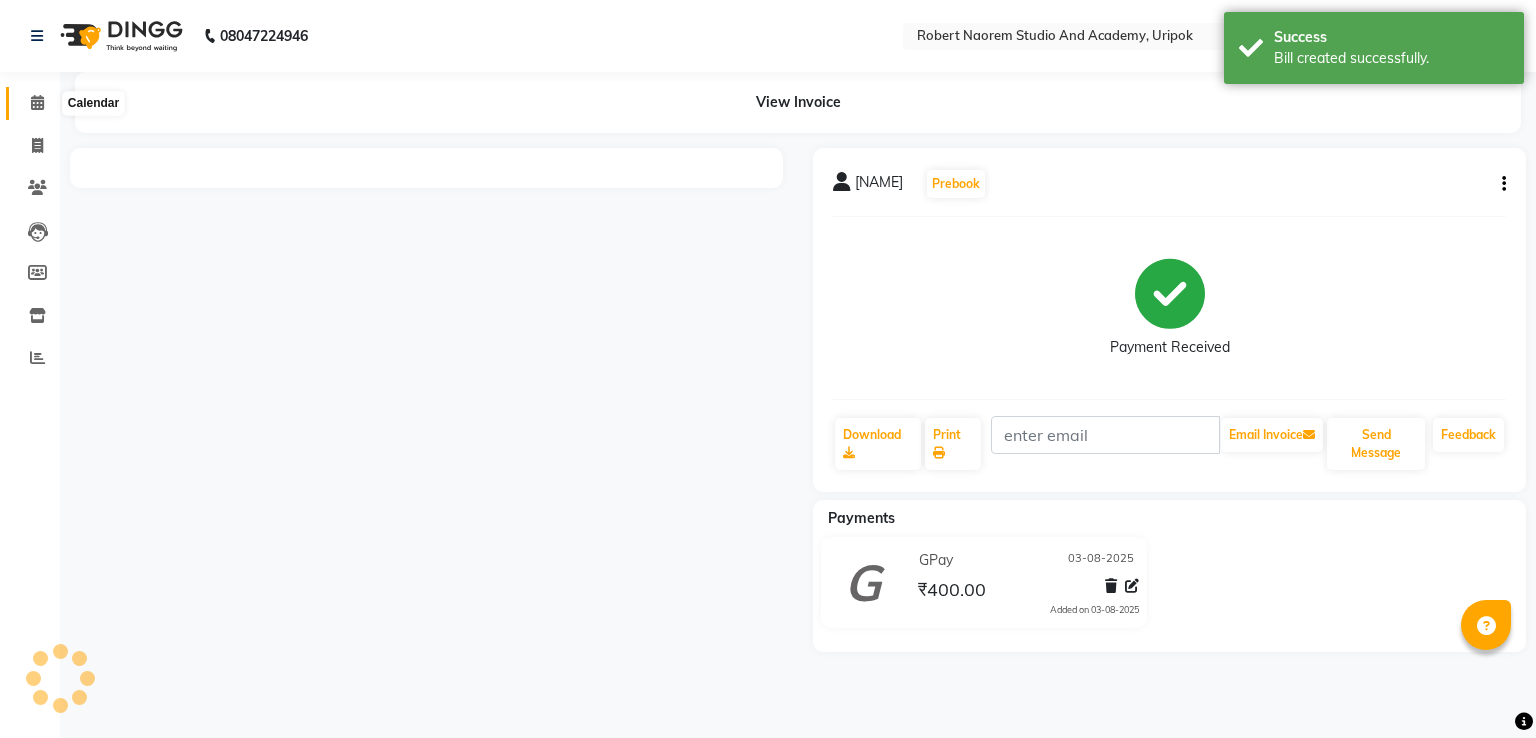 click 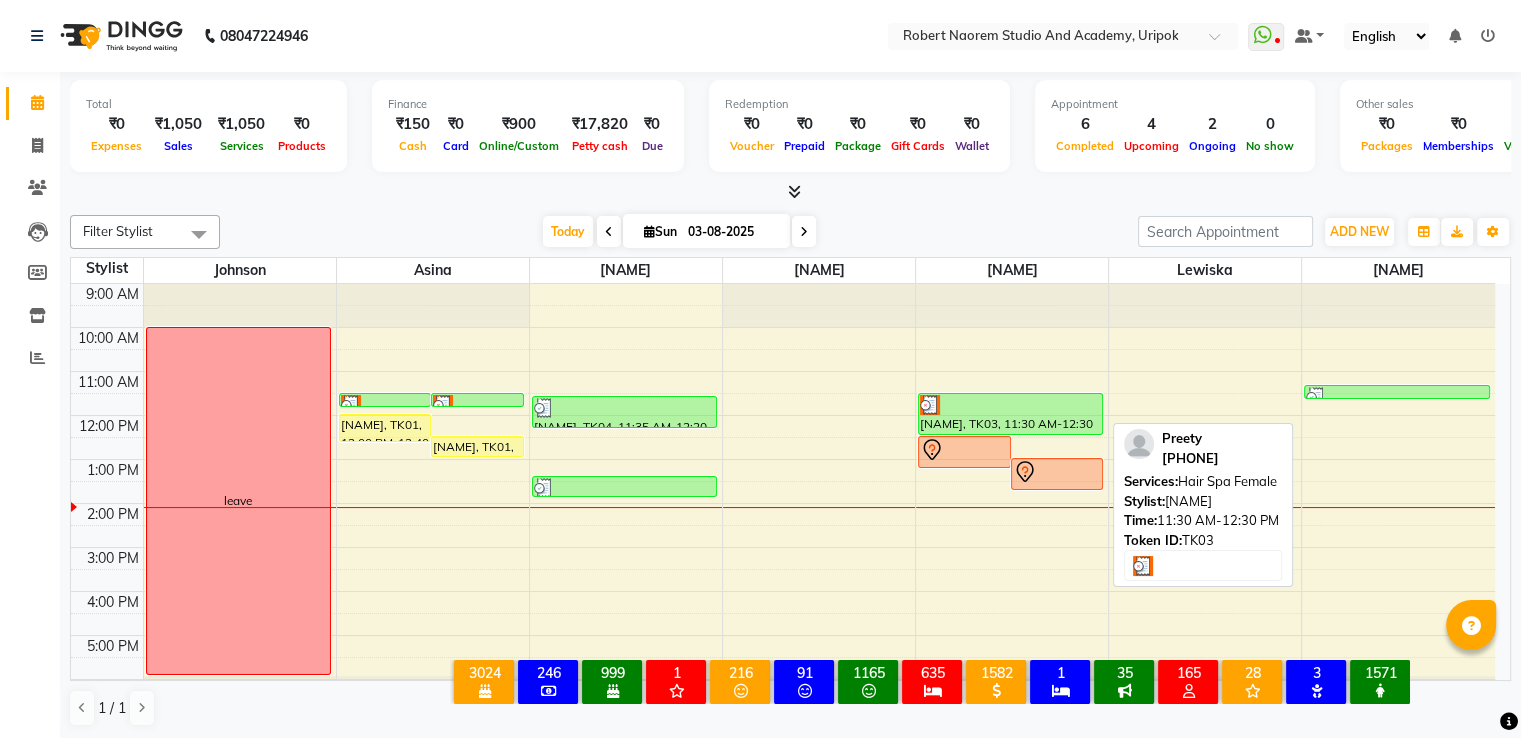 click at bounding box center [1010, 405] 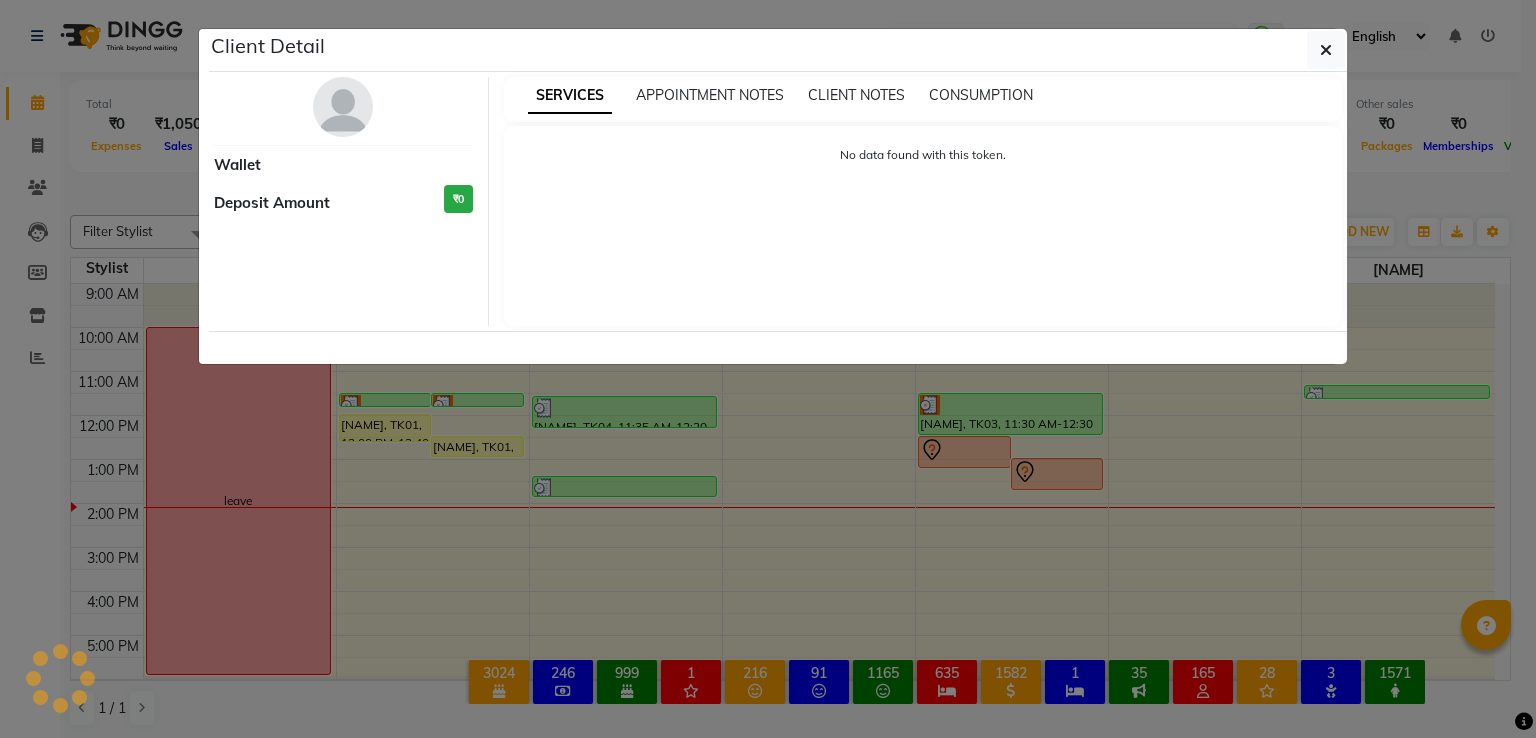 select on "3" 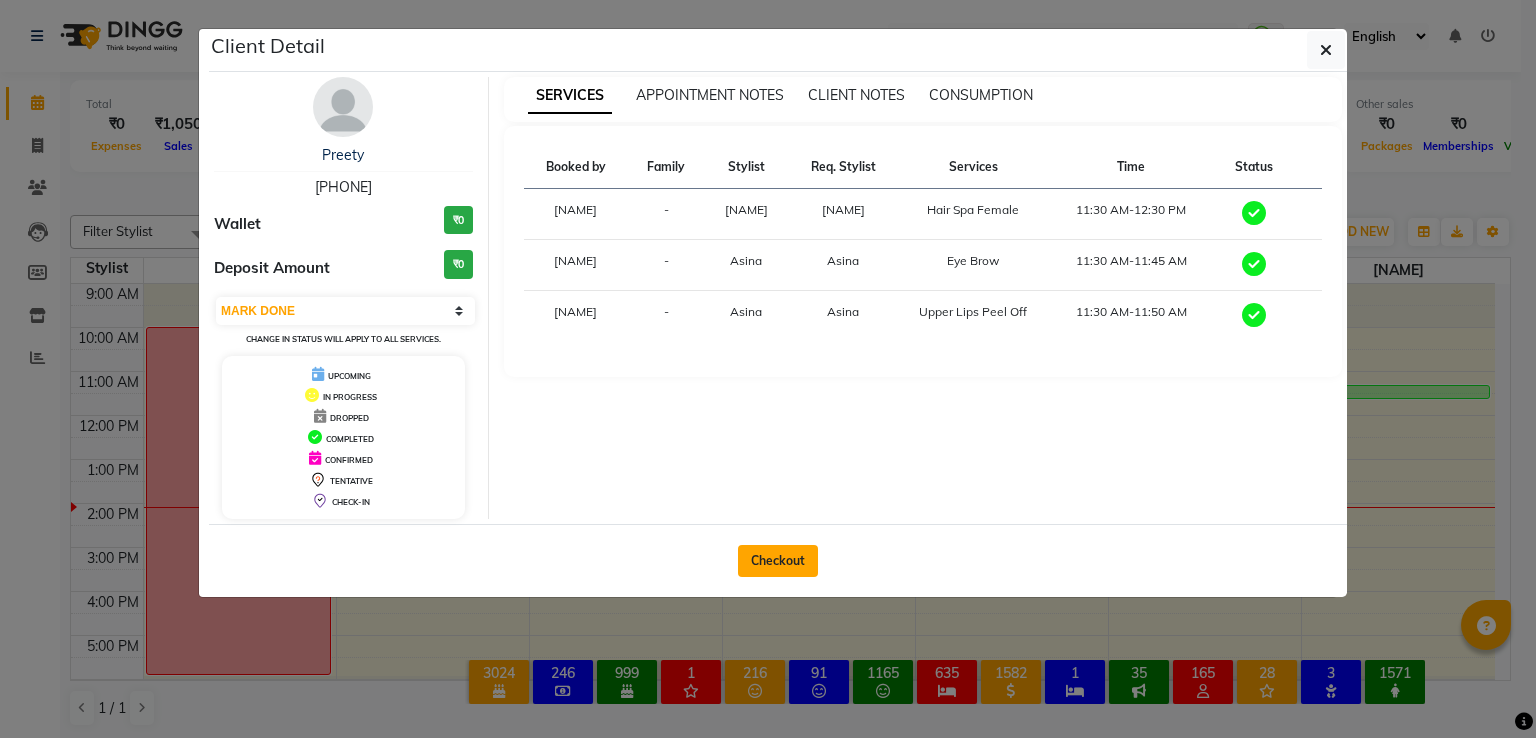 click on "Checkout" 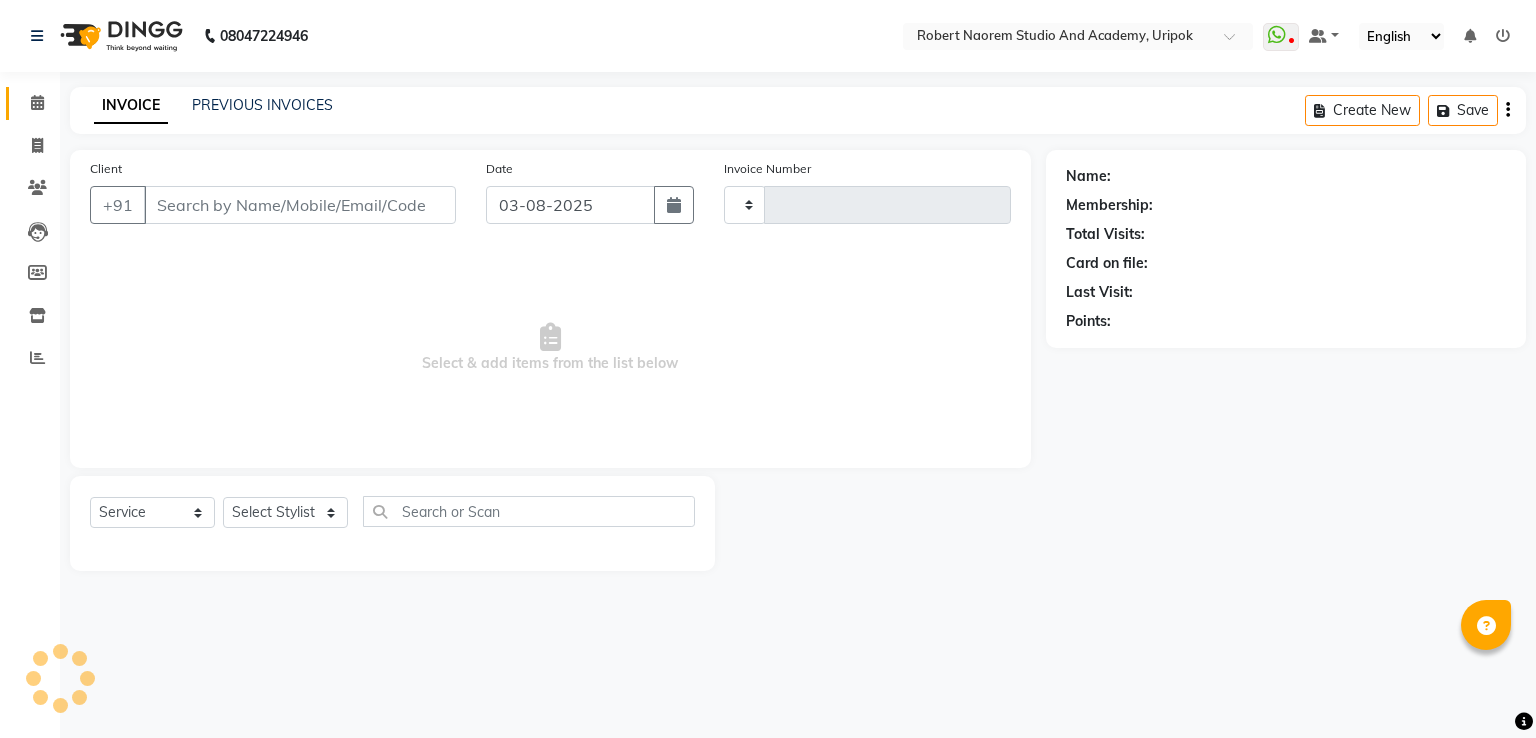 type on "0950" 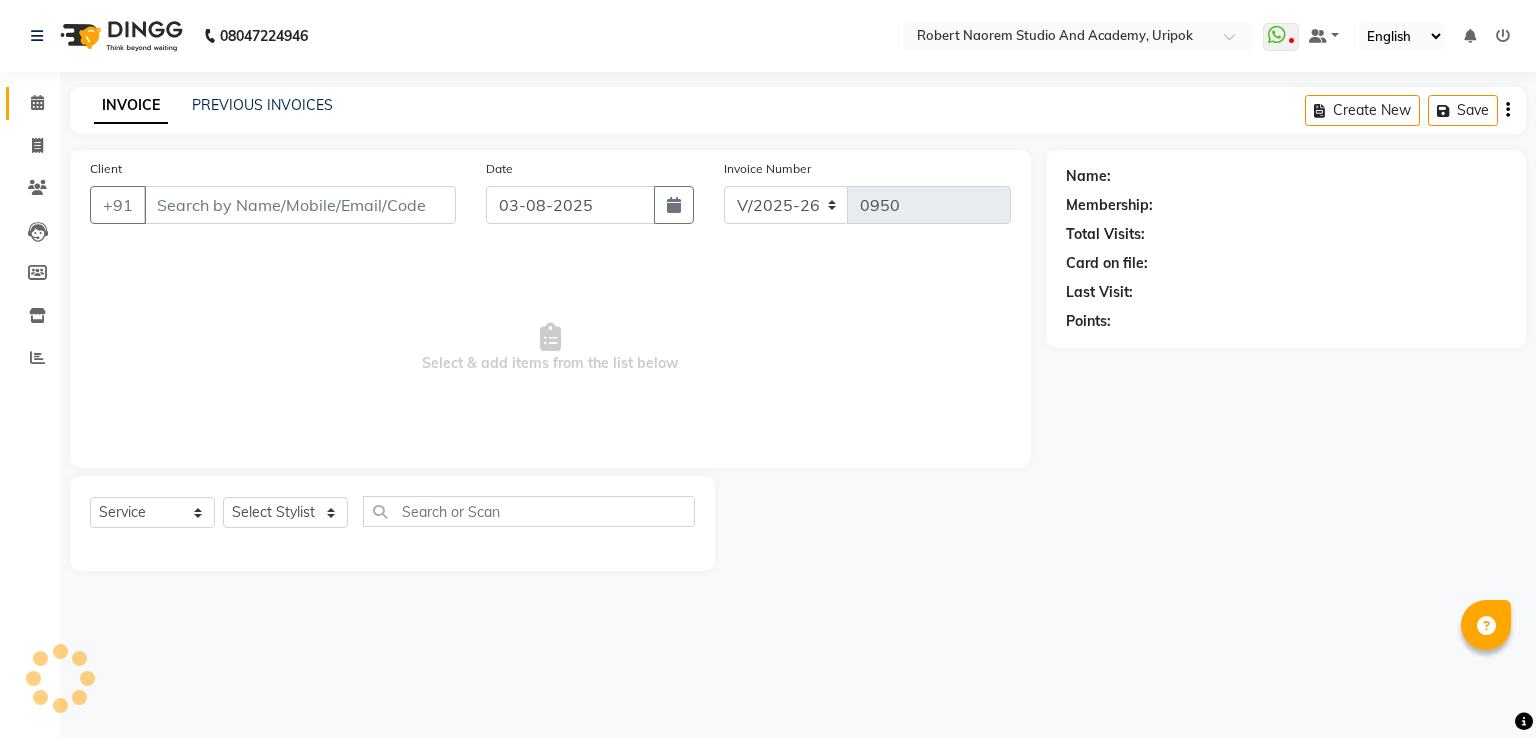 type on "70******56" 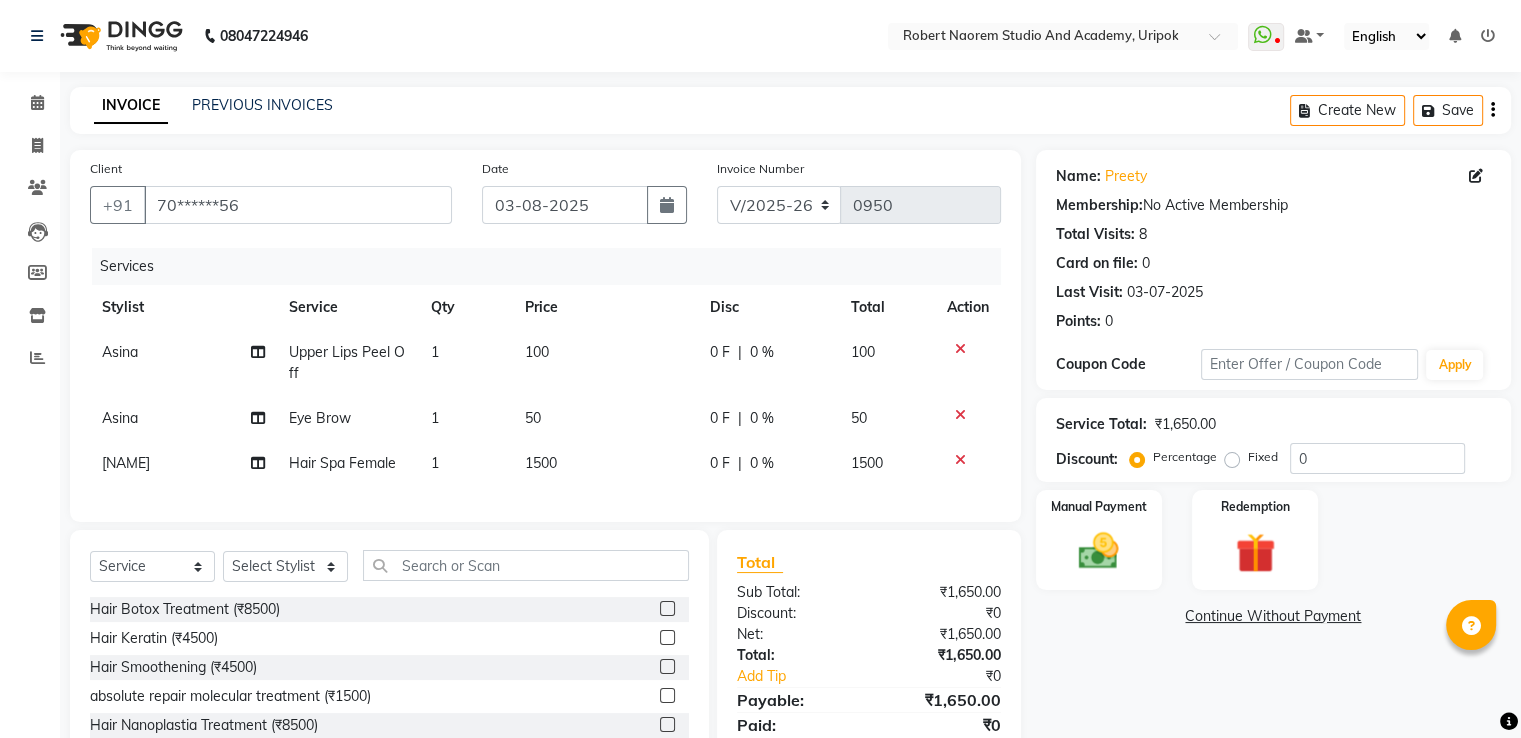click 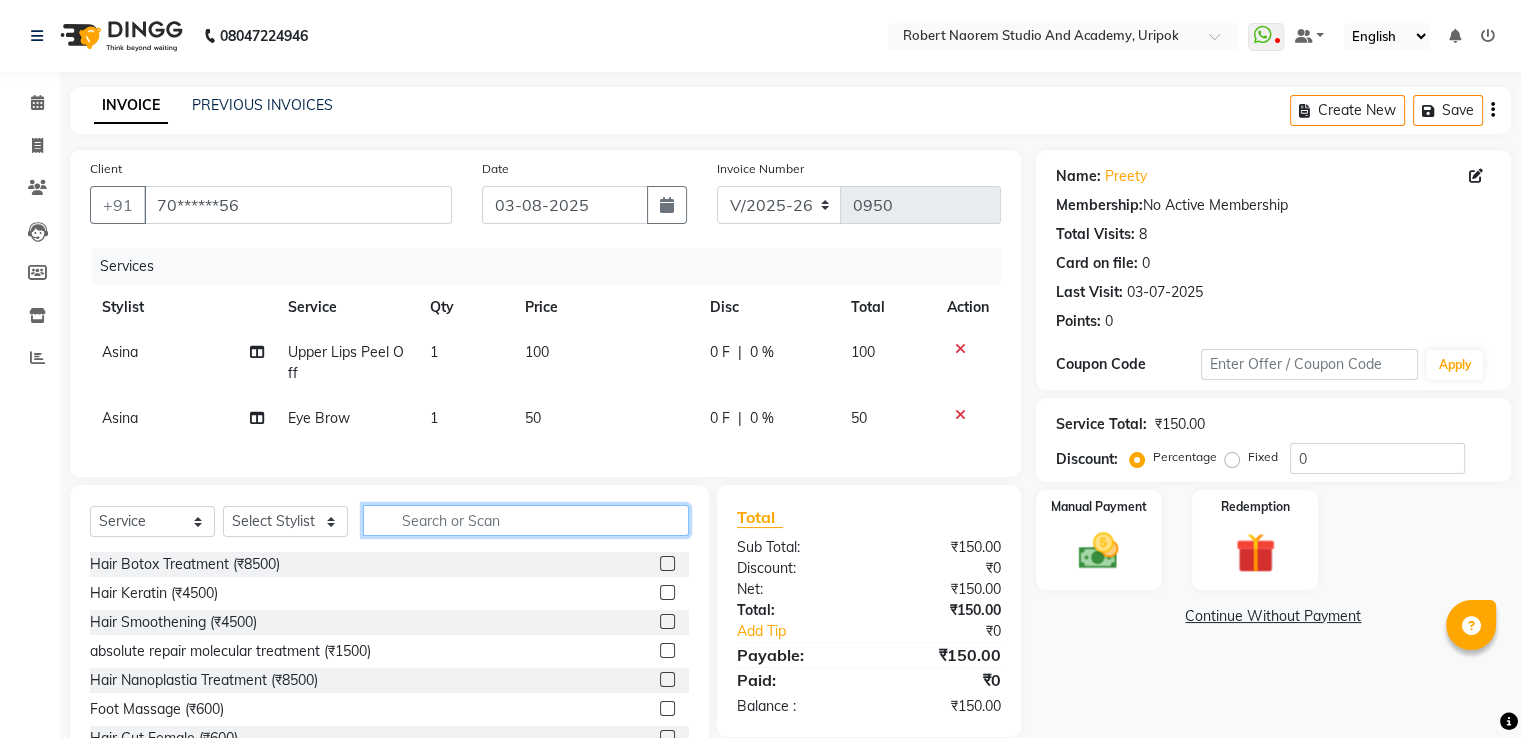 click 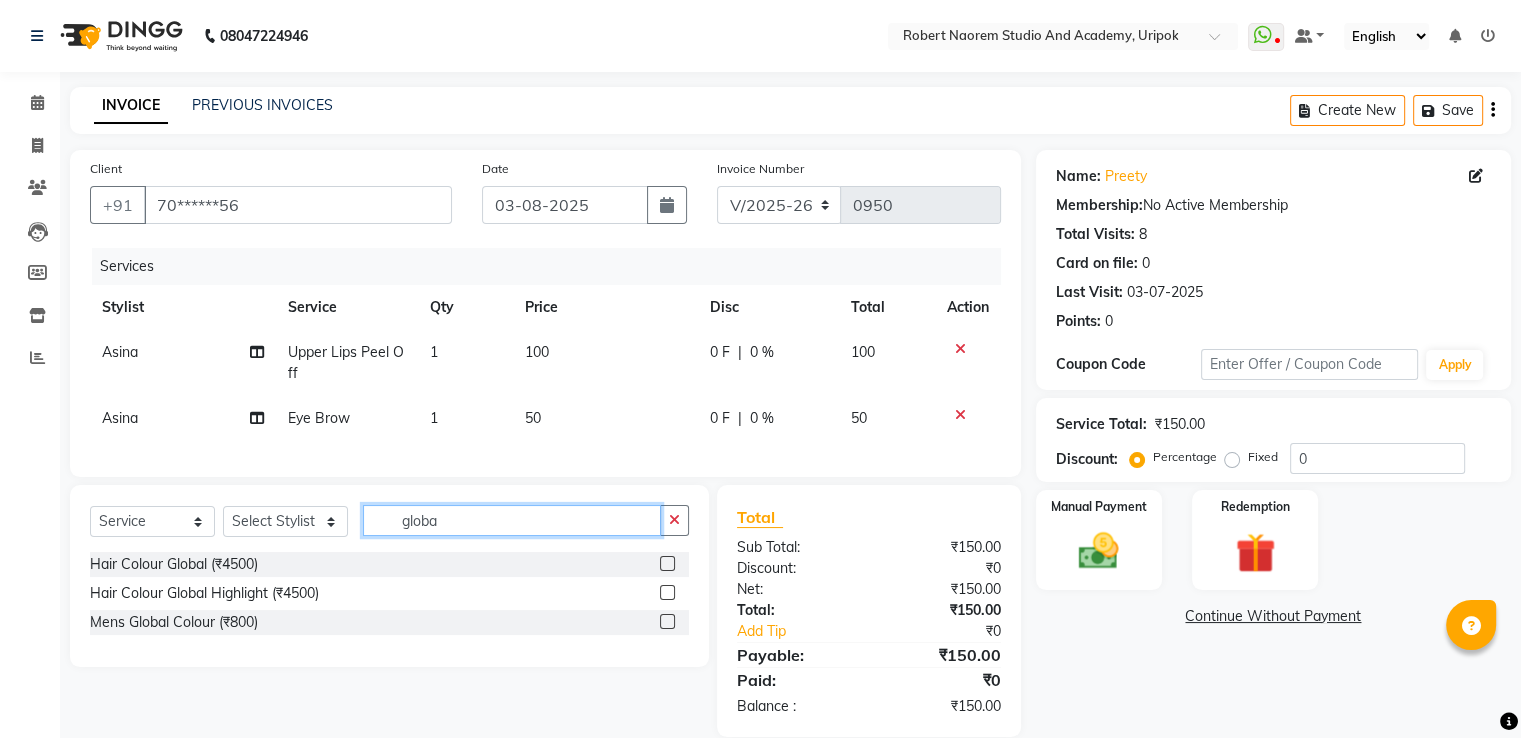 type on "globa" 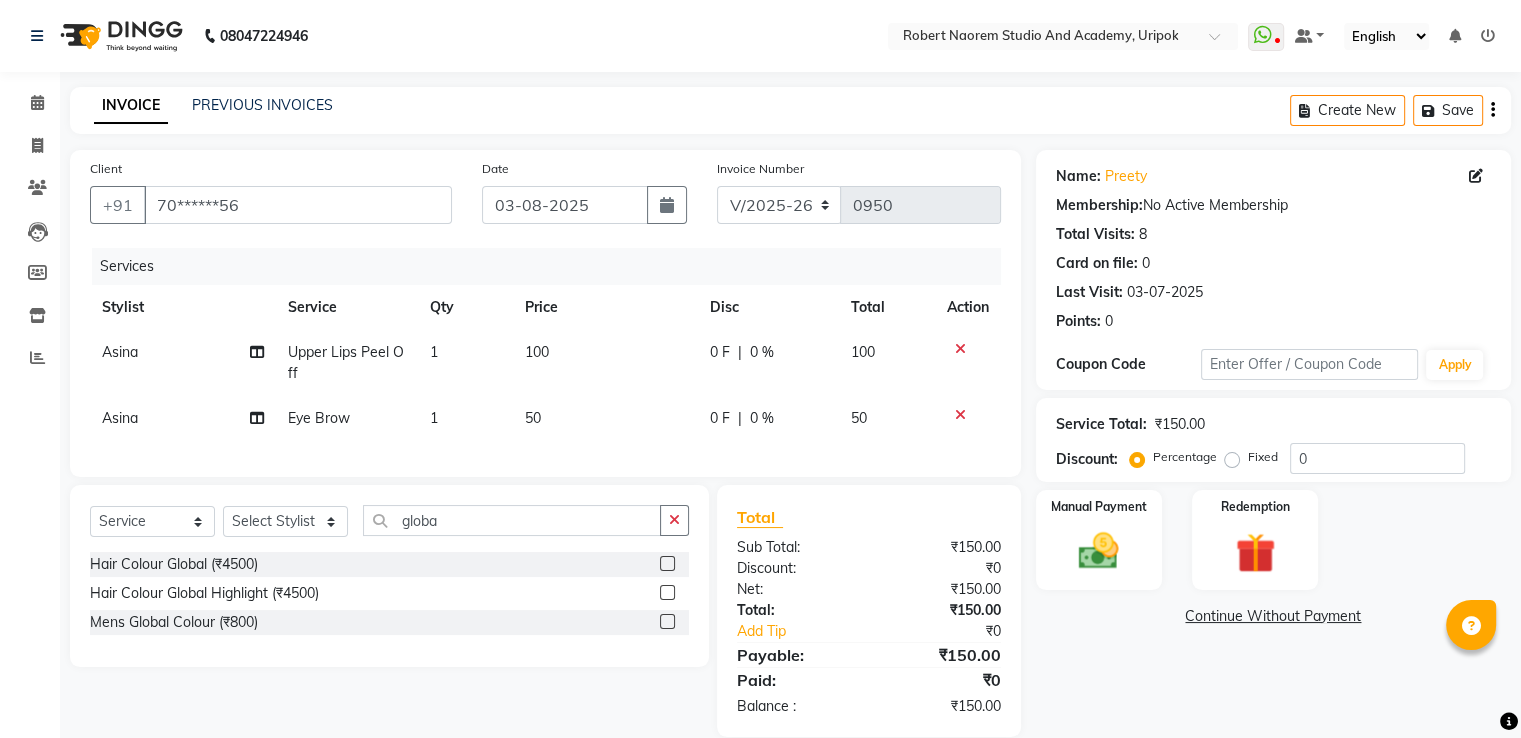click 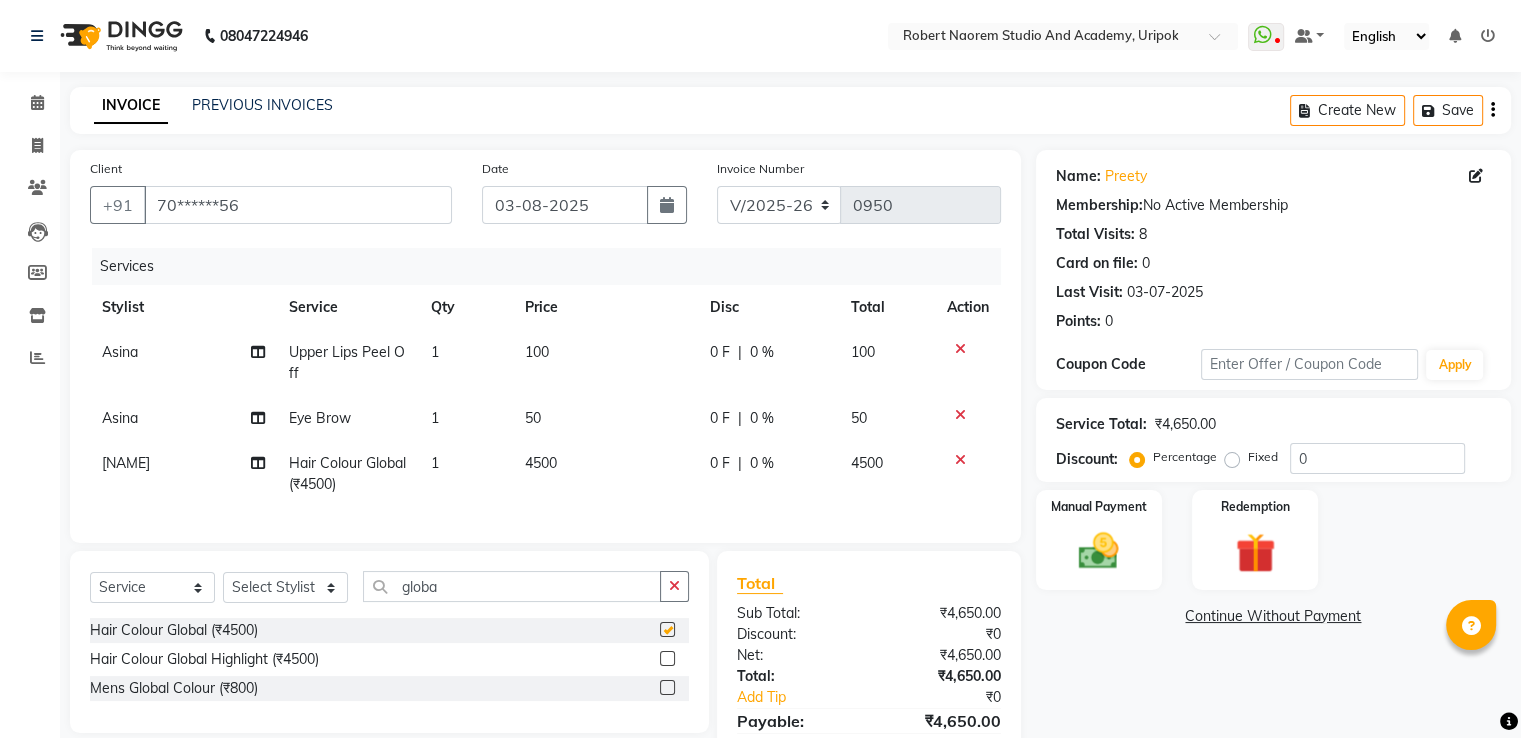 checkbox on "false" 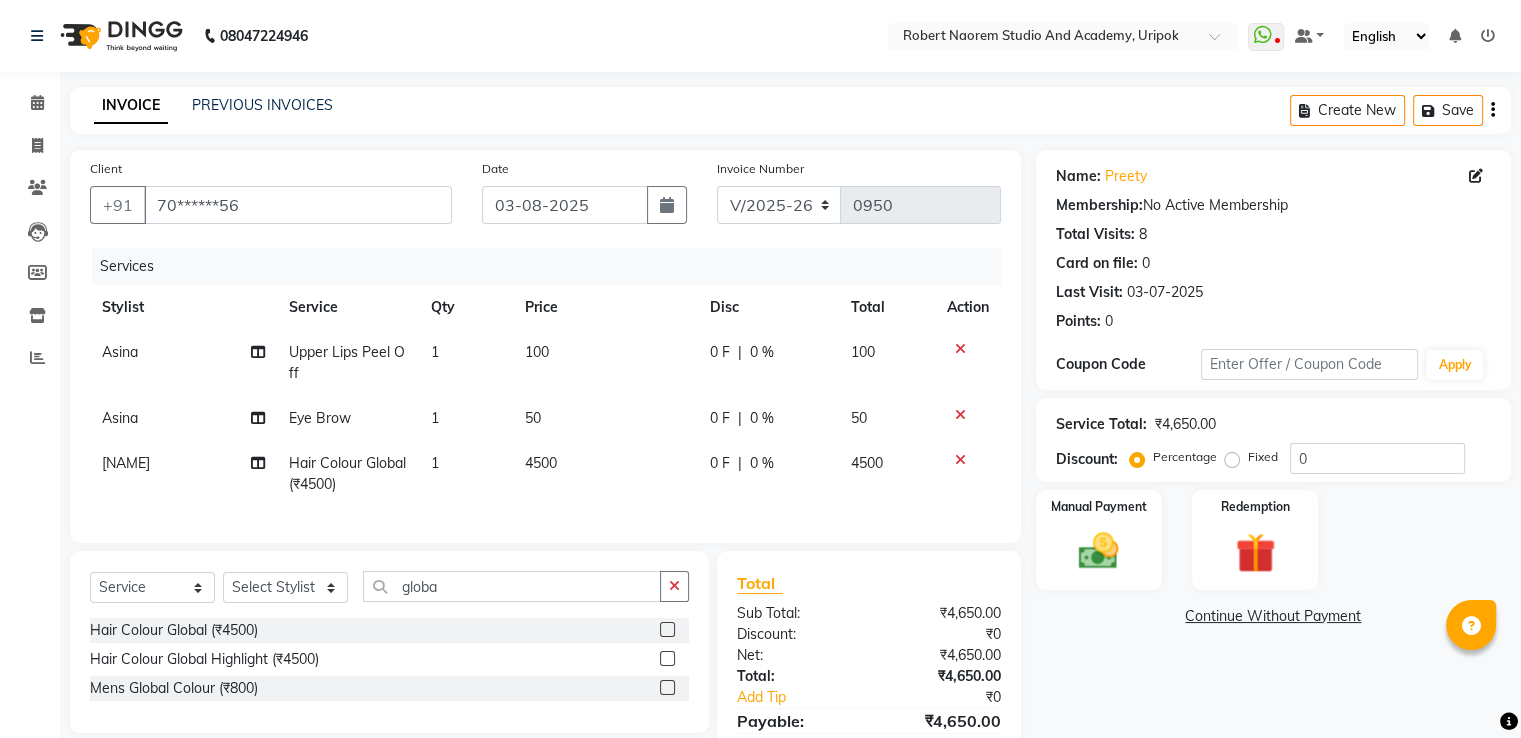 click 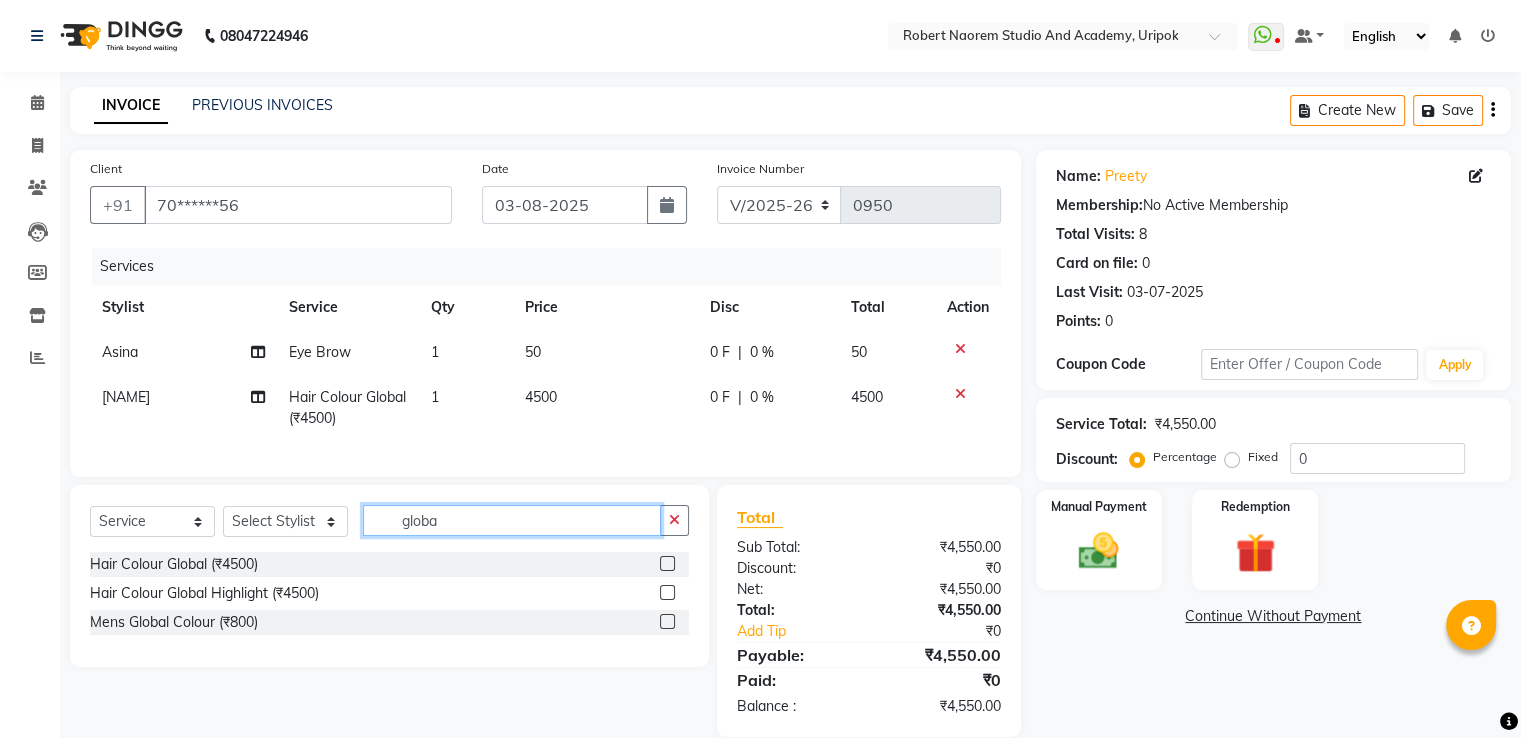 click on "globa" 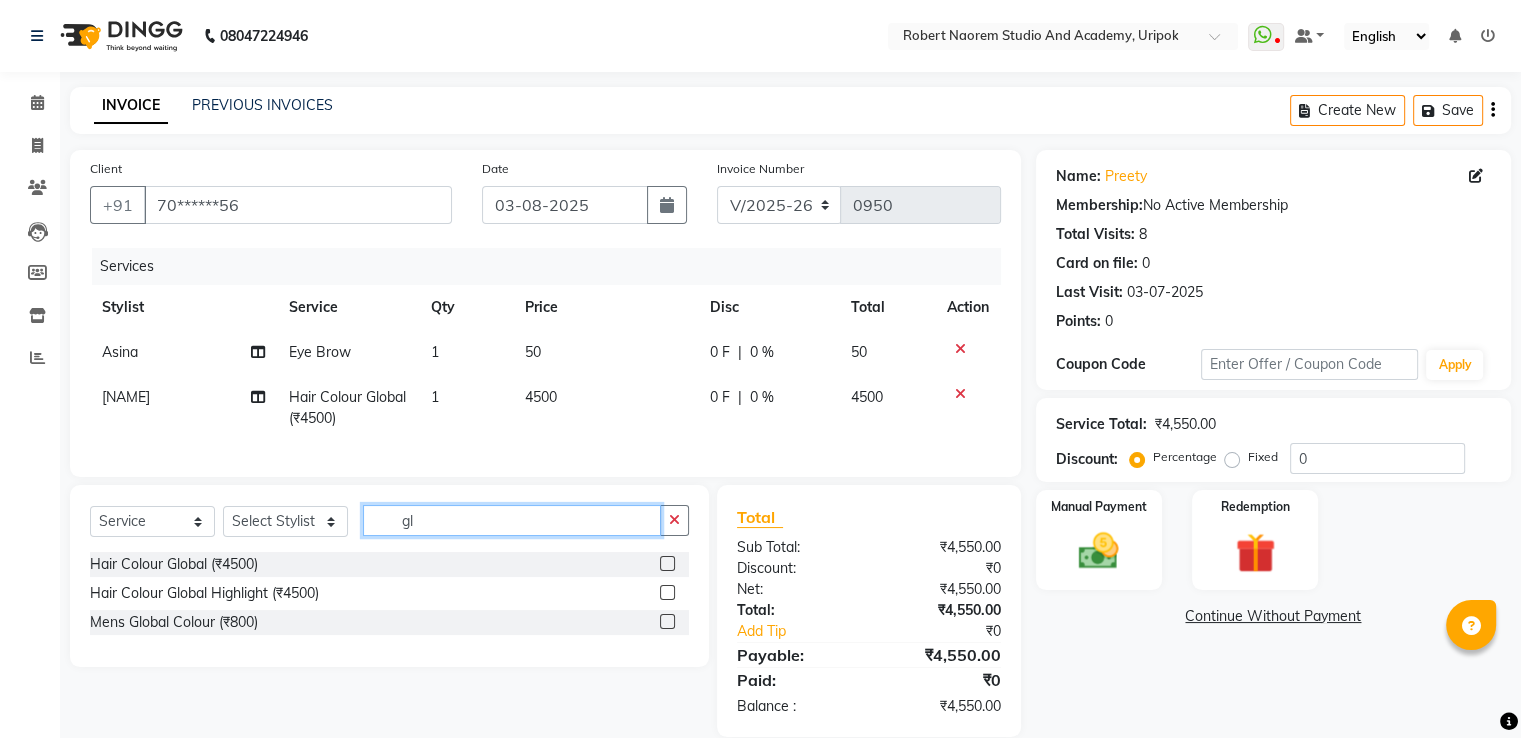type on "g" 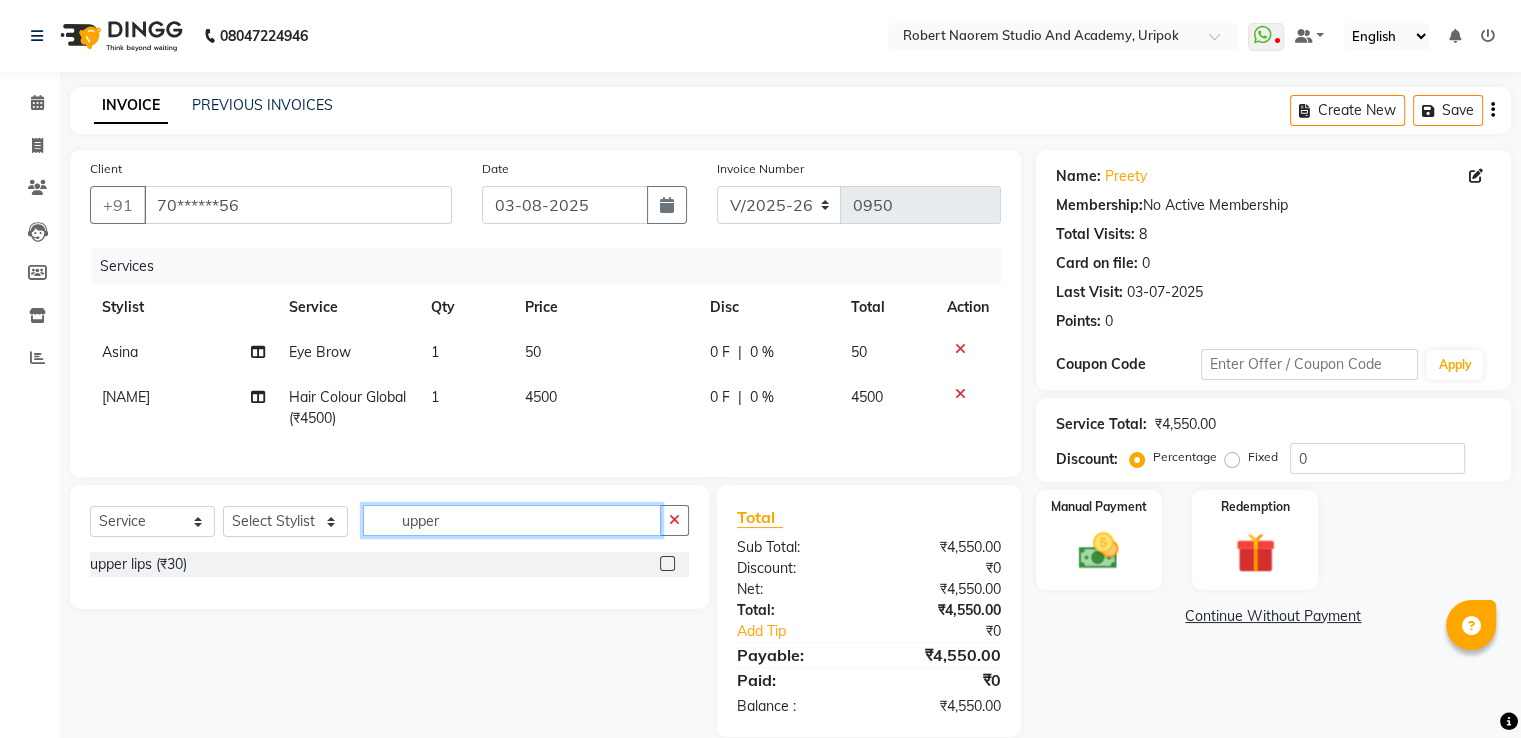 type on "upper" 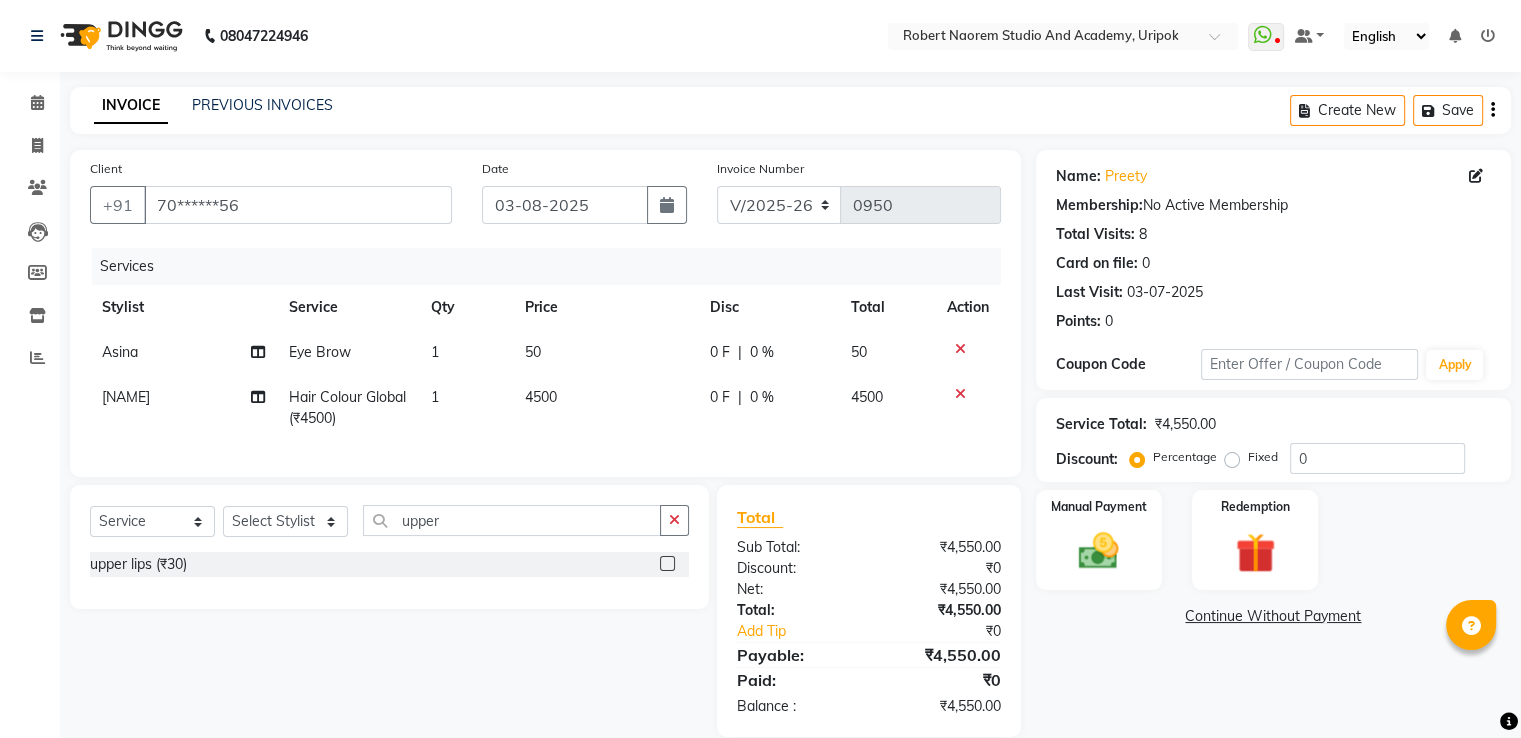 click 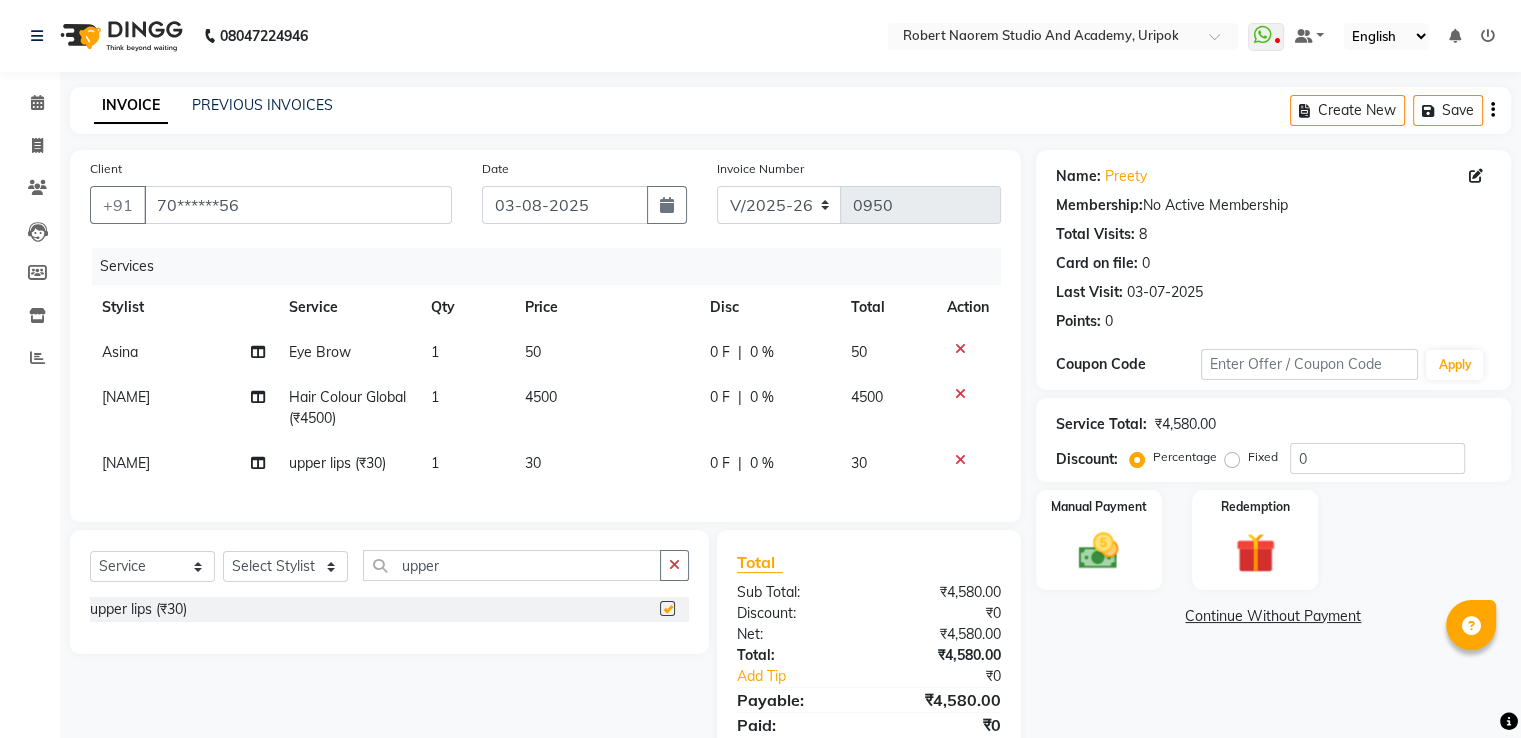 checkbox on "false" 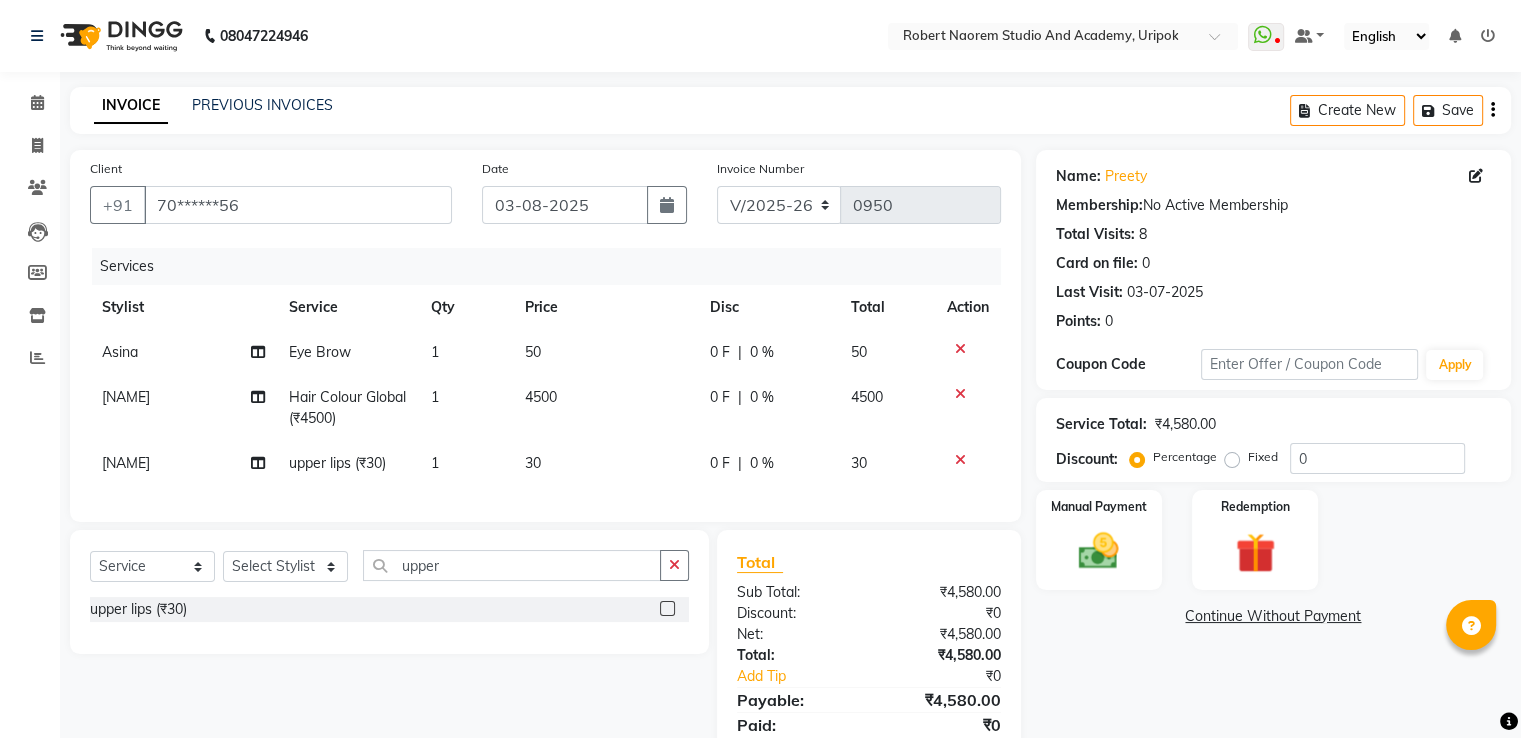 click on "4500" 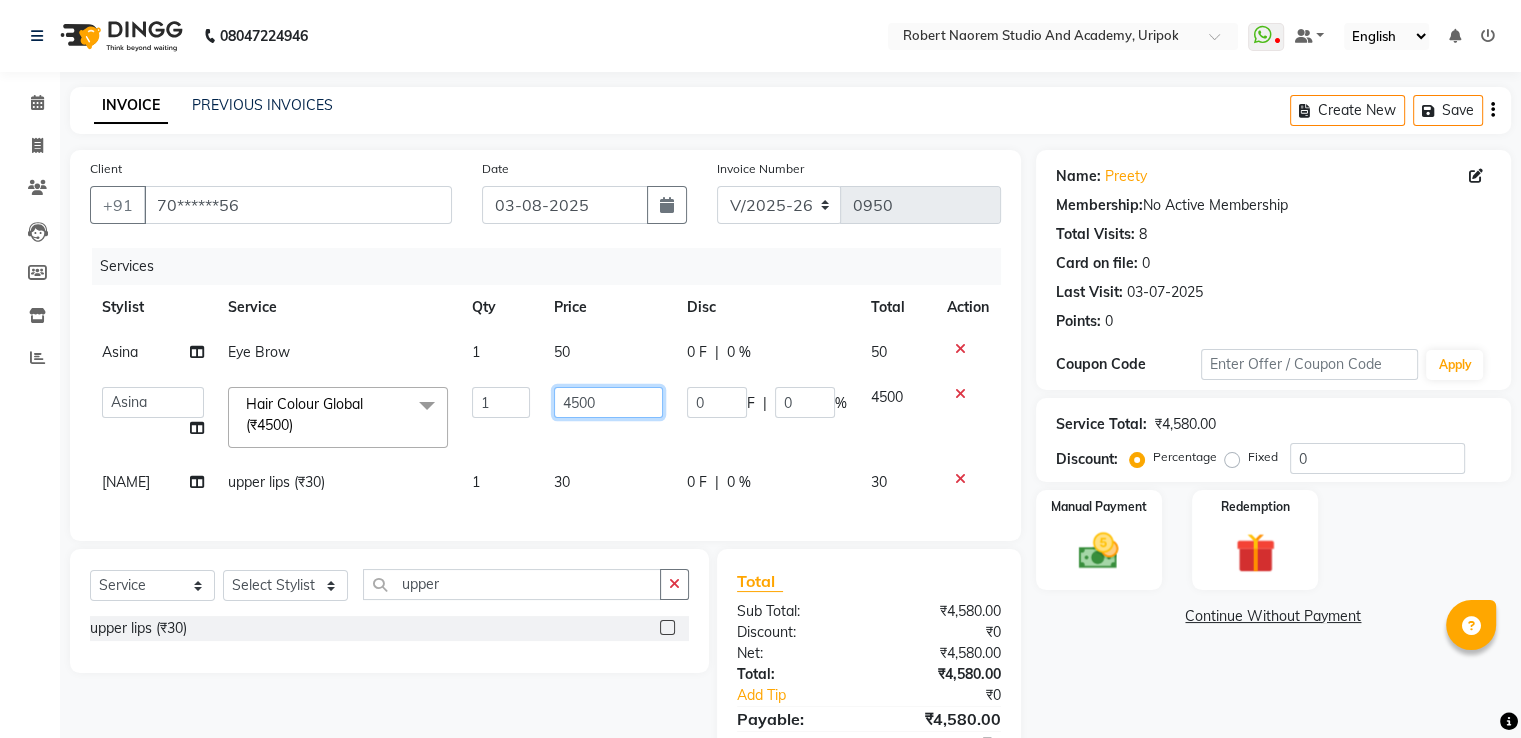 click on "4500" 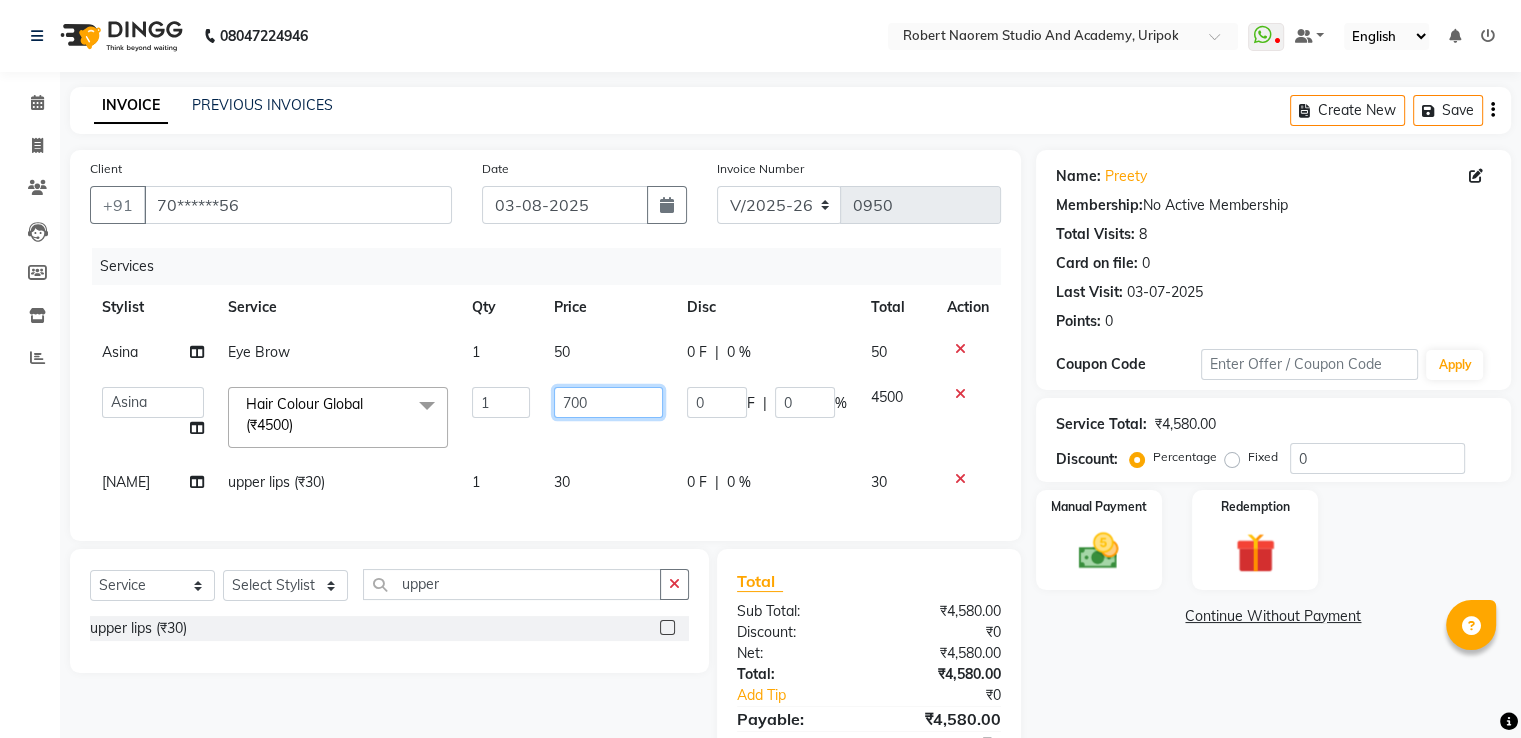 type on "7000" 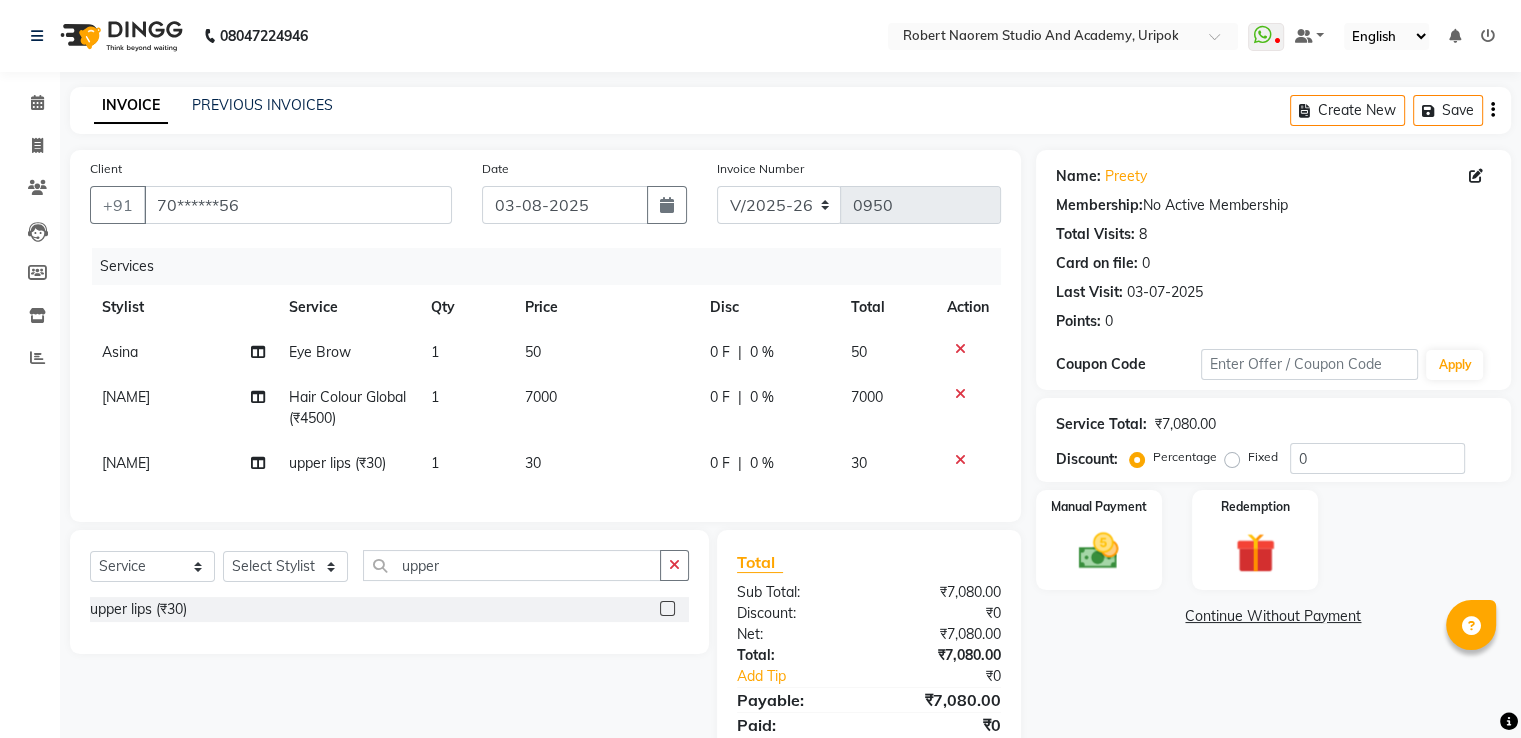 click on "Name: [NAME] Membership: No Active Membership Total Visits: 8 Card on file: 0 Last Visit: 03-07-2025 Points: 0 Coupon Code Apply Service Total: ₹7,080.00 Discount: Percentage Fixed 0 Manual Payment Redemption Continue Without Payment" 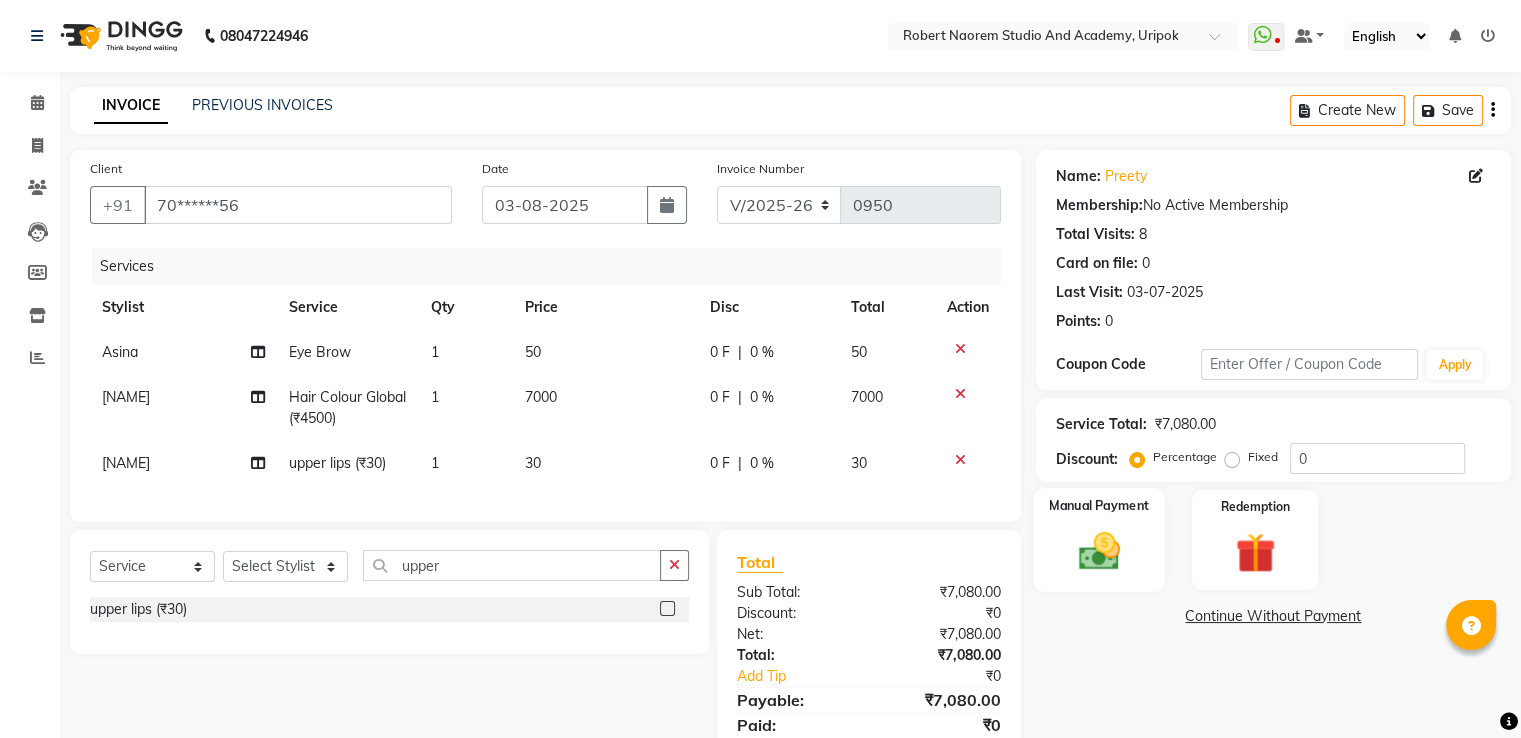 click 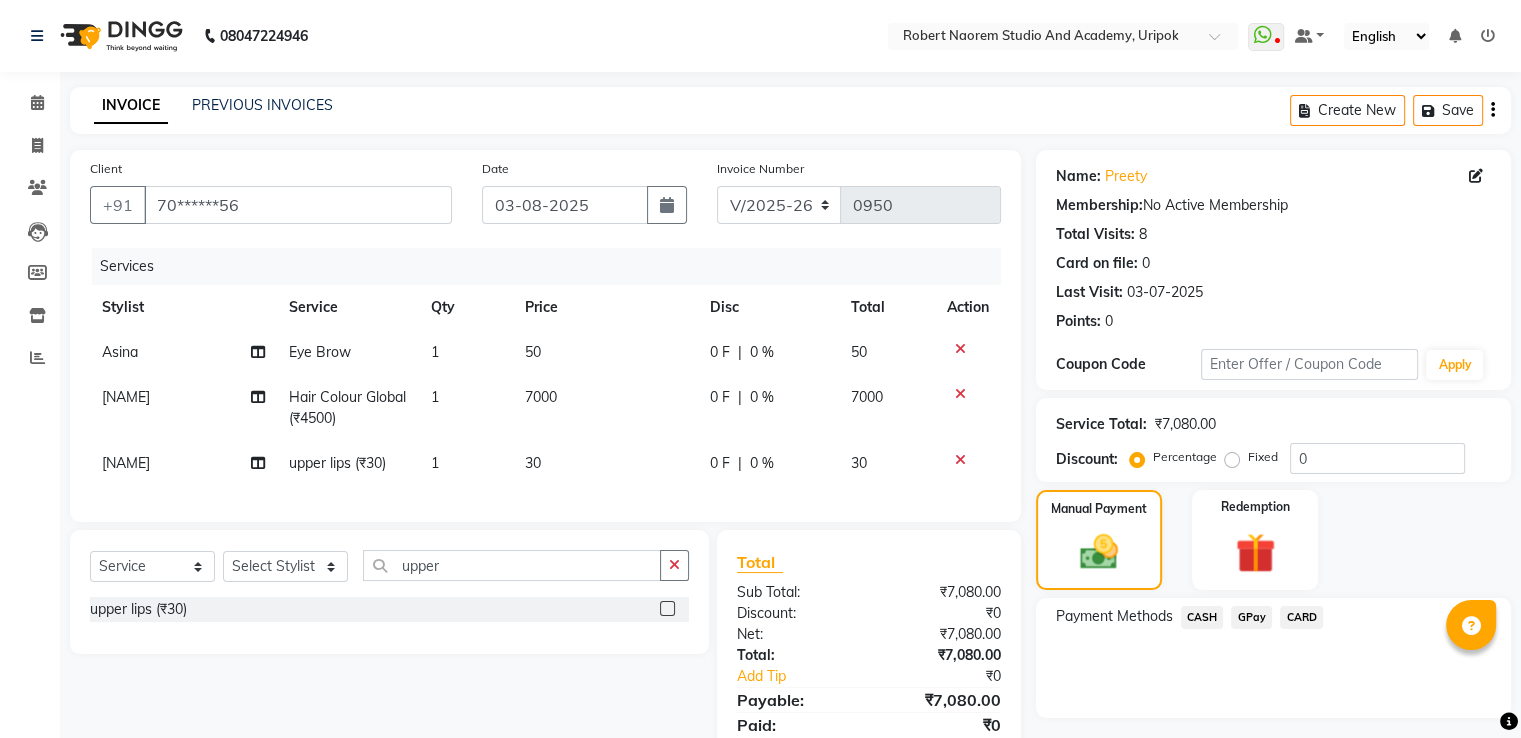 click on "GPay" 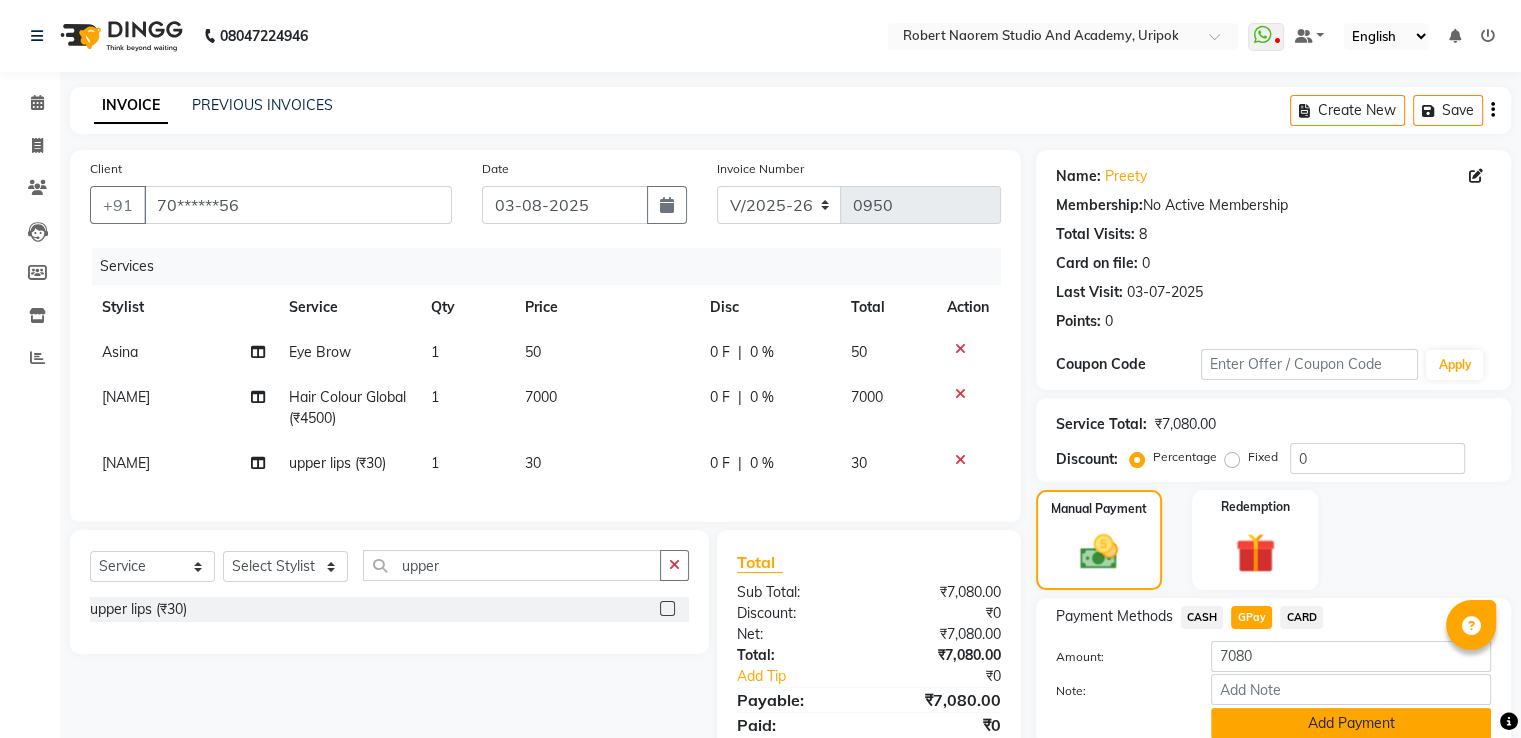 click on "Add Payment" 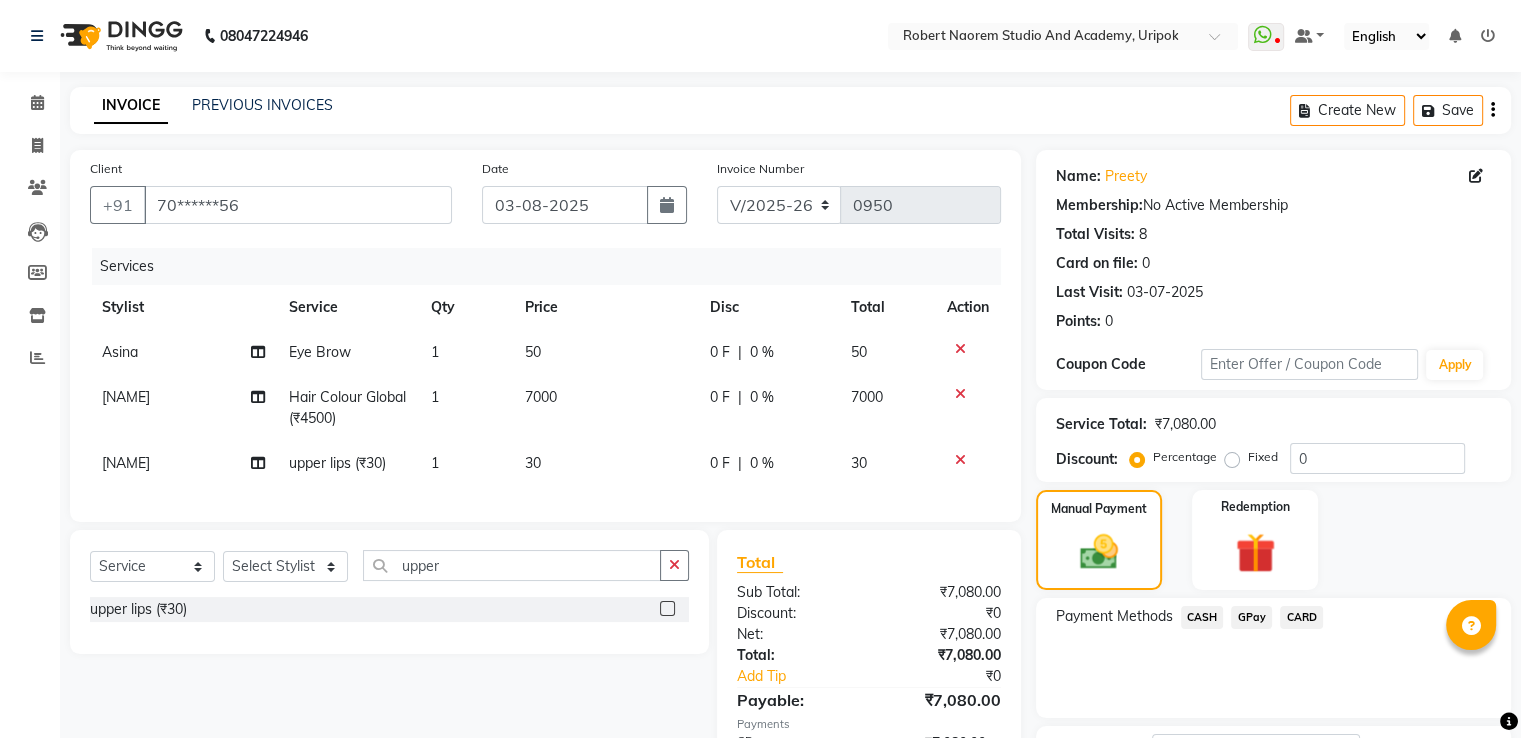 scroll, scrollTop: 163, scrollLeft: 0, axis: vertical 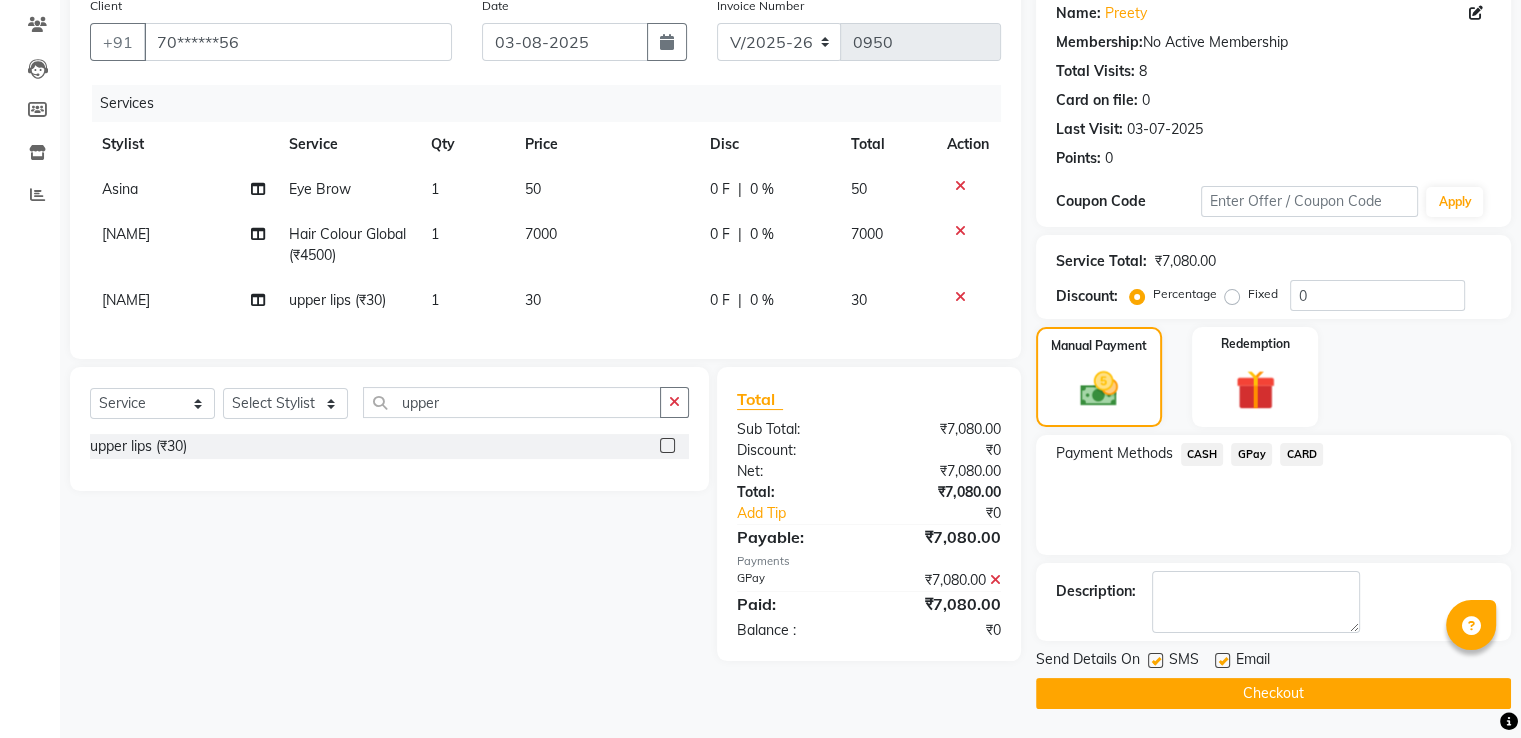 click on "Checkout" 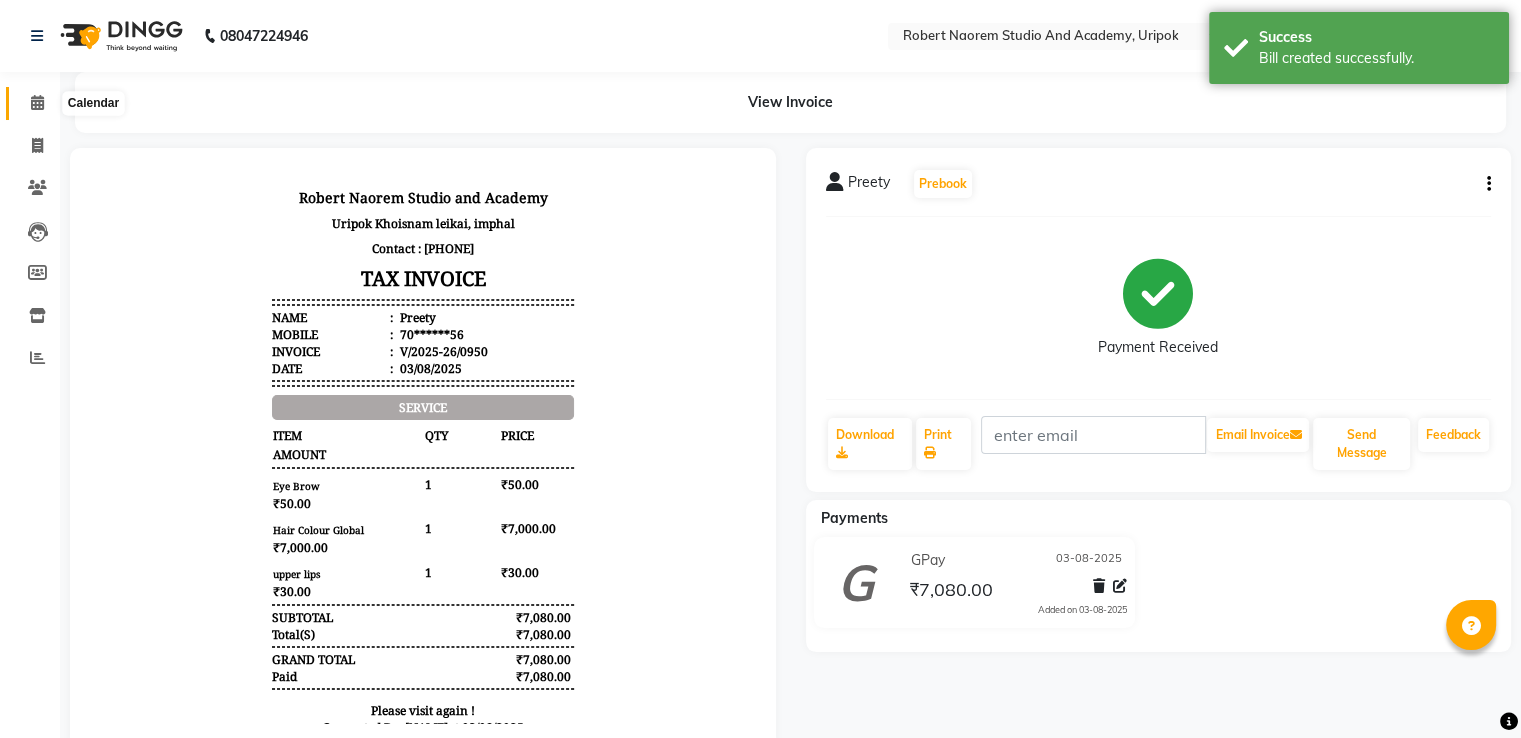 scroll, scrollTop: 0, scrollLeft: 0, axis: both 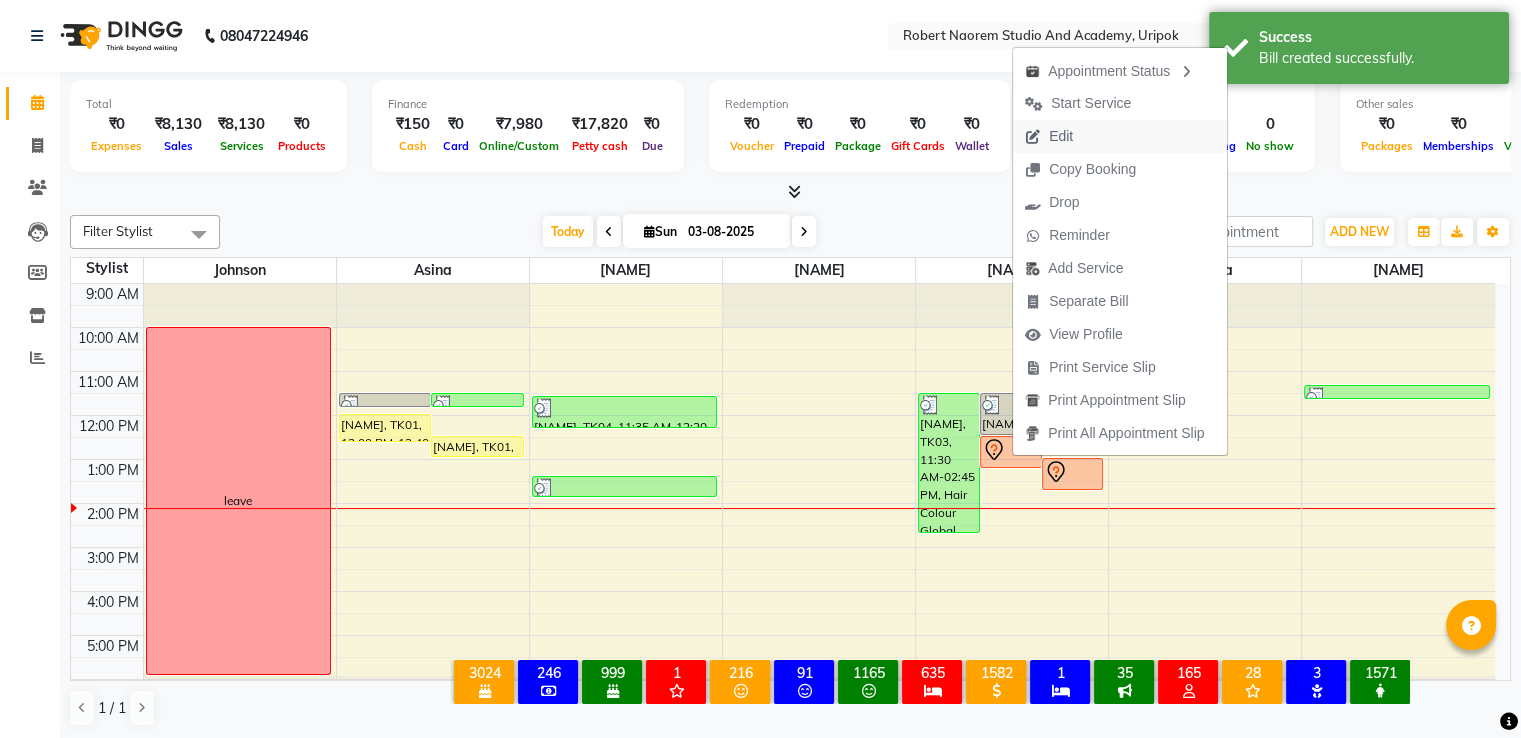 click on "Edit" at bounding box center [1049, 136] 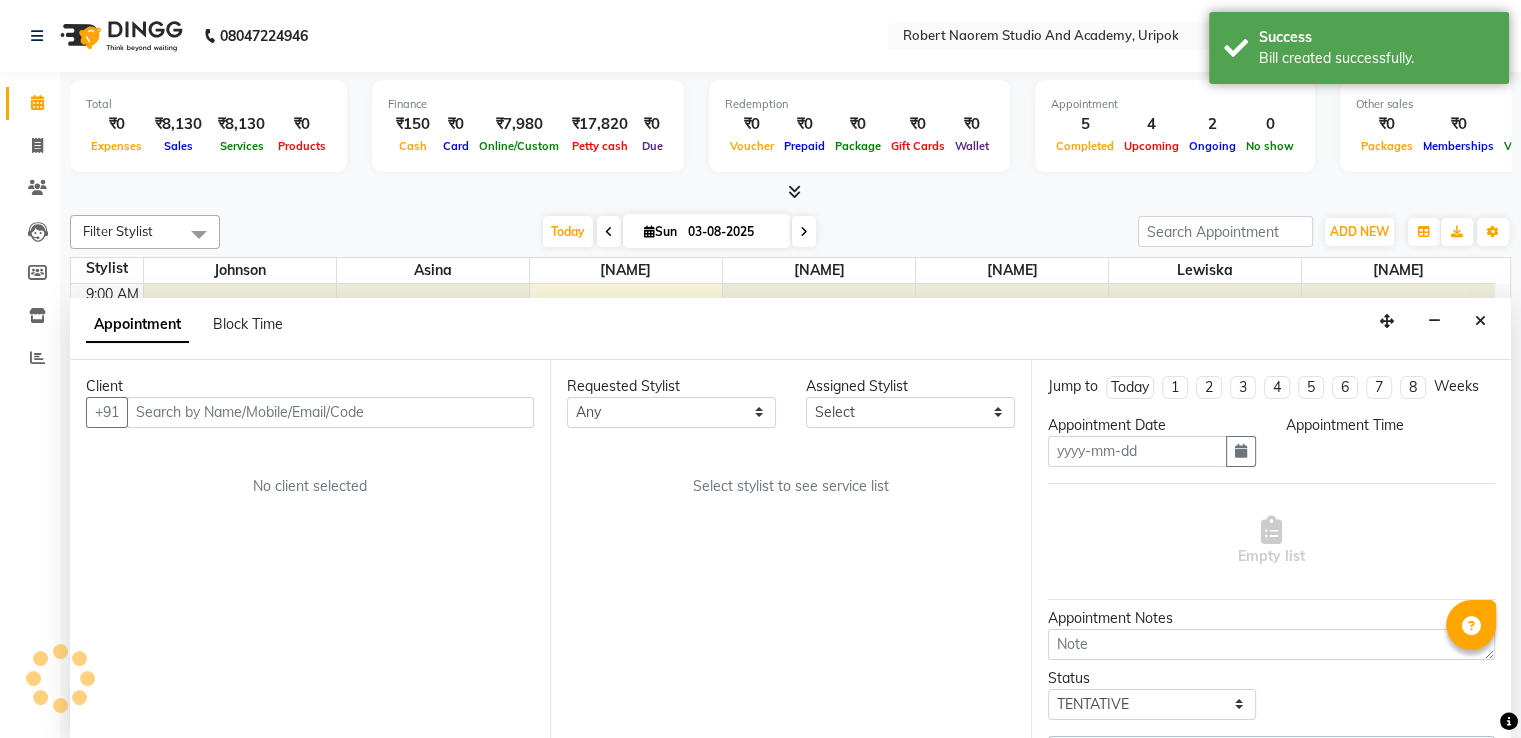 scroll, scrollTop: 1, scrollLeft: 0, axis: vertical 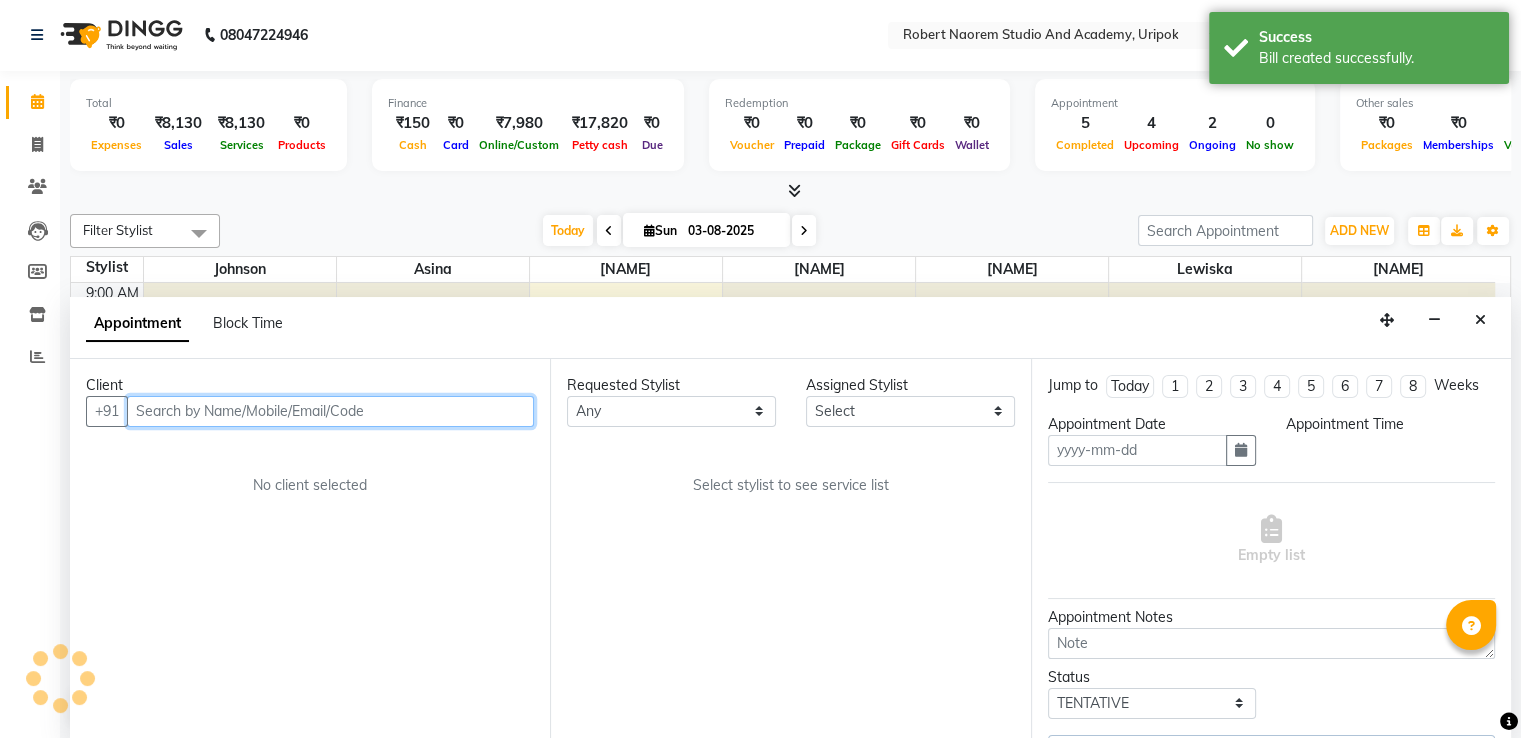 type on "03-08-2025" 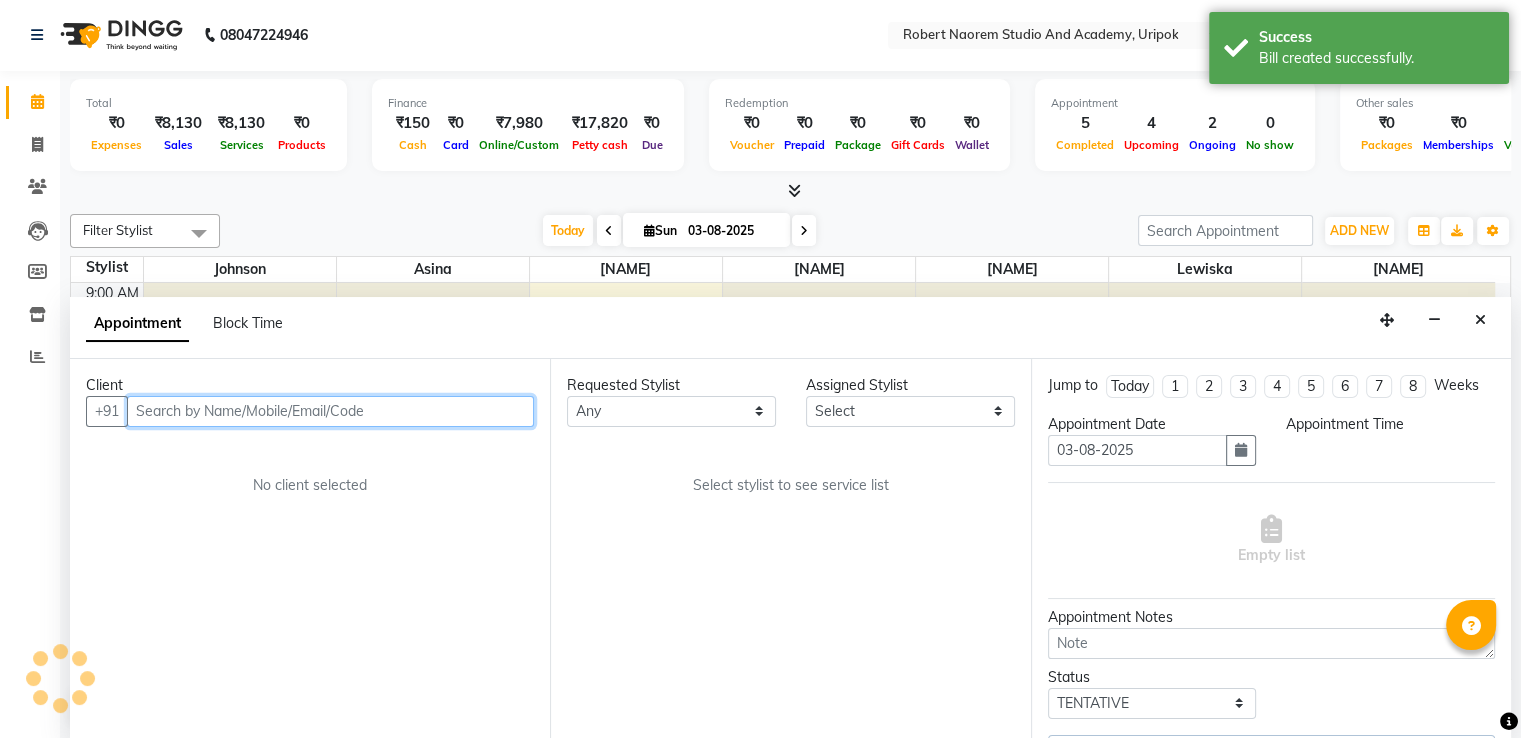 select on "750" 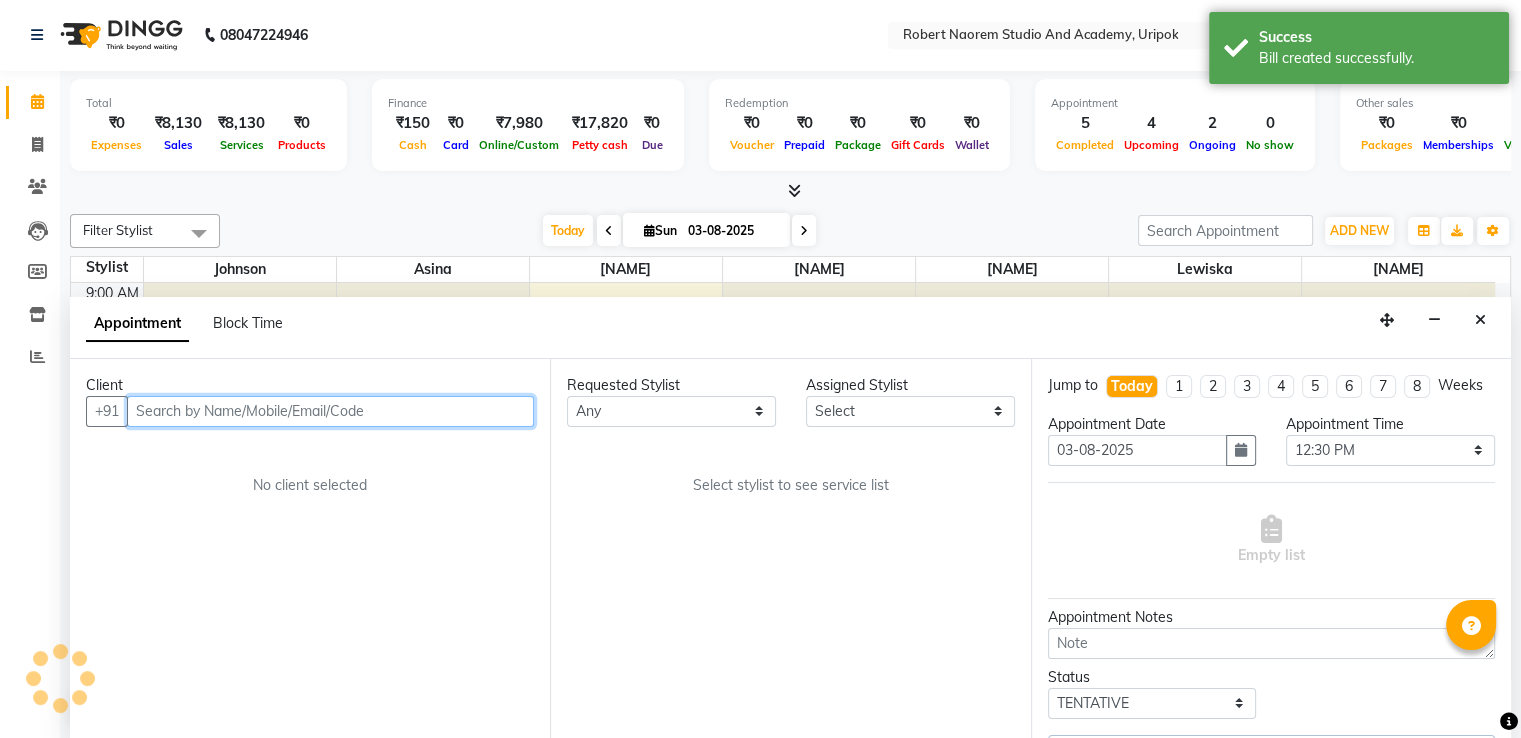 scroll, scrollTop: 38, scrollLeft: 0, axis: vertical 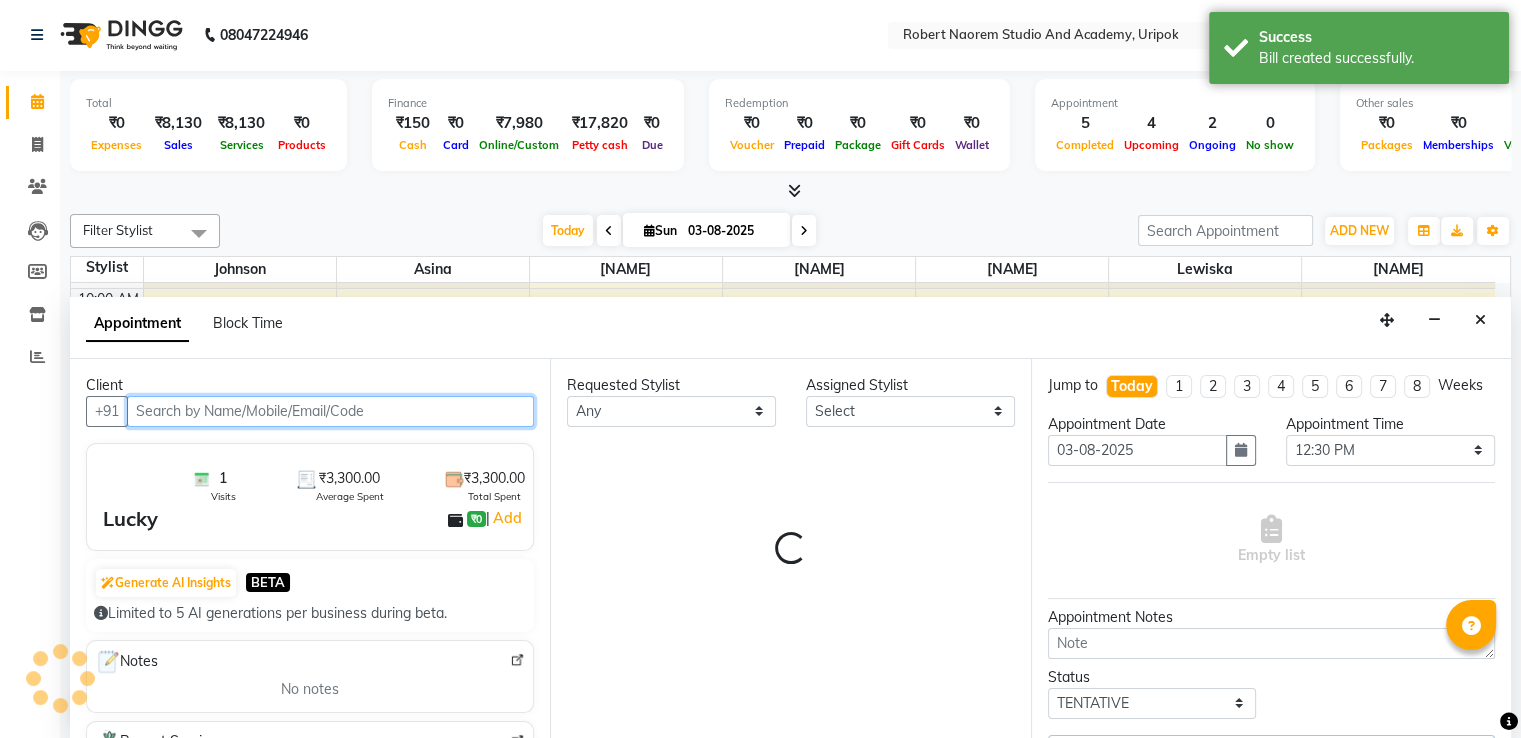 select on "[PHONE]" 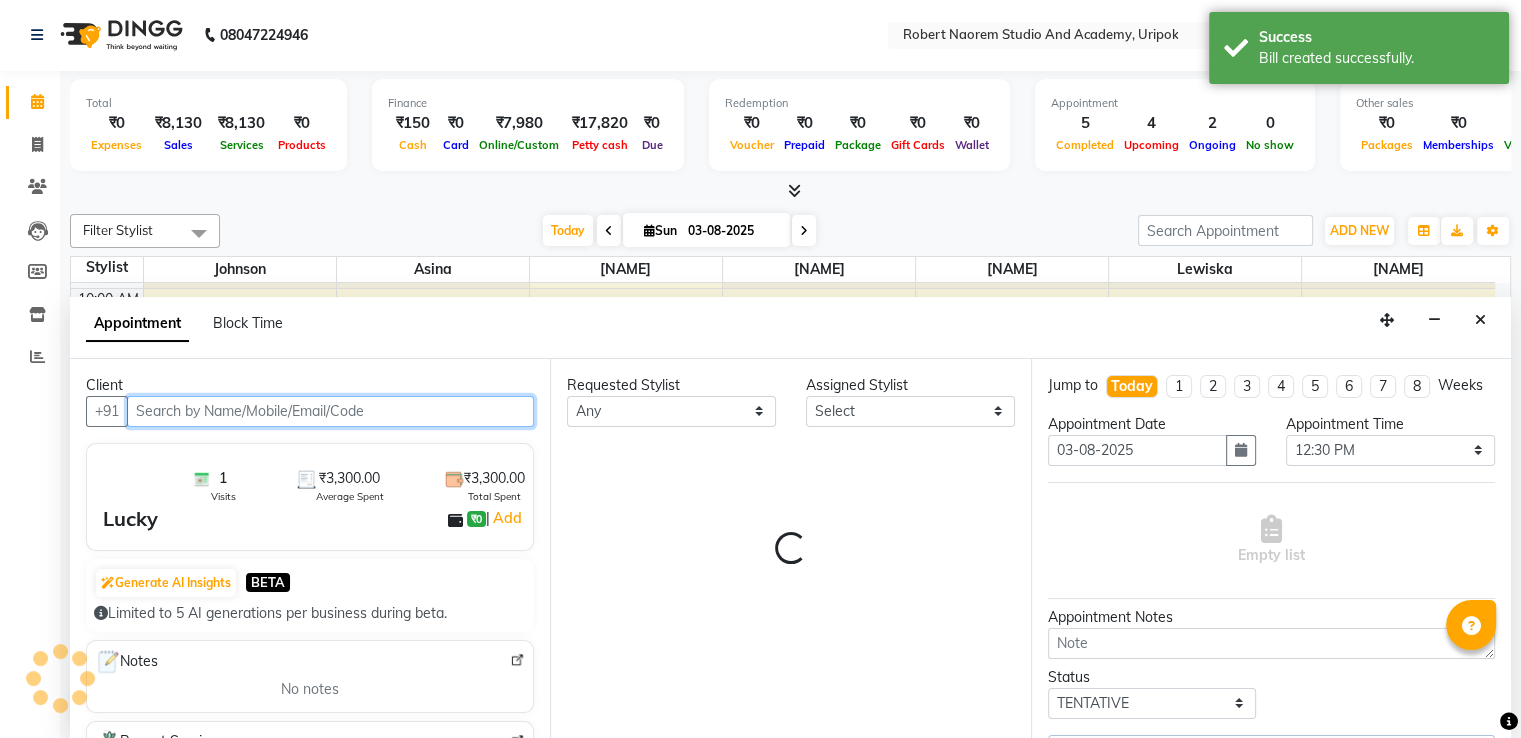 select on "[PHONE]" 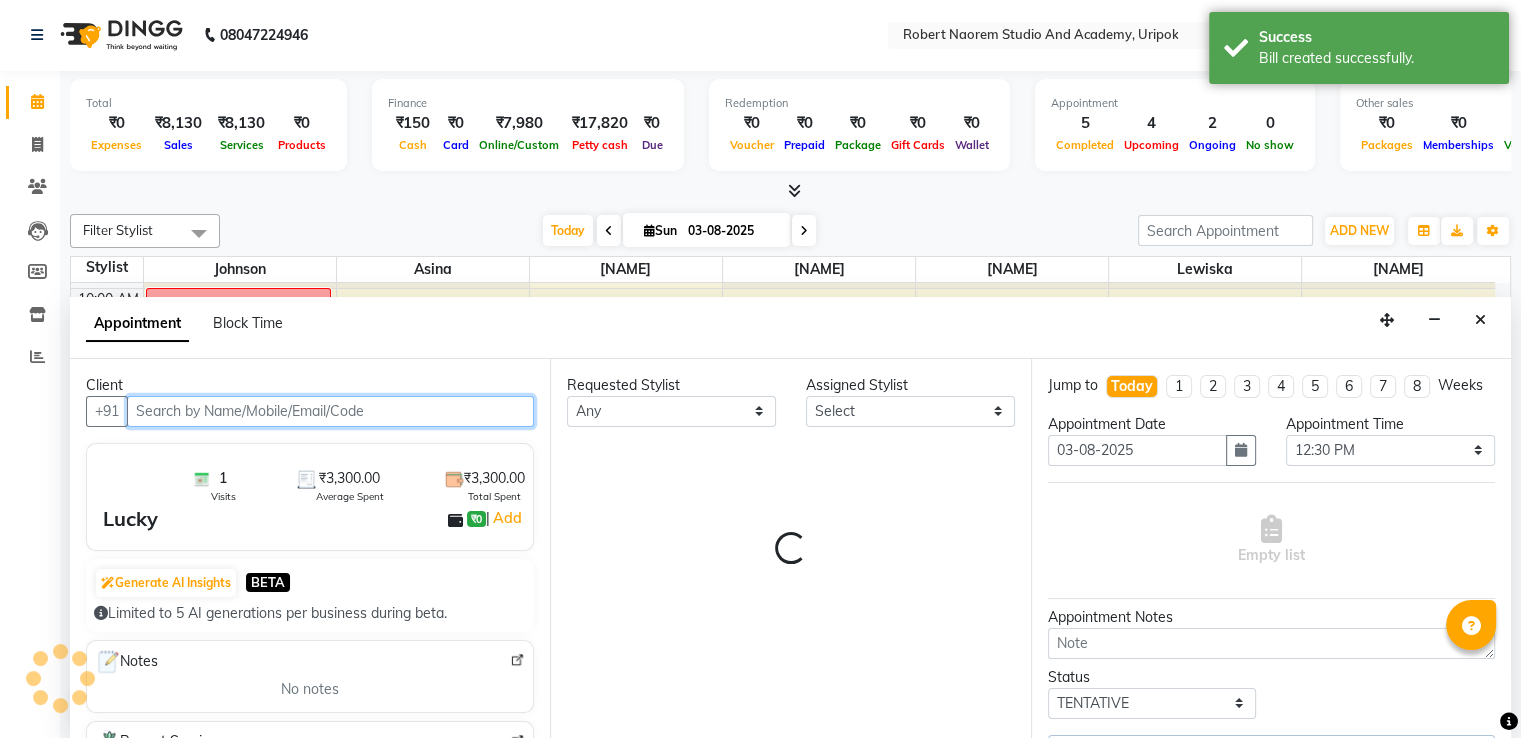 select on "2142" 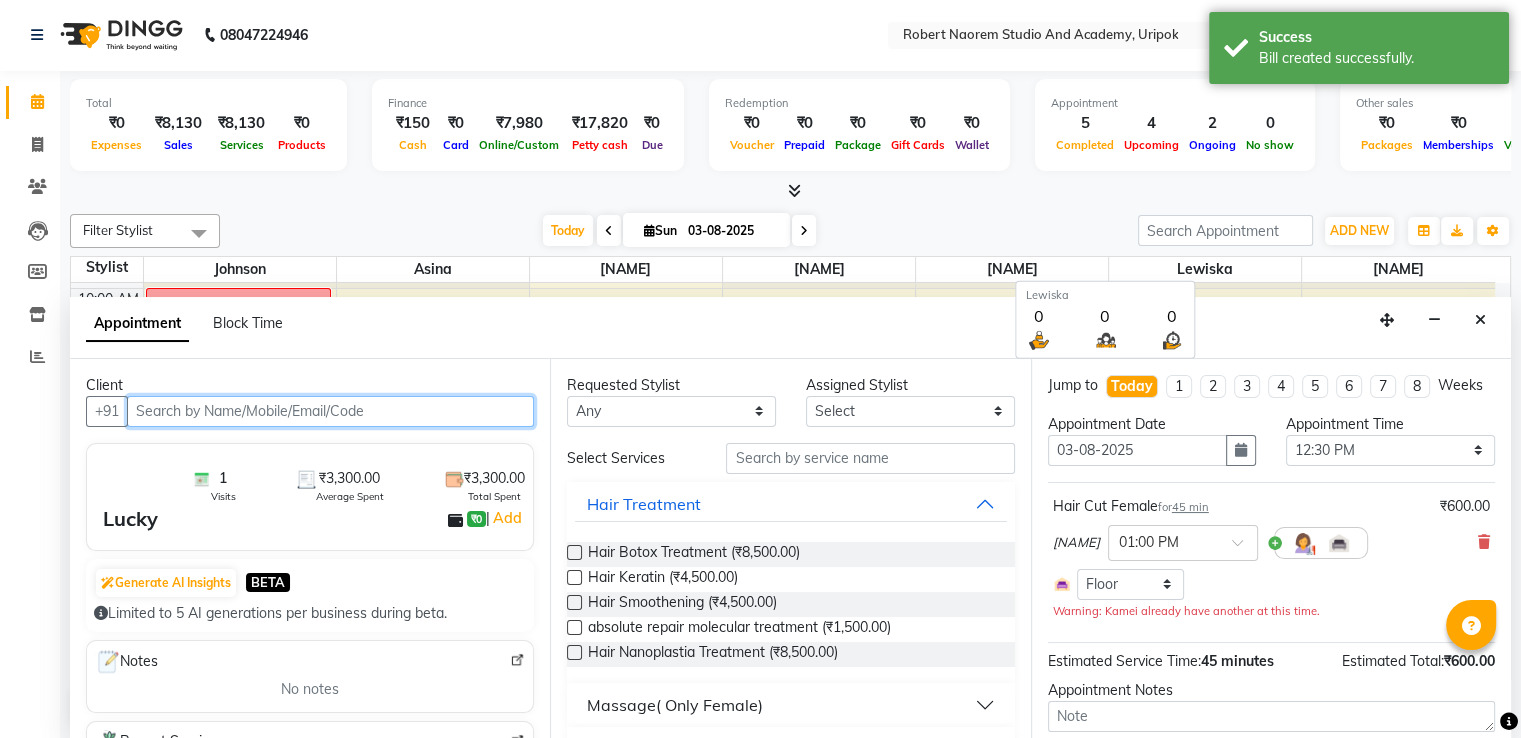 select on "2142" 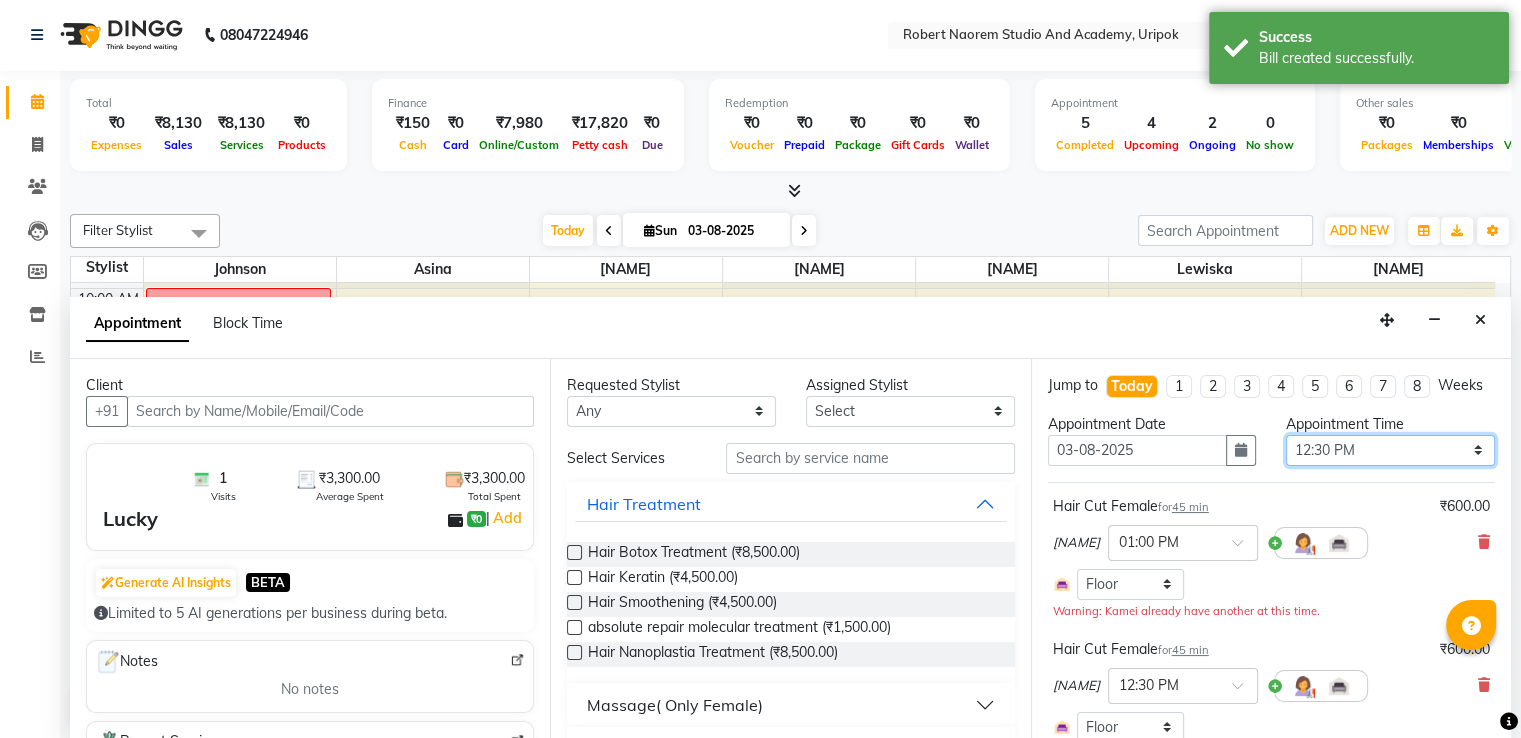 click on "Select 10:00 AM 10:30 AM 11:00 AM 11:30 AM 12:00 PM 12:30 PM 01:00 PM 01:30 PM 02:00 PM 02:30 PM 03:00 PM 03:30 PM 04:00 PM 04:30 PM 05:00 PM 05:30 PM 06:00 PM" at bounding box center (1390, 450) 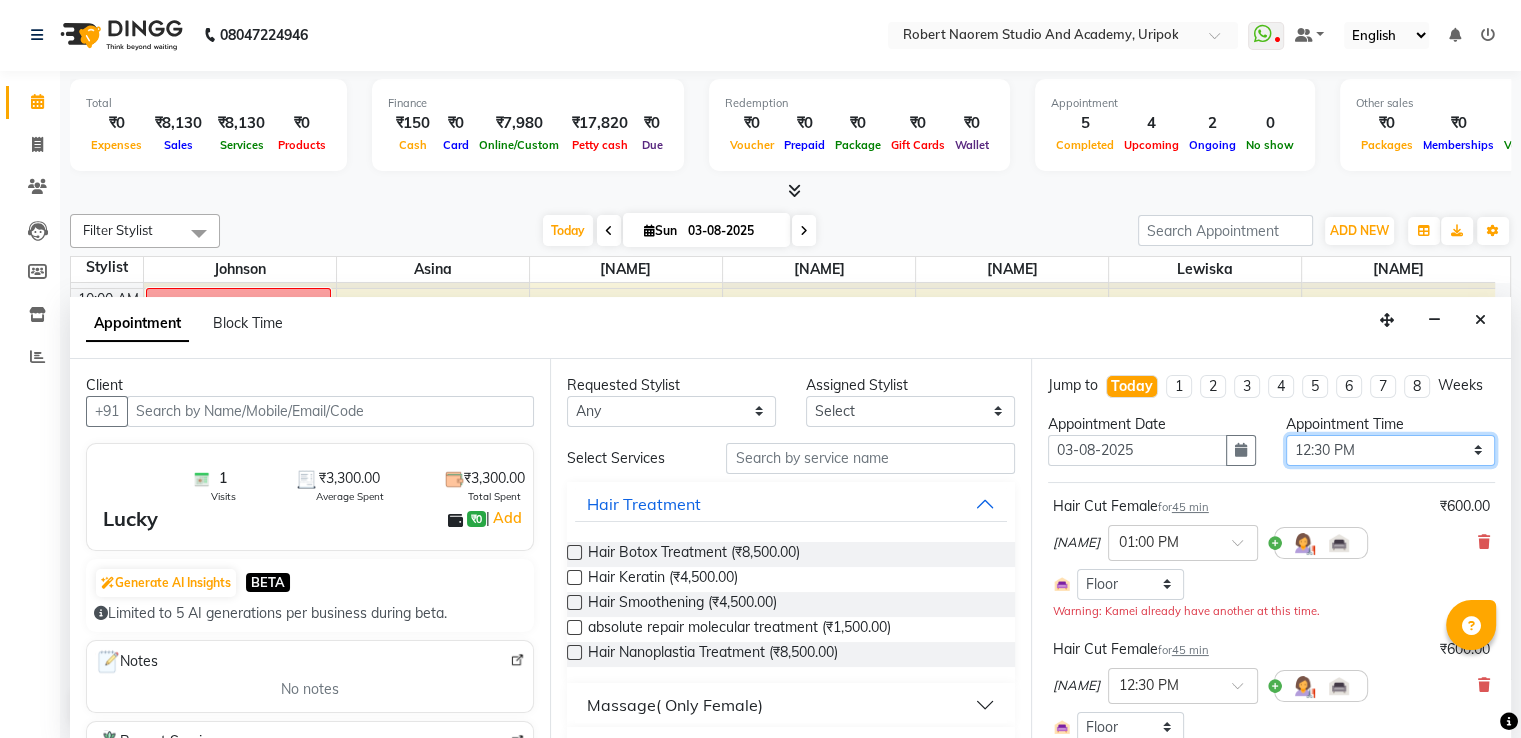 select on "840" 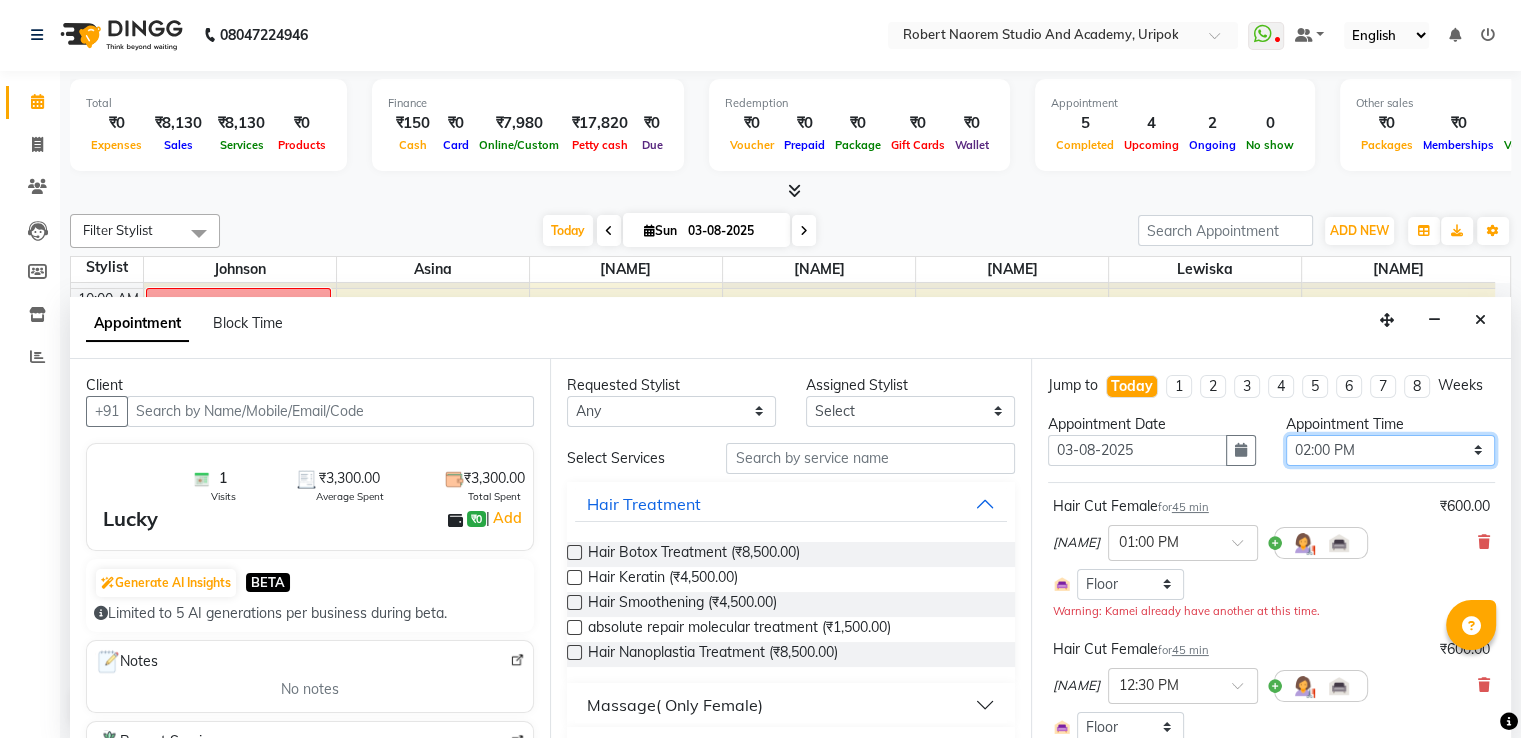 click on "Select 10:00 AM 10:30 AM 11:00 AM 11:30 AM 12:00 PM 12:30 PM 01:00 PM 01:30 PM 02:00 PM 02:30 PM 03:00 PM 03:30 PM 04:00 PM 04:30 PM 05:00 PM 05:30 PM 06:00 PM" at bounding box center (1390, 450) 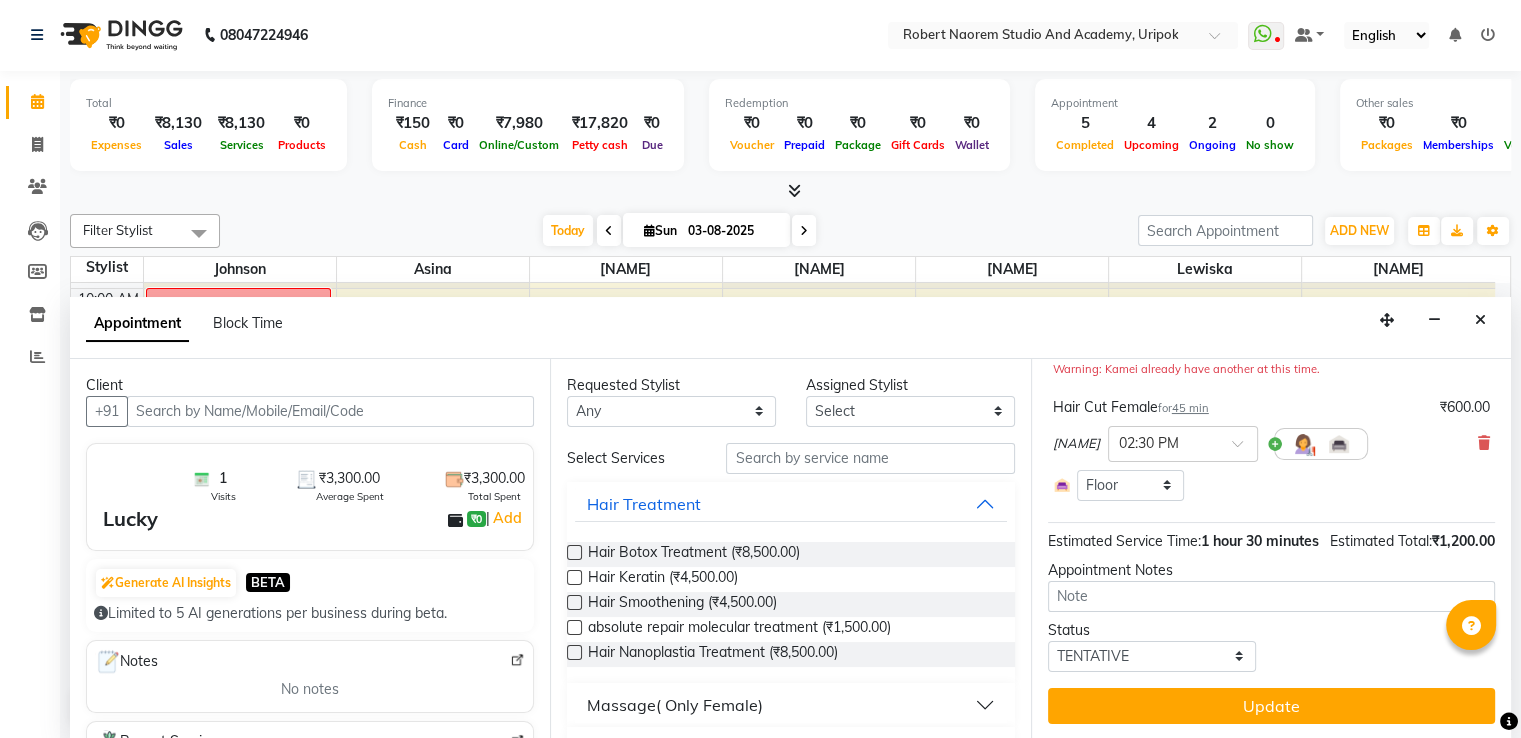 scroll, scrollTop: 281, scrollLeft: 0, axis: vertical 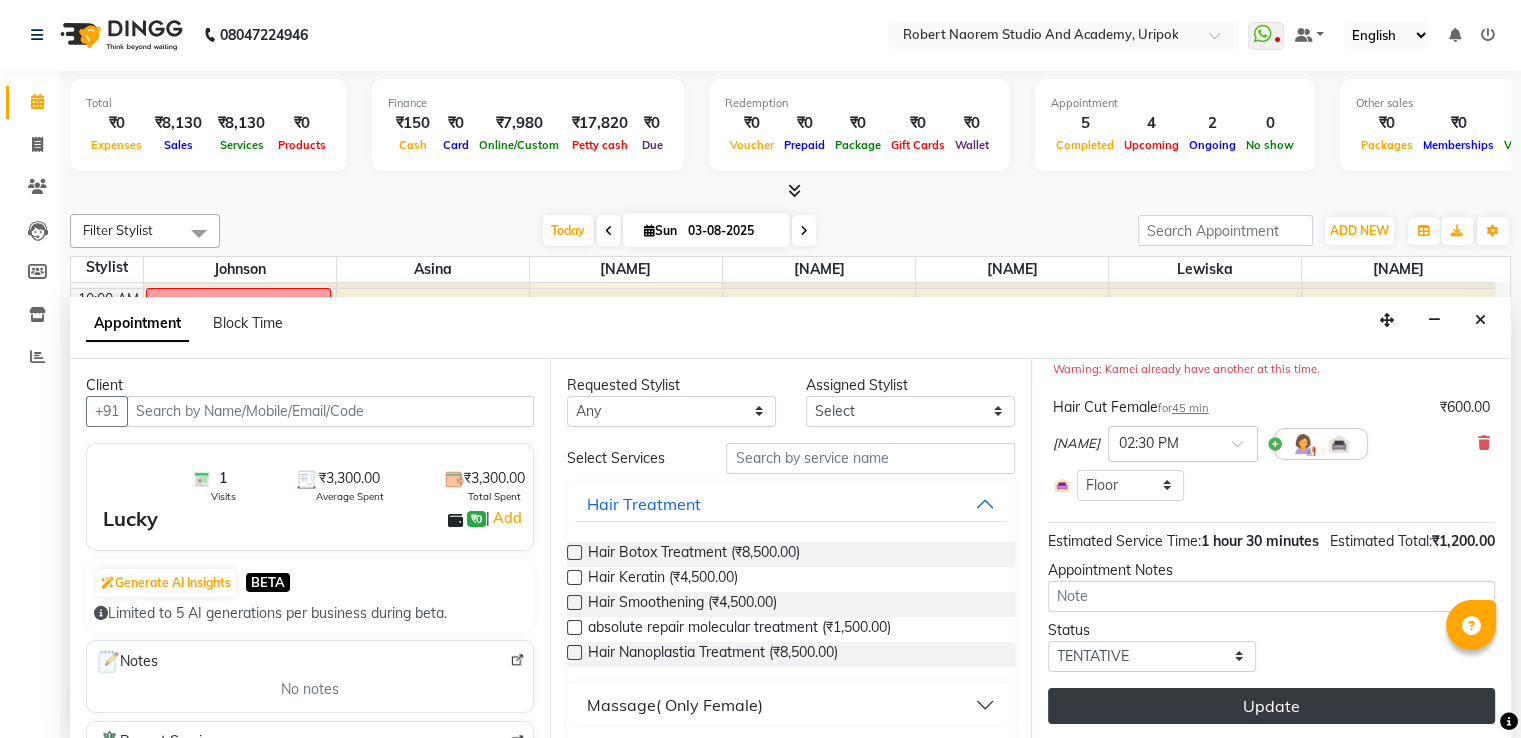 click on "Update" at bounding box center [1271, 706] 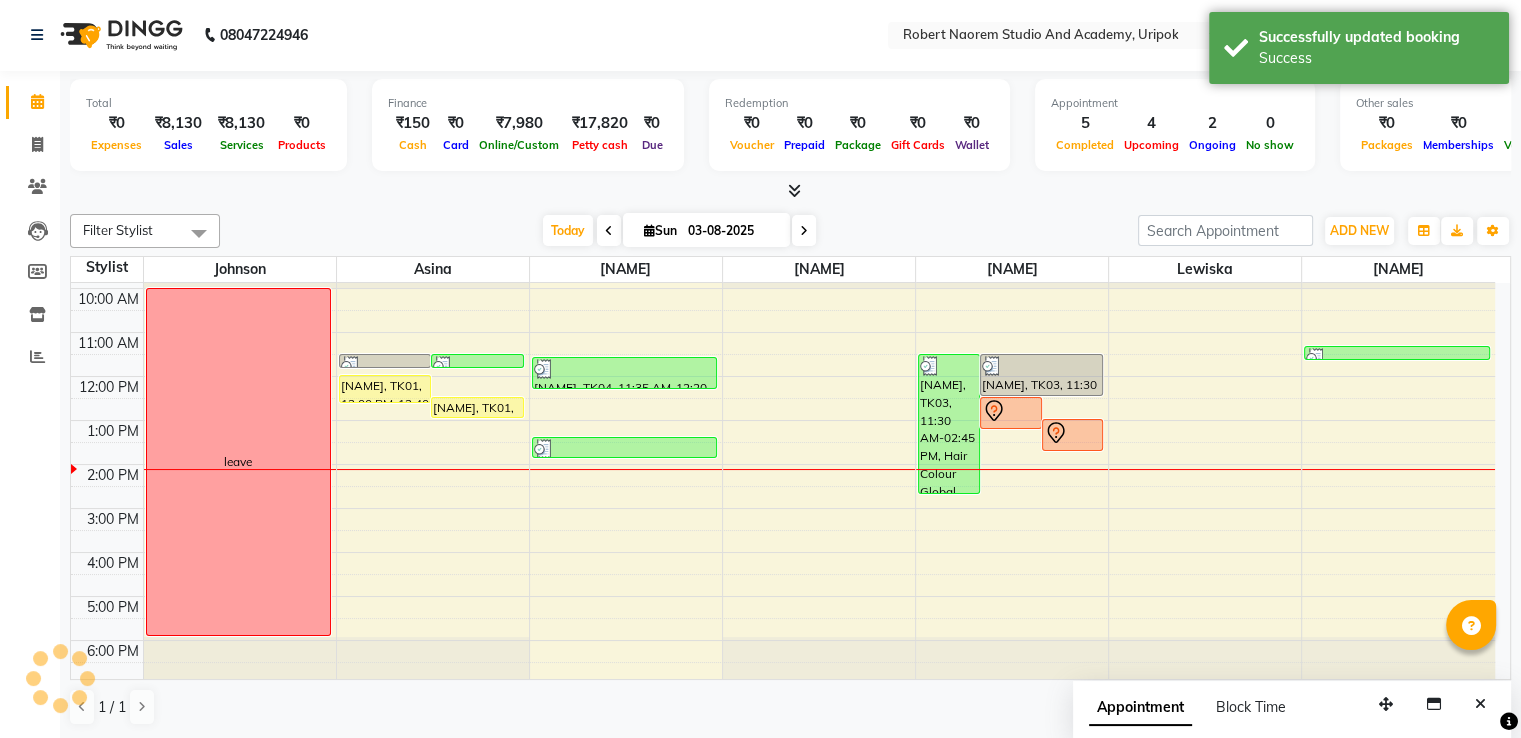 scroll, scrollTop: 0, scrollLeft: 0, axis: both 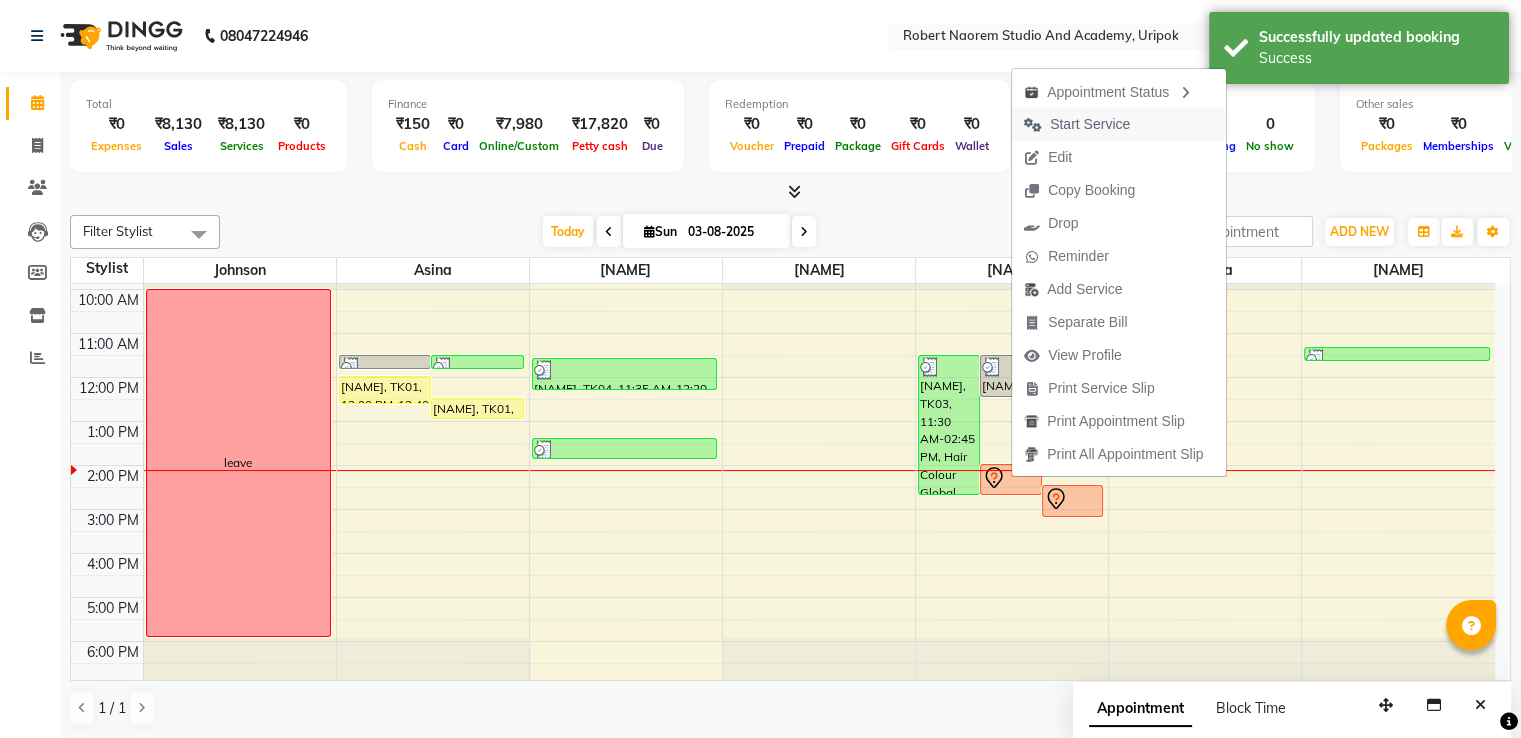 click on "Start Service" at bounding box center (1090, 124) 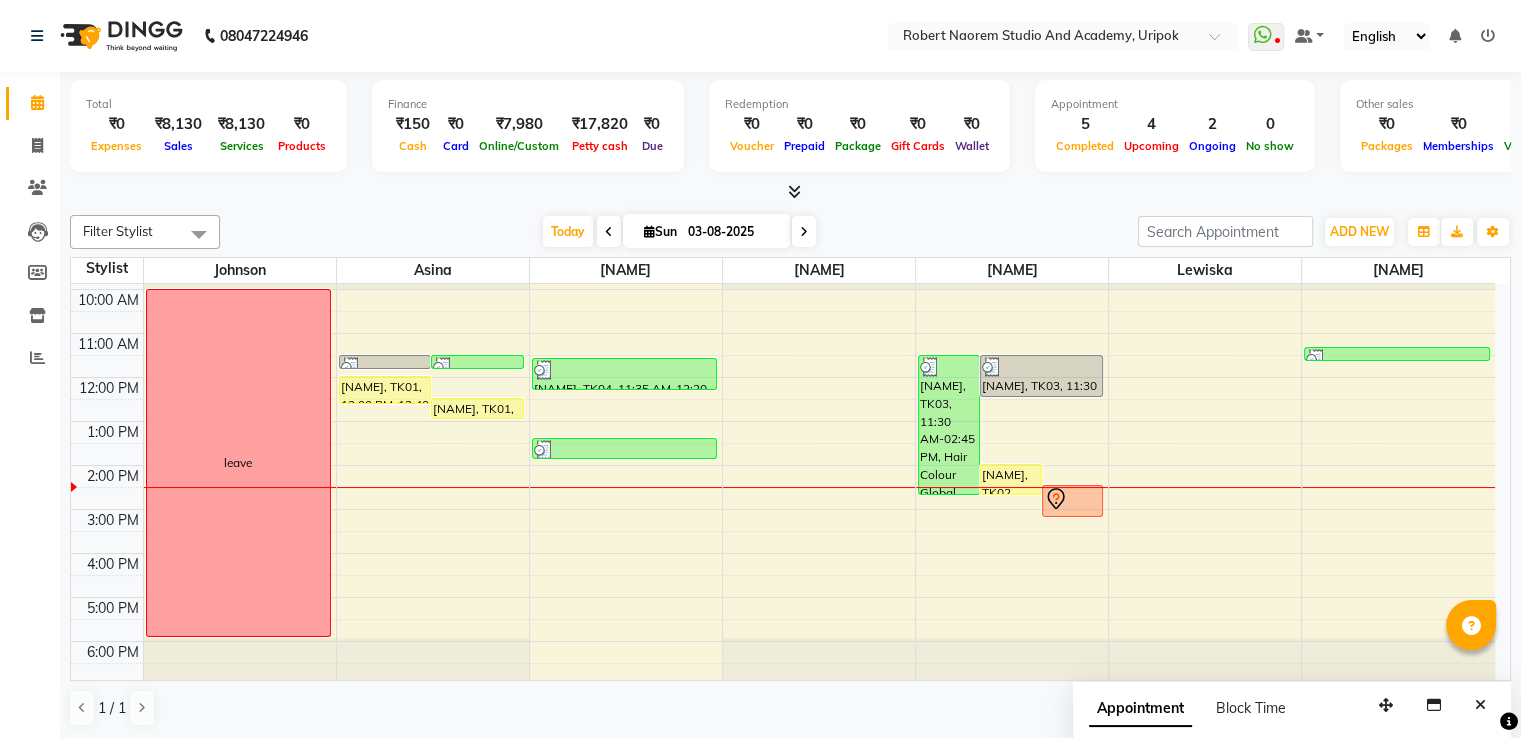 scroll, scrollTop: 1, scrollLeft: 0, axis: vertical 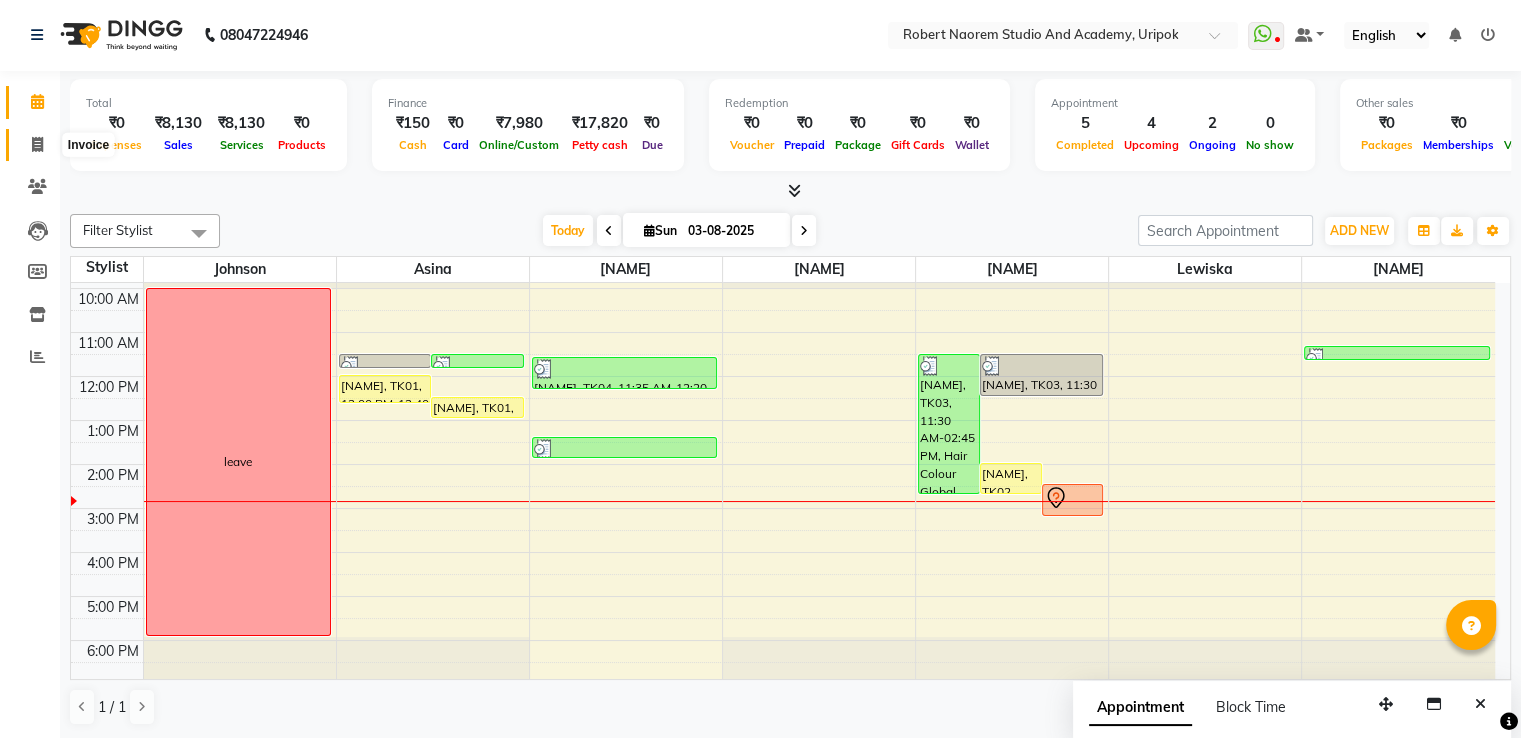click 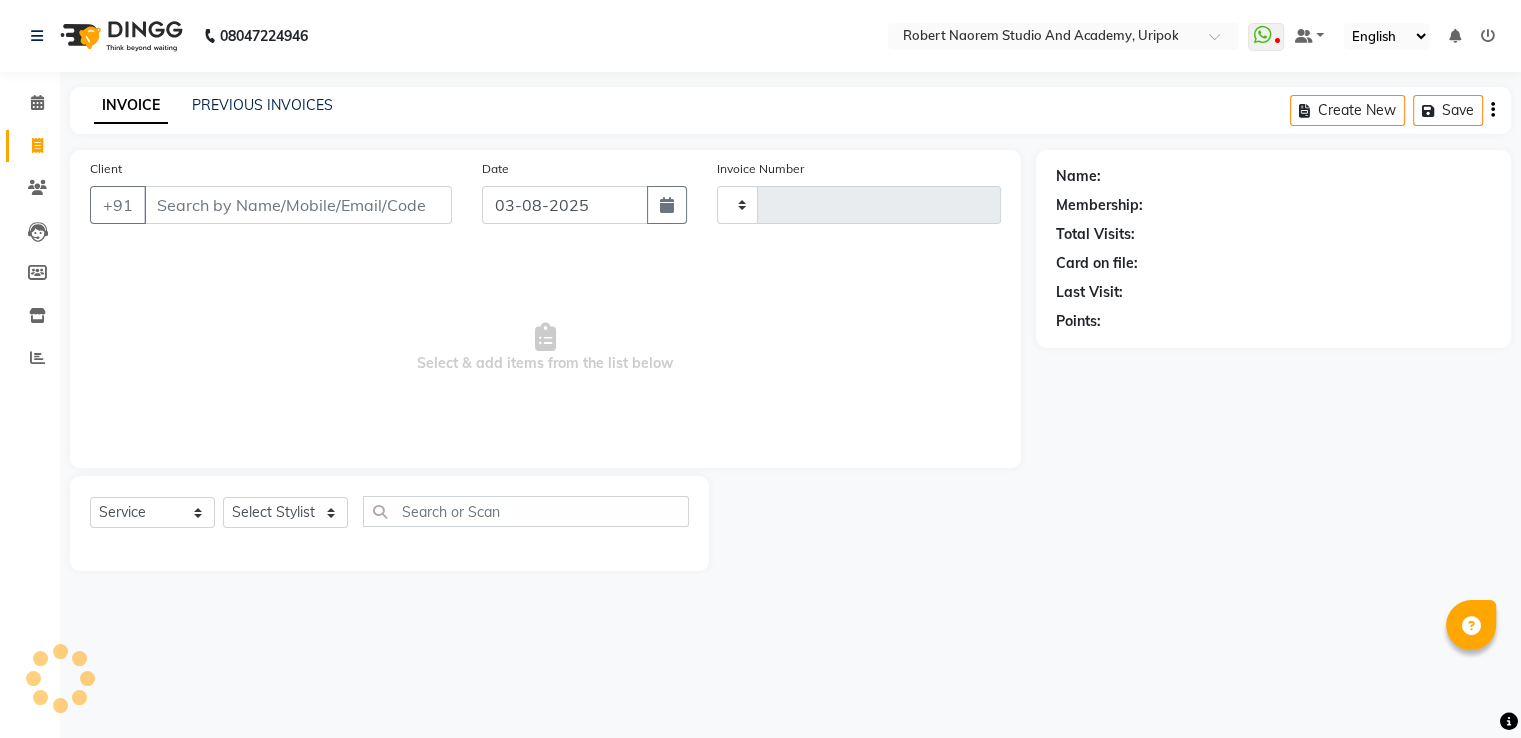 scroll, scrollTop: 0, scrollLeft: 0, axis: both 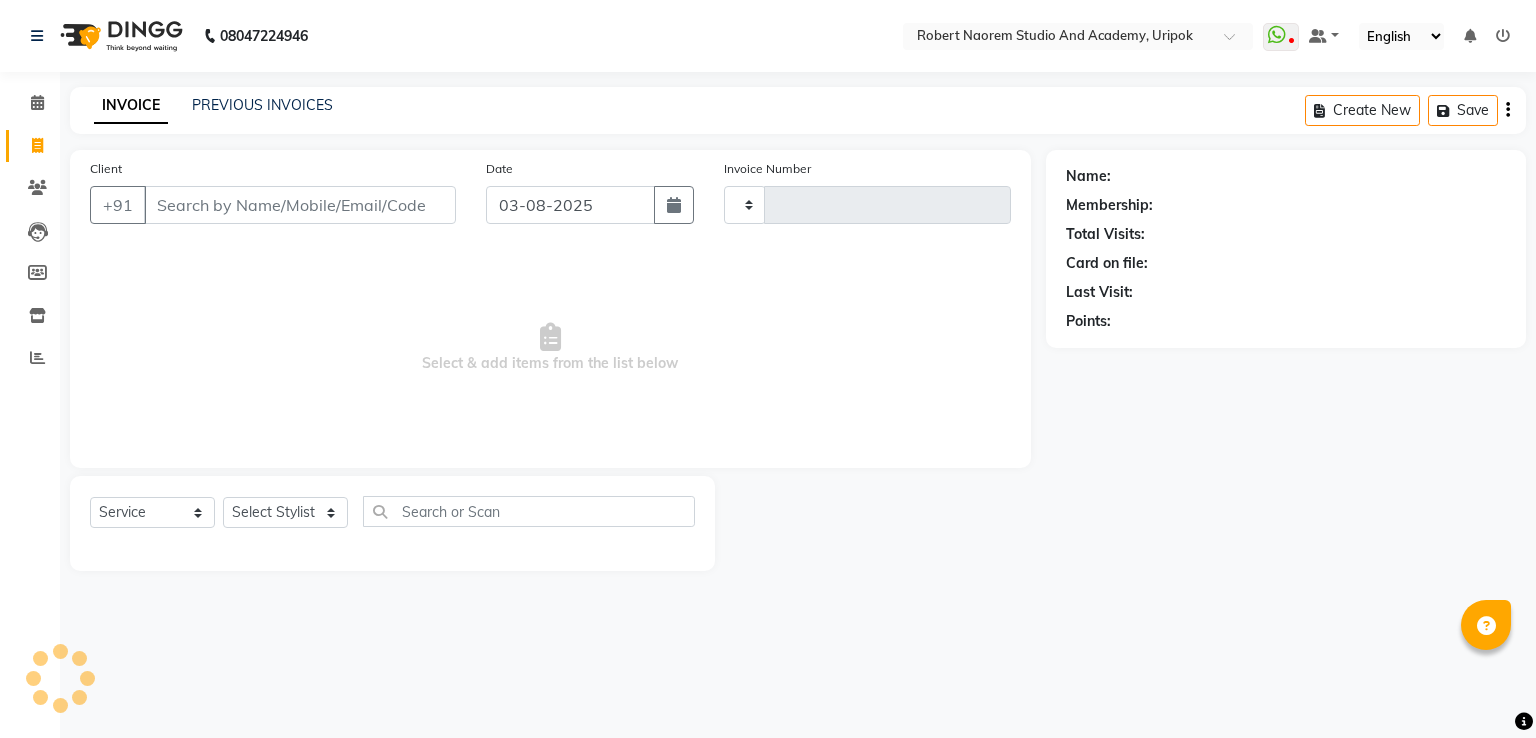 type on "0951" 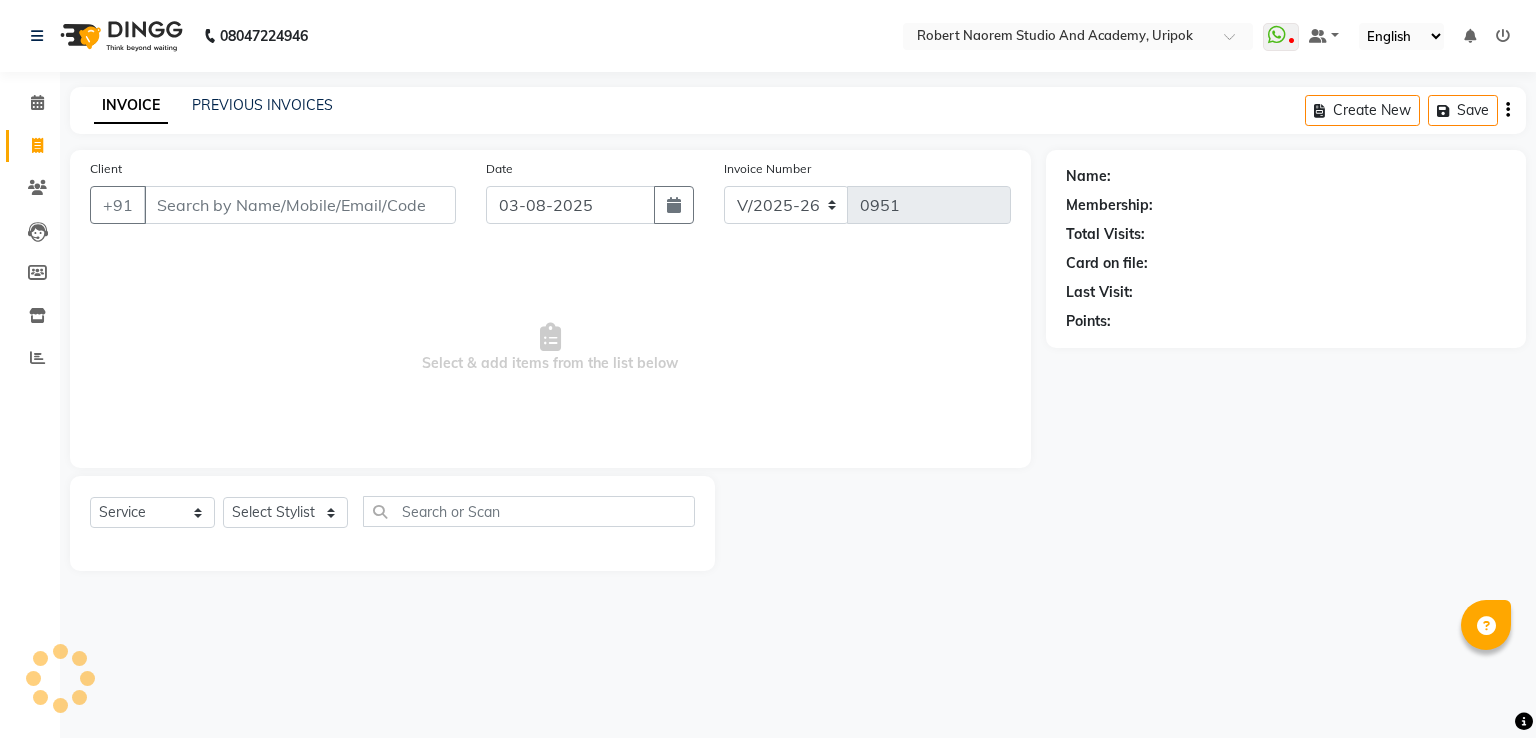 click on "Client" at bounding box center [300, 205] 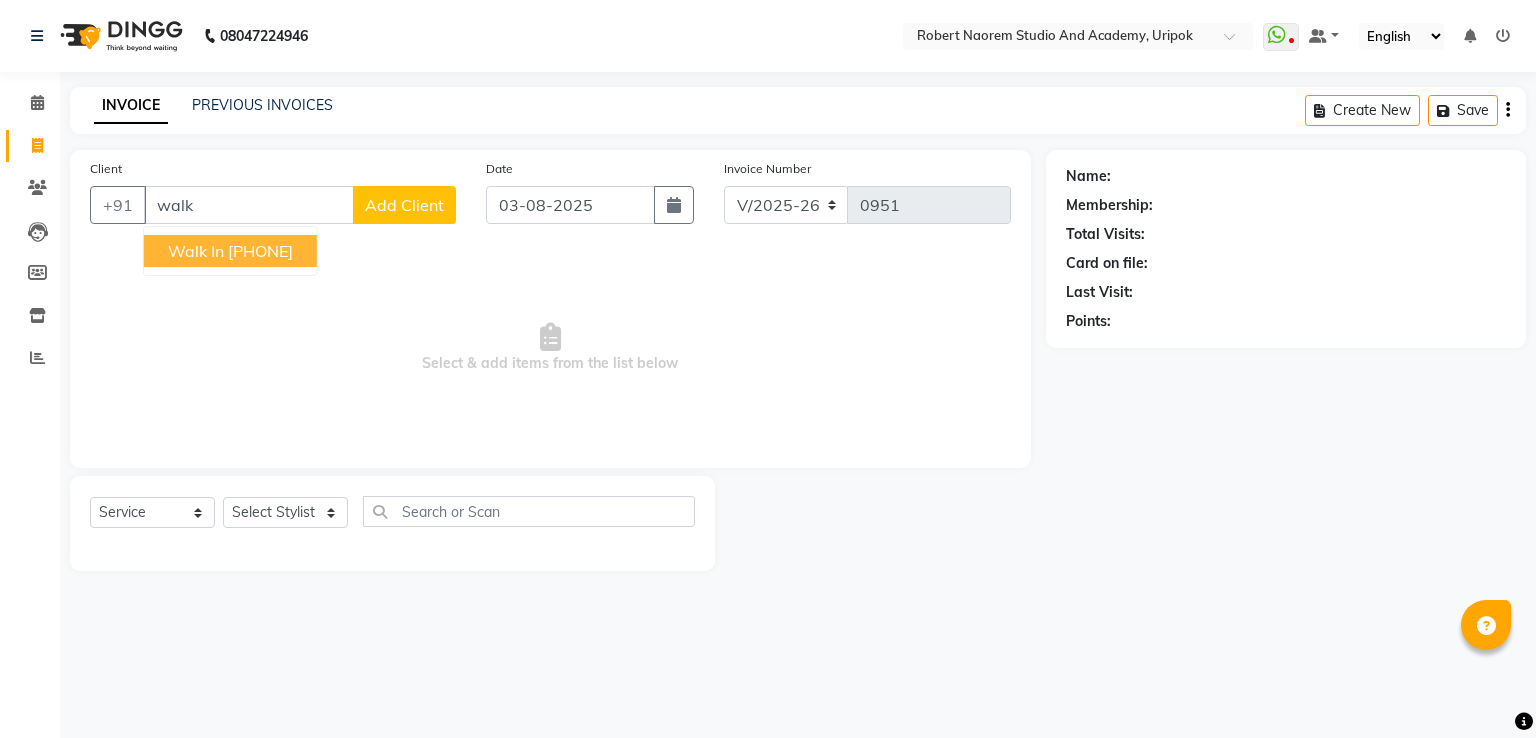 click on "[PHONE]" at bounding box center (260, 251) 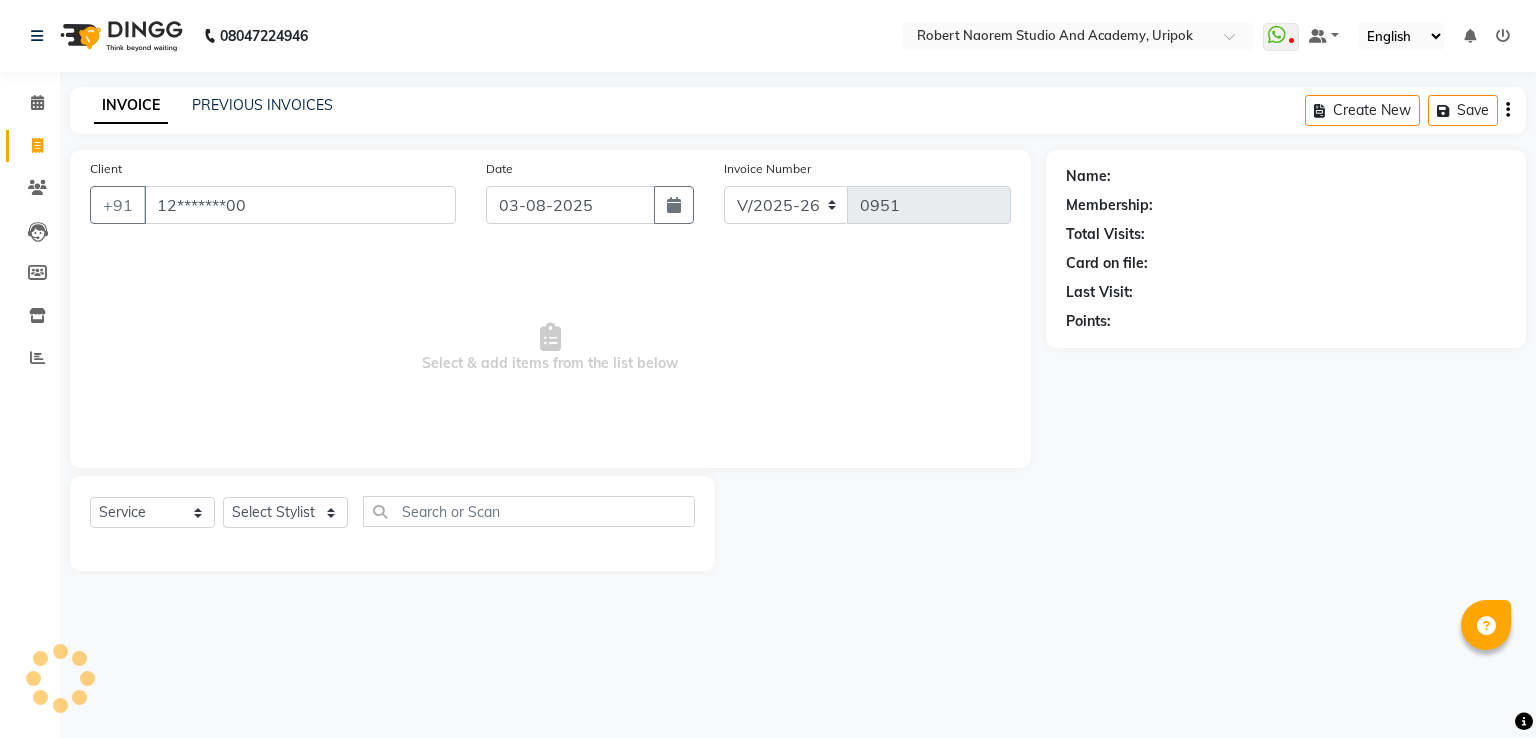 type on "12*******00" 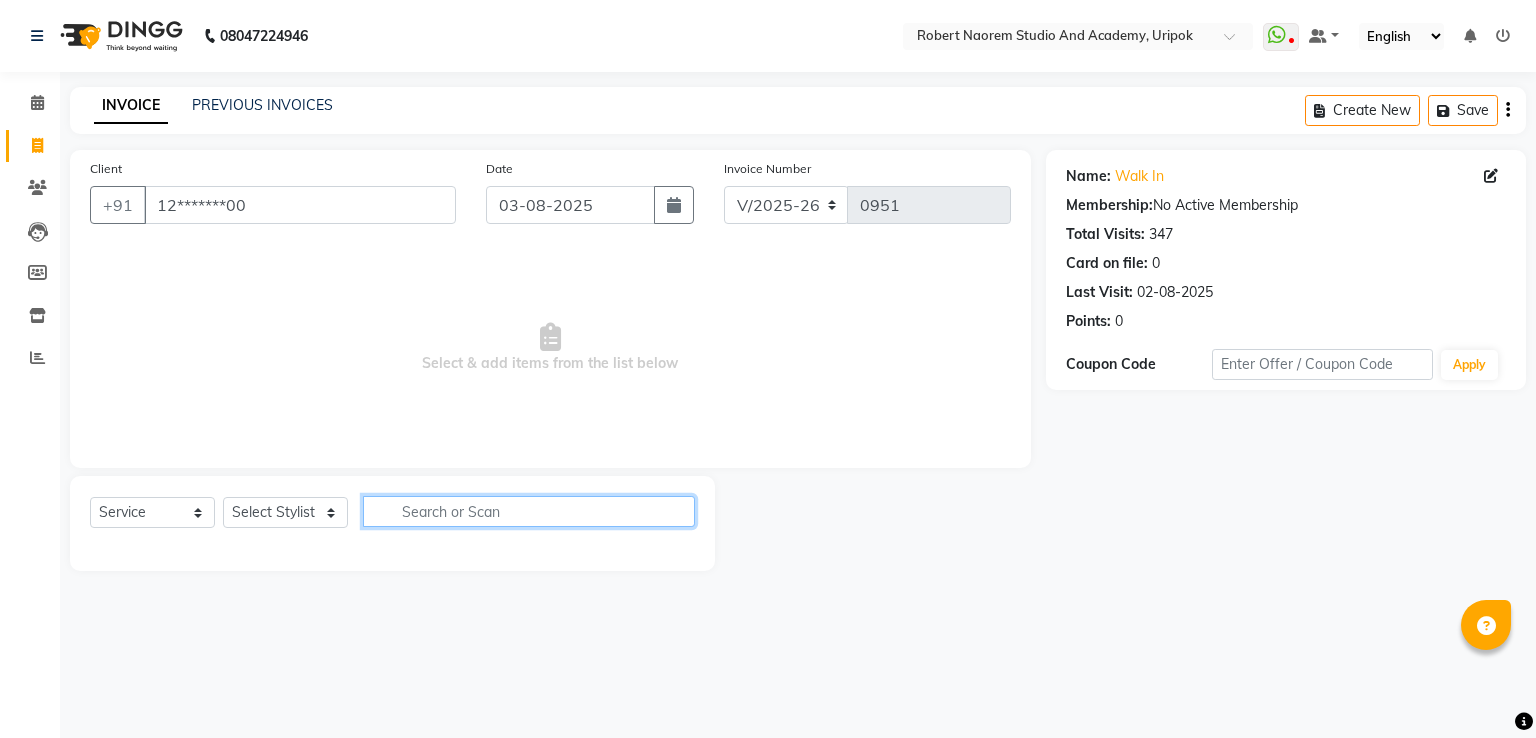 click 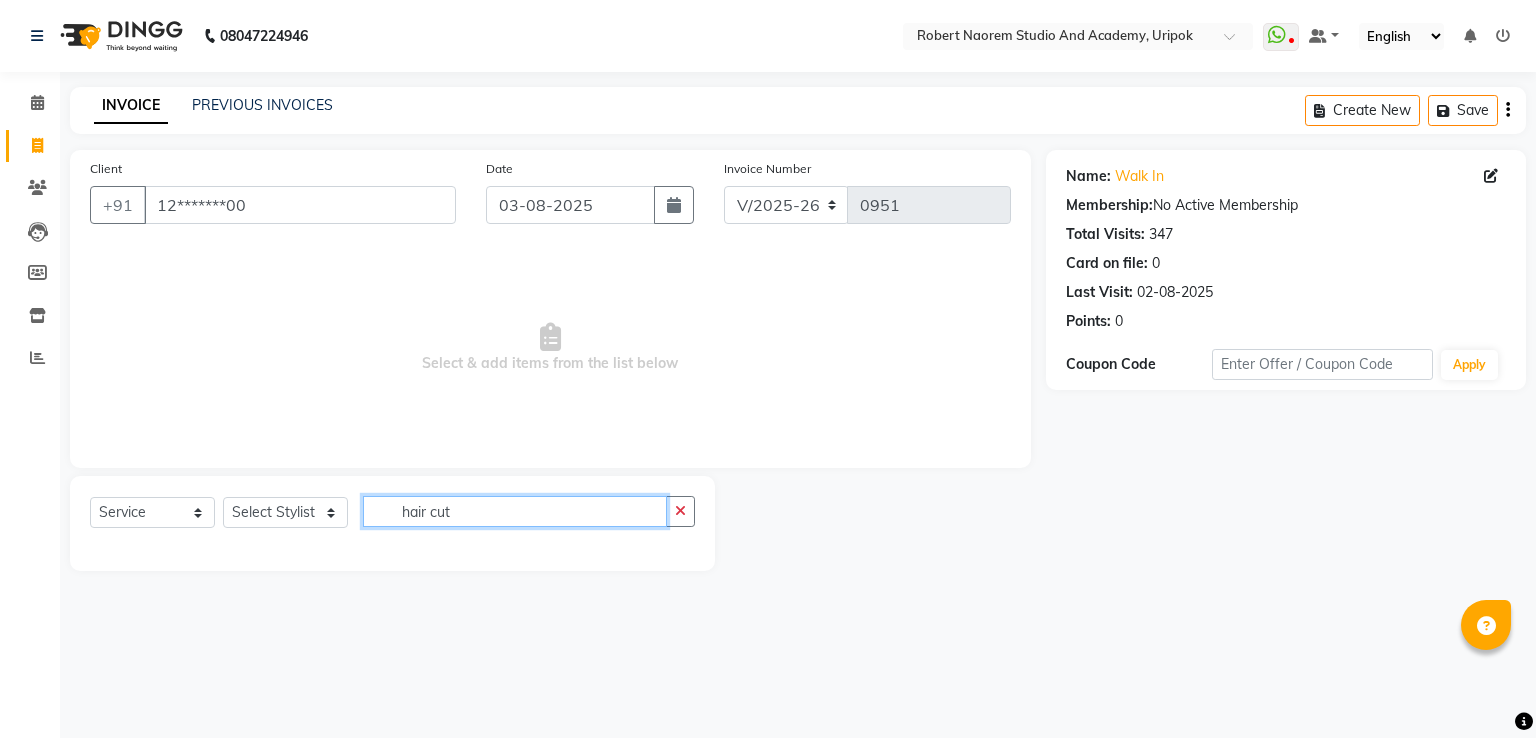 type on "hair cut" 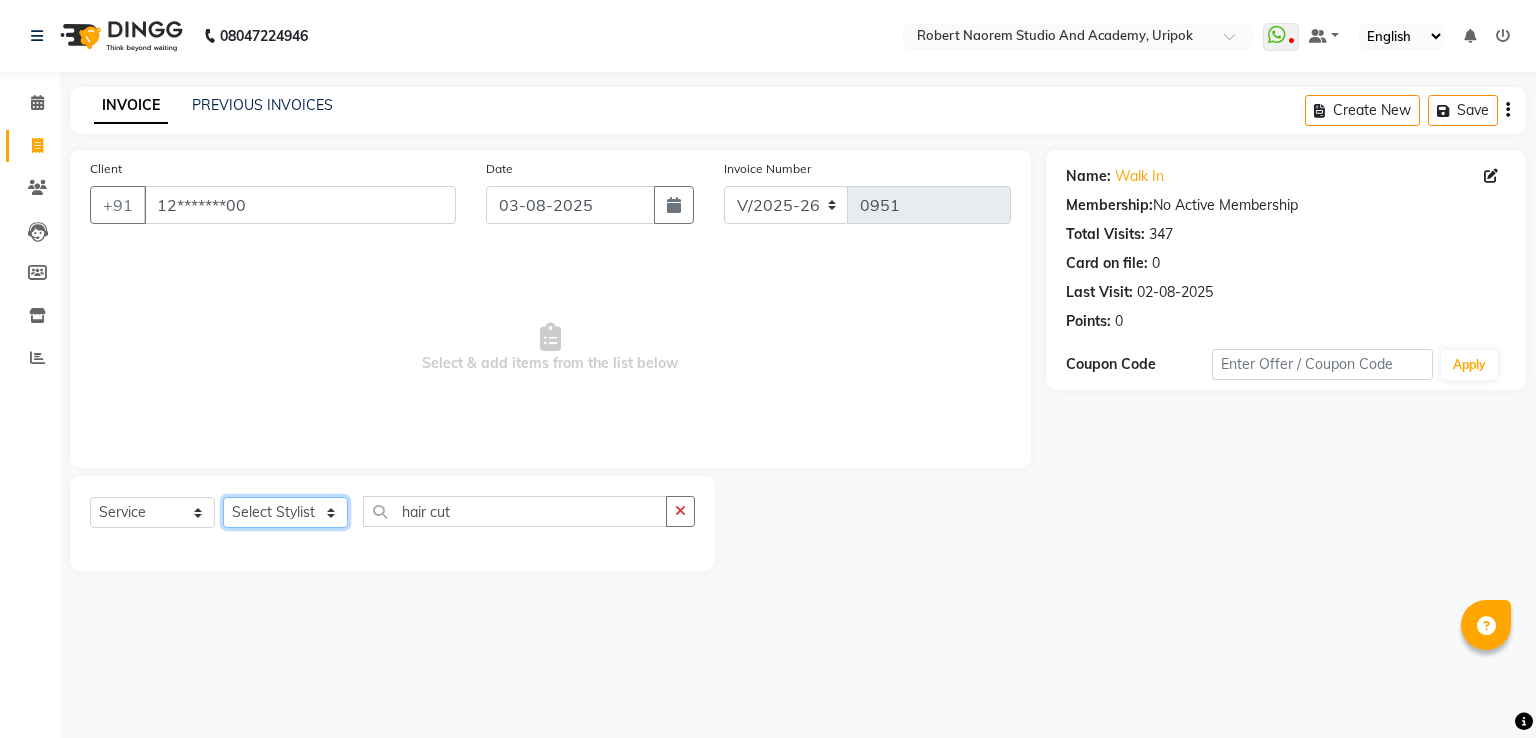 click on "Services Stylist Service Qty Price Disc Total Action [NAME] [NAME] [NAME] [NAME] [NAME] [NAME] [NAME] [NAME]" 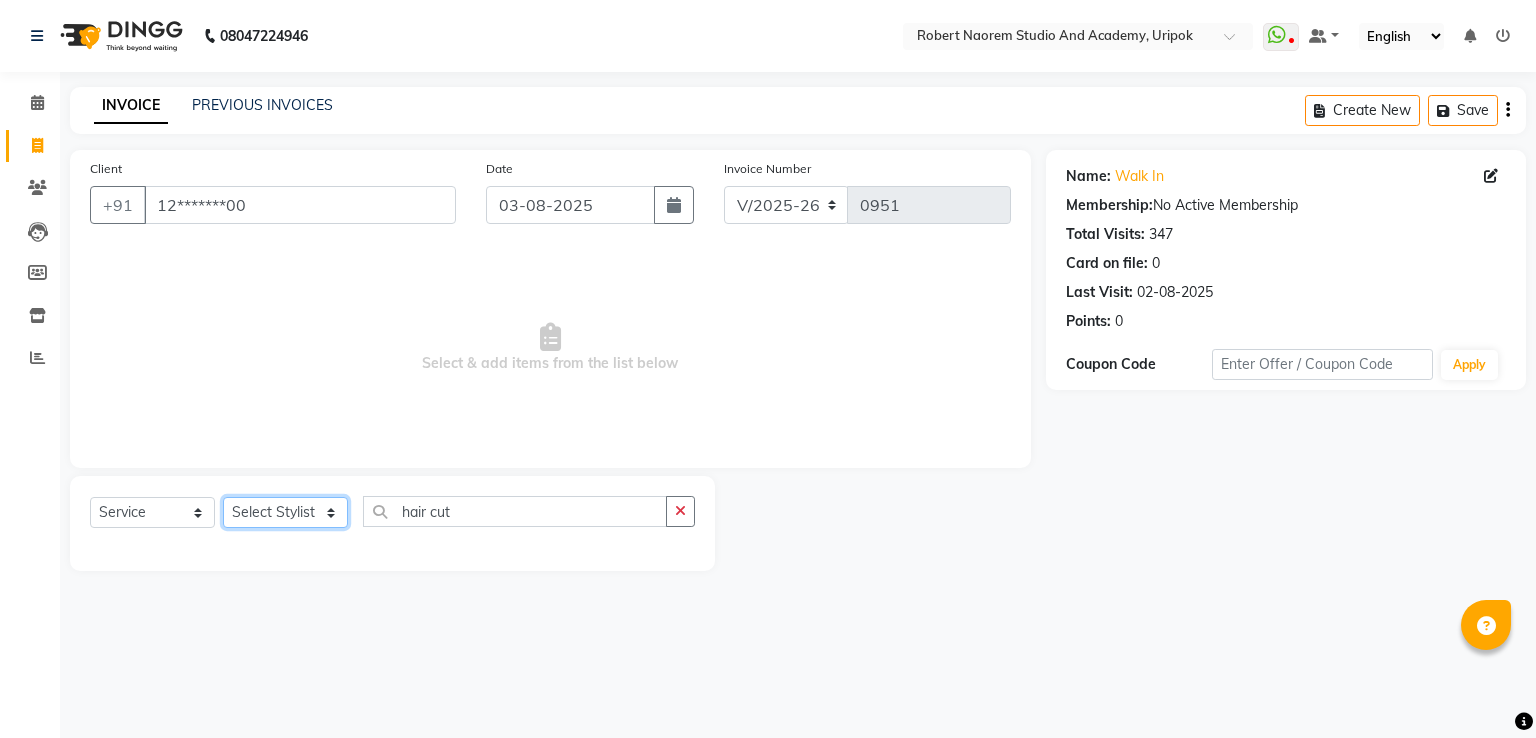 select on "29614" 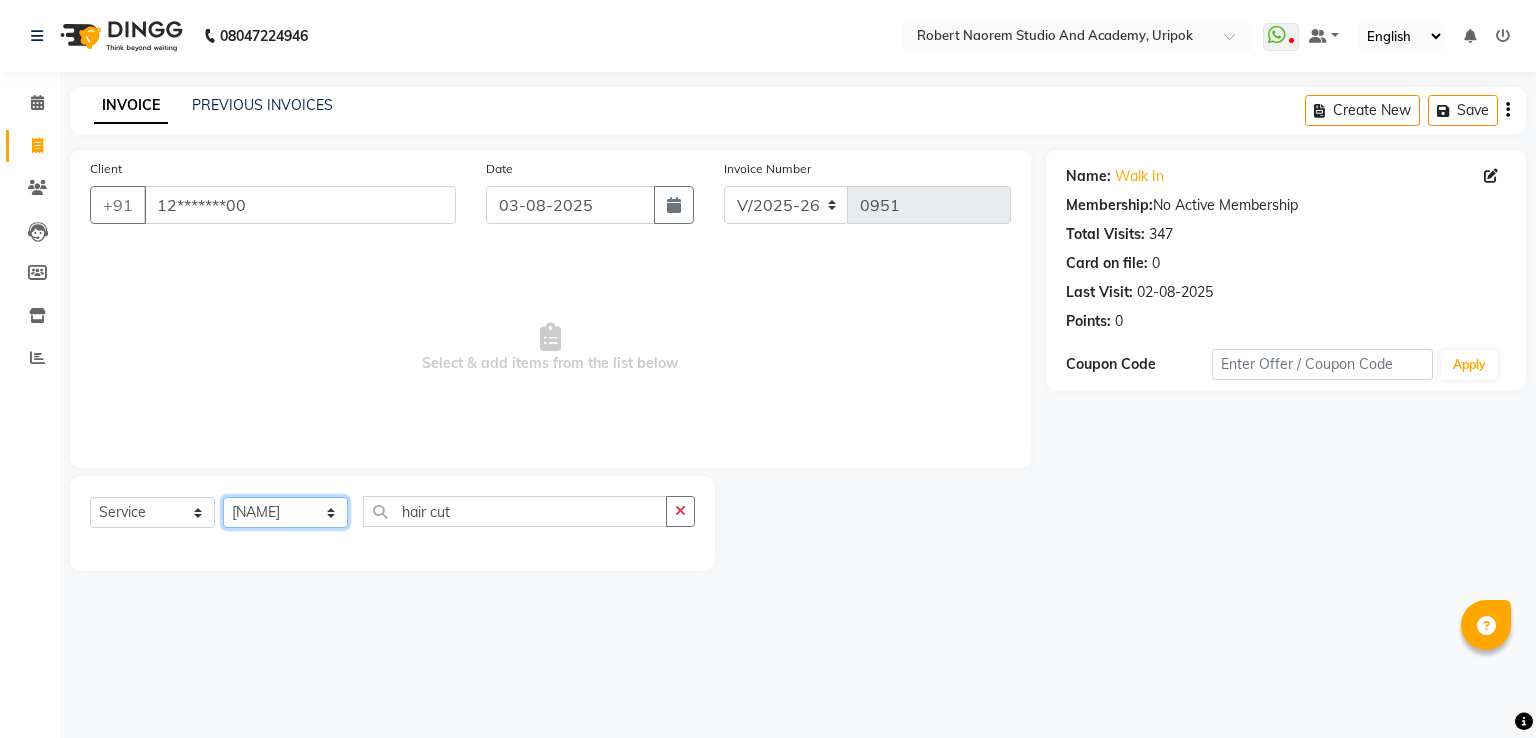 click on "Services Stylist Service Qty Price Disc Total Action [NAME] [NAME] [NAME] [NAME] [NAME] [NAME] [NAME] [NAME]" 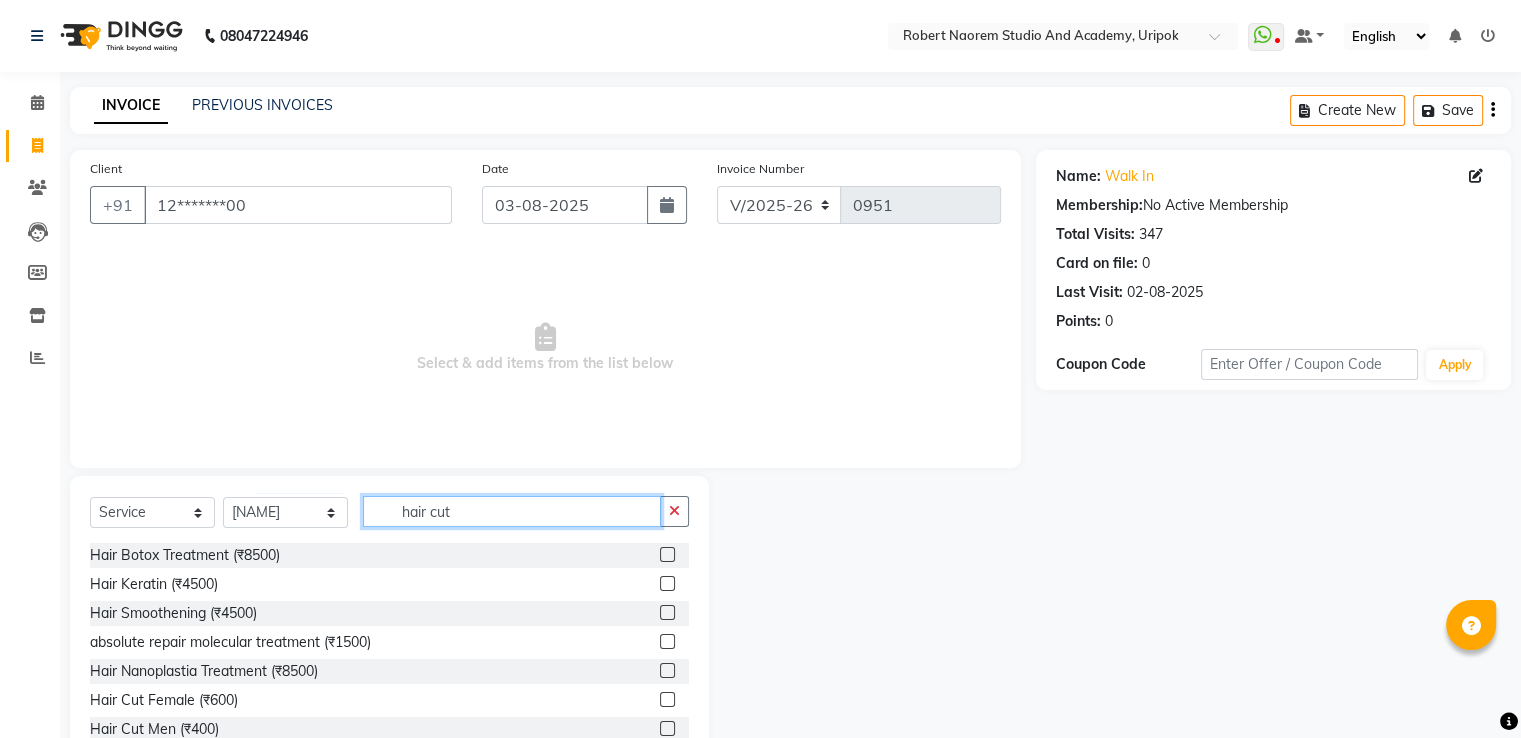 click on "hair cut" 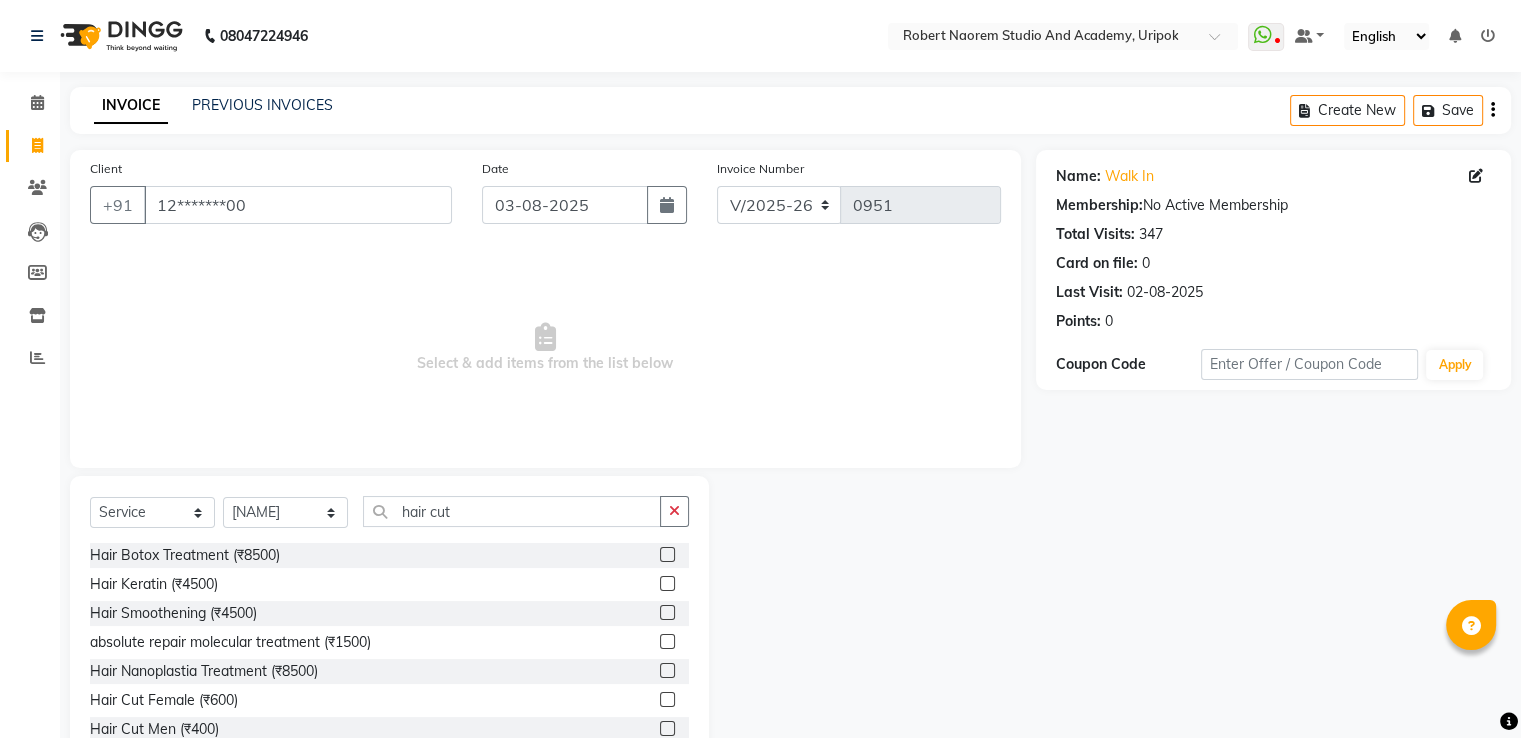 click 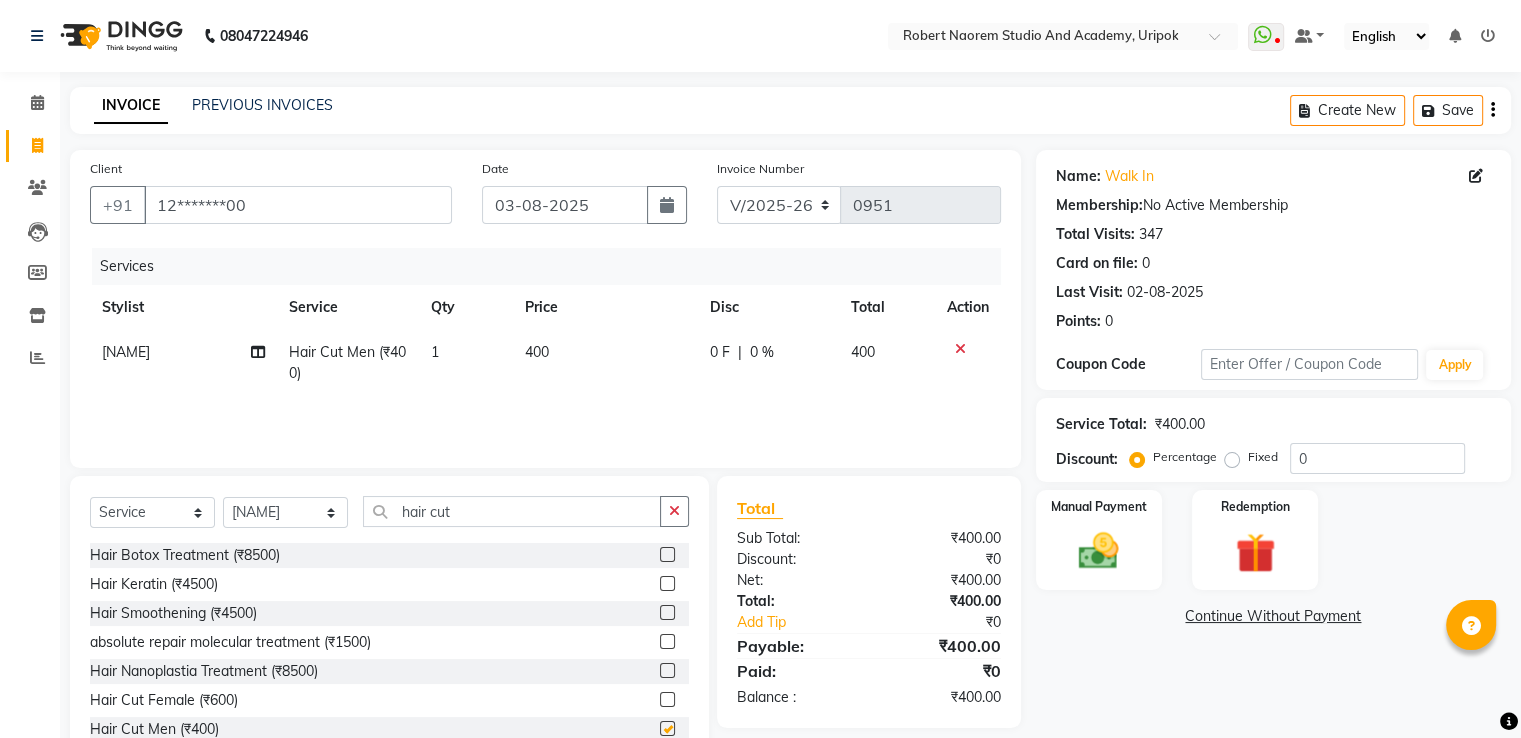 checkbox on "false" 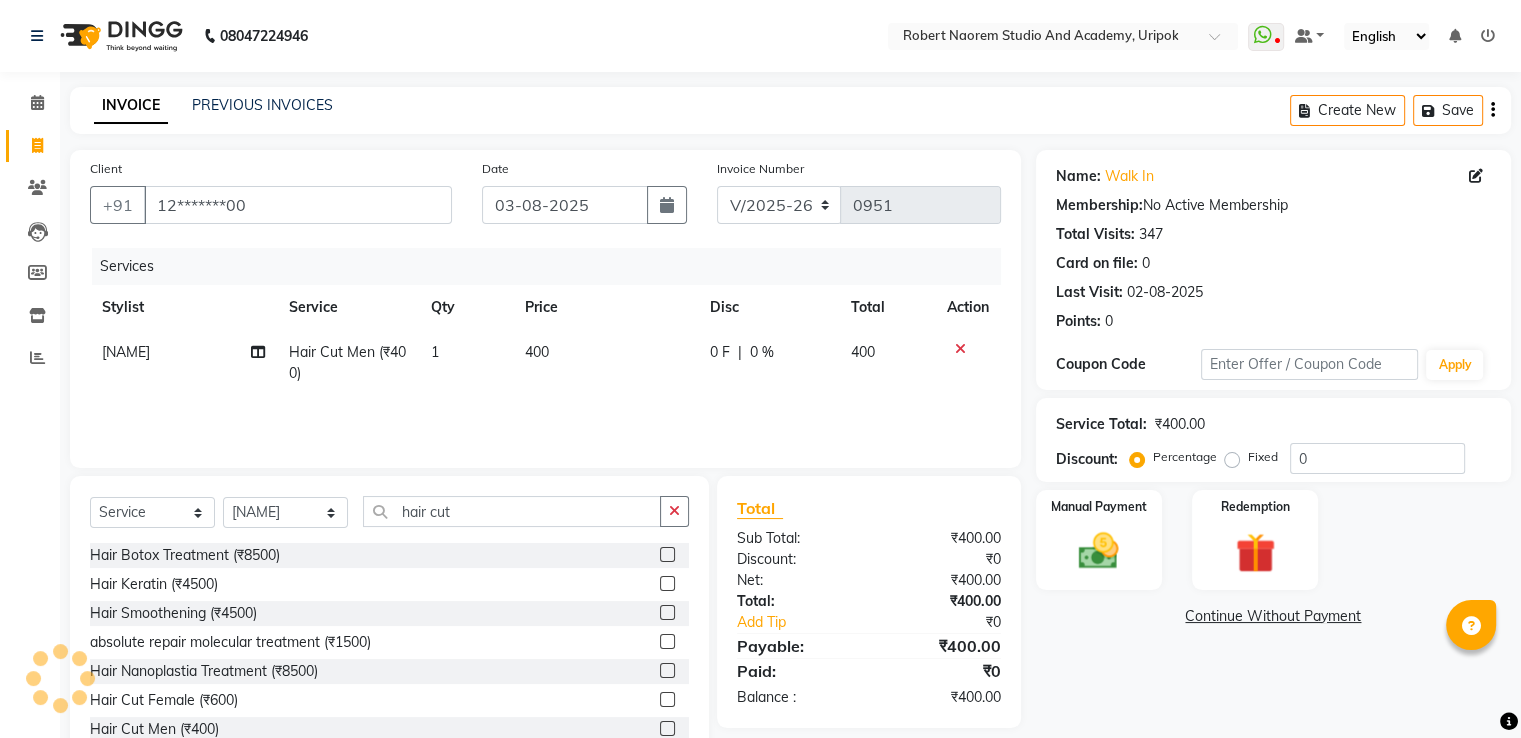 click on "0 F" 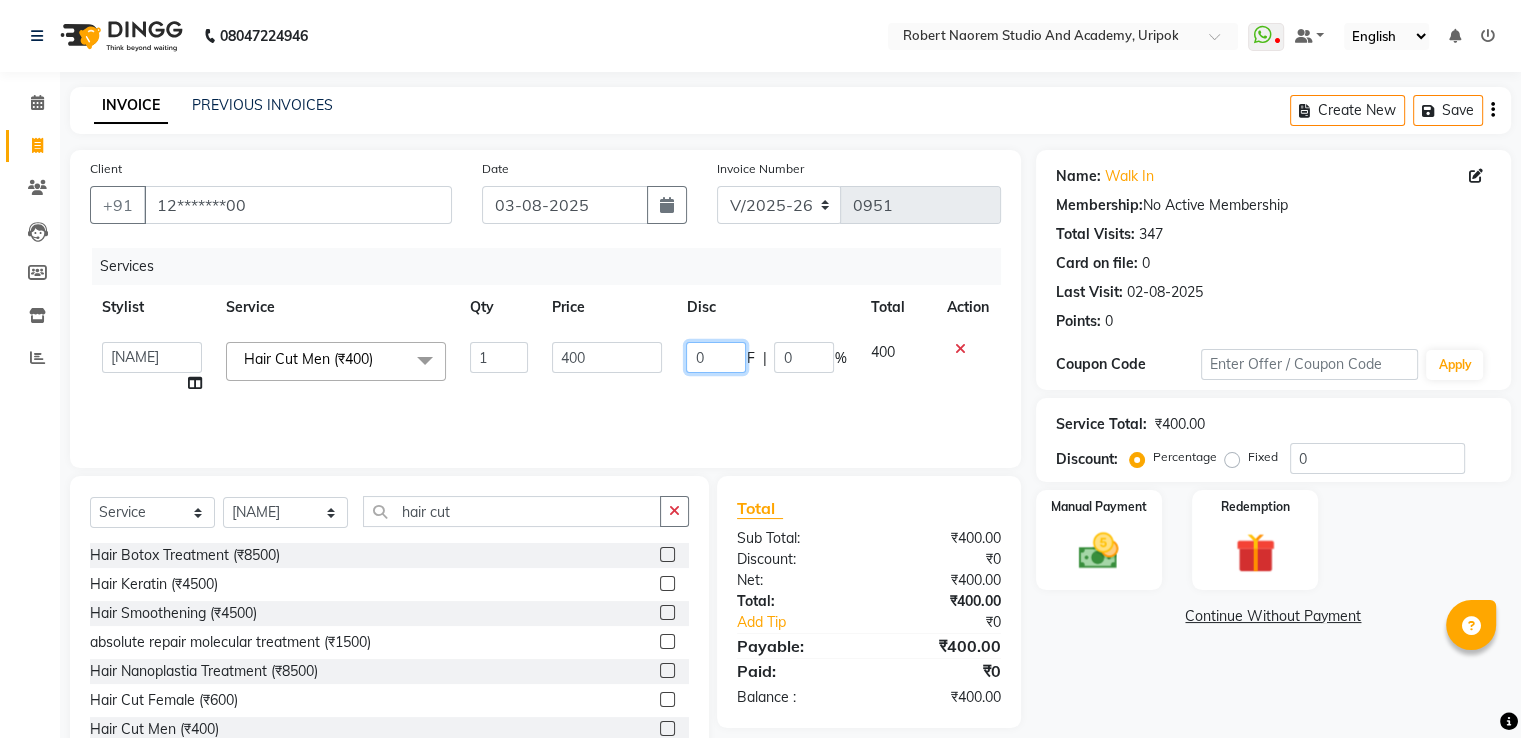 click on "0" 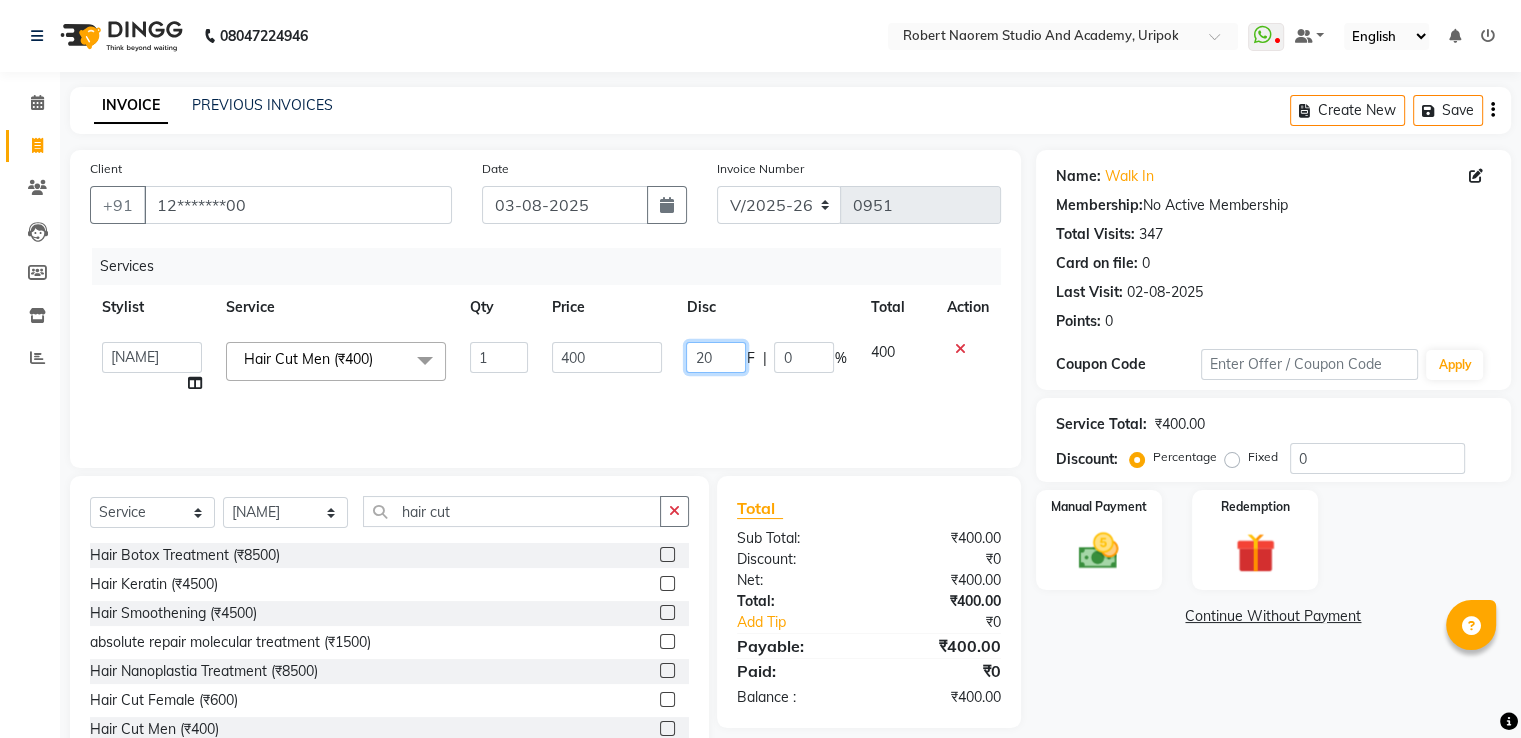 type on "200" 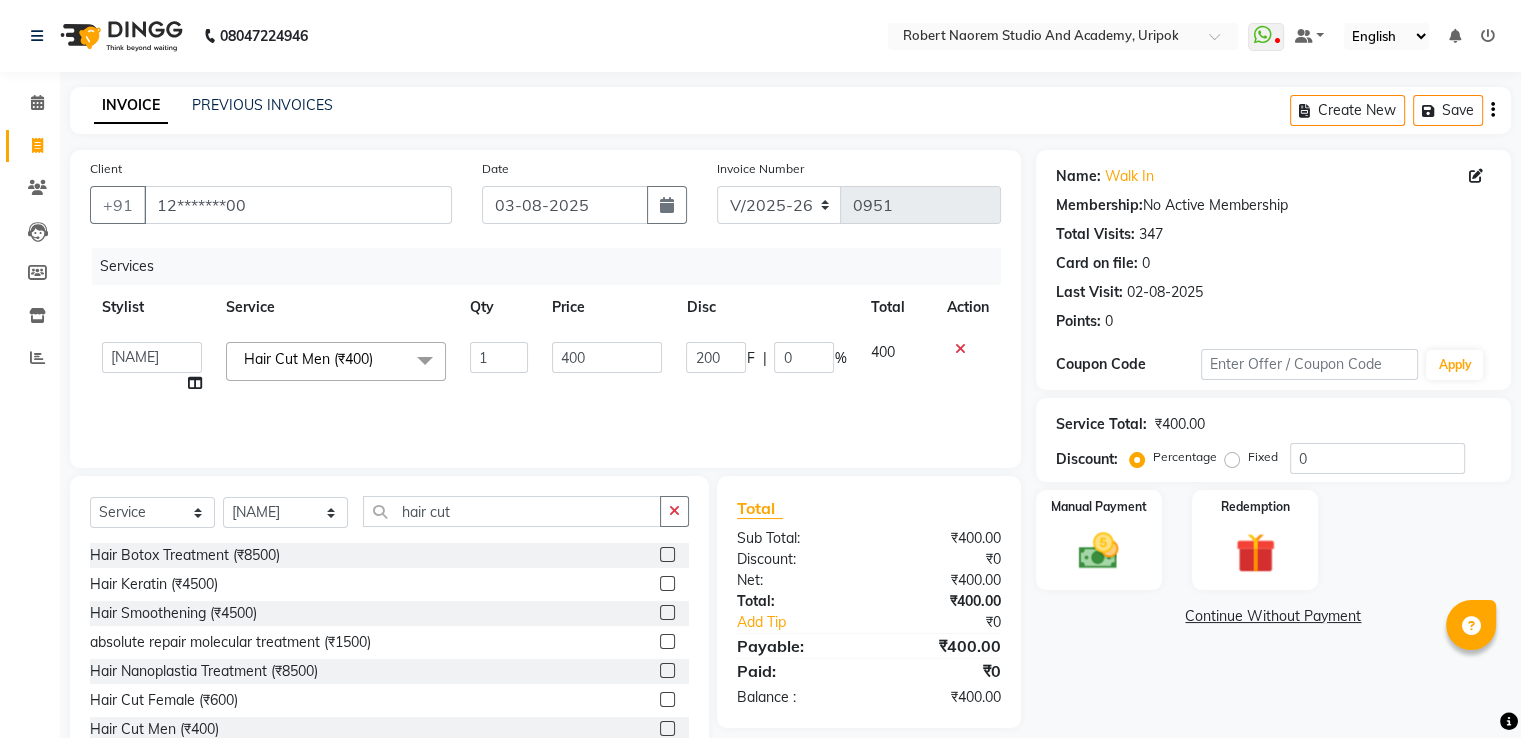 click on "Services Stylist Service Qty Price Disc Total Action [NAME] [NAME] [NAME] [NAME] [NAME] [NAME] [NAME] [NAME] Hair Cut Men (₹400) x Hair Botox Treatment (₹8500) Hair Keratin (₹4500) Hair Smoothening (₹4500) absolute repair molecular treatment (₹1500) Hair Nanoplastia Treatment (₹8500) Hair Cut Female (₹600) Hair Cut Men (₹400) Hair Trimming (₹300) Fringe Cut (₹300) Double Root Touch Up (₹2000) Colour Root Touch Up (₹1000) Colour Per Streak (₹500) Hair Colour Global (₹4500) Hair Colour Global Highlight (₹4500) Balayage Colour (₹4500) Ombre Colour (₹4500) Mens Global Colour (₹800) DE Tan mask (₹400) Hair Spa Female (₹1500) oil massage (₹700) dry massage (₹300) Hair Straighting (₹4500) Hair smoothning (₹4500) Hair Rebonding (₹5500) Hair Wash (₹300) Wash And Blow Dry female (₹400) wash and blow dry men (₹300) face threading (₹150) wax full arm (₹400) full body wax (₹3000) stomach wax (₹400) ironing (₹500) 1 400 200" 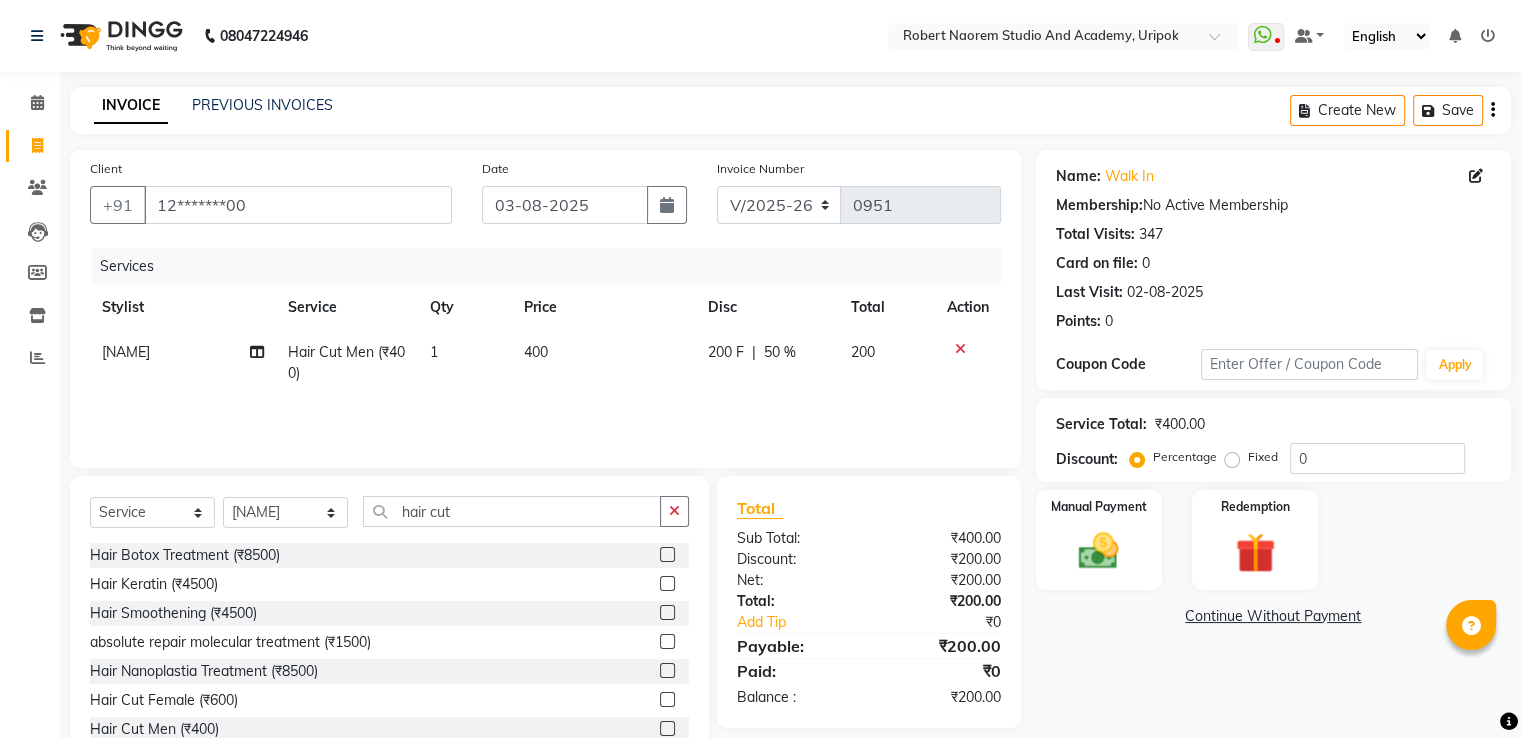 click on "200 F" 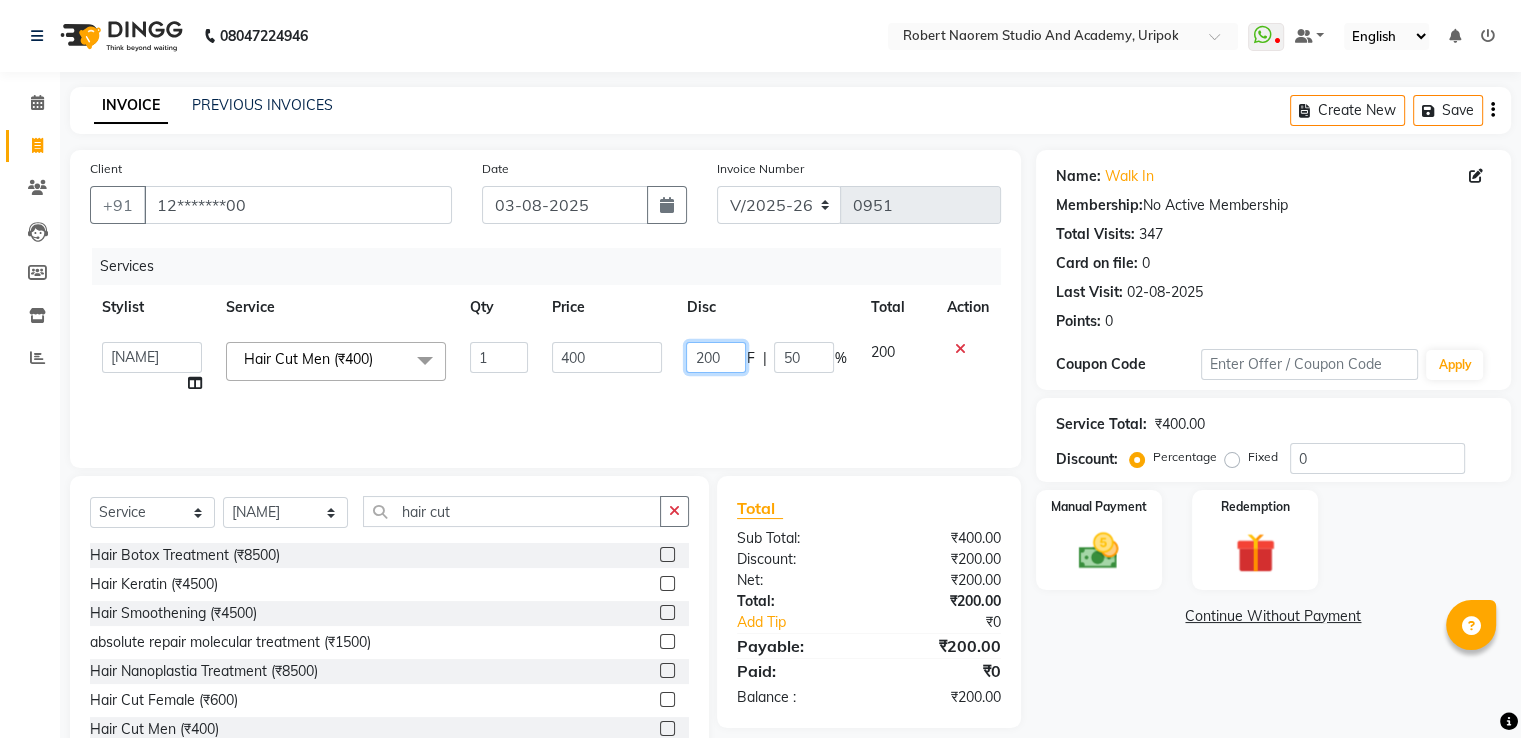 click on "200" 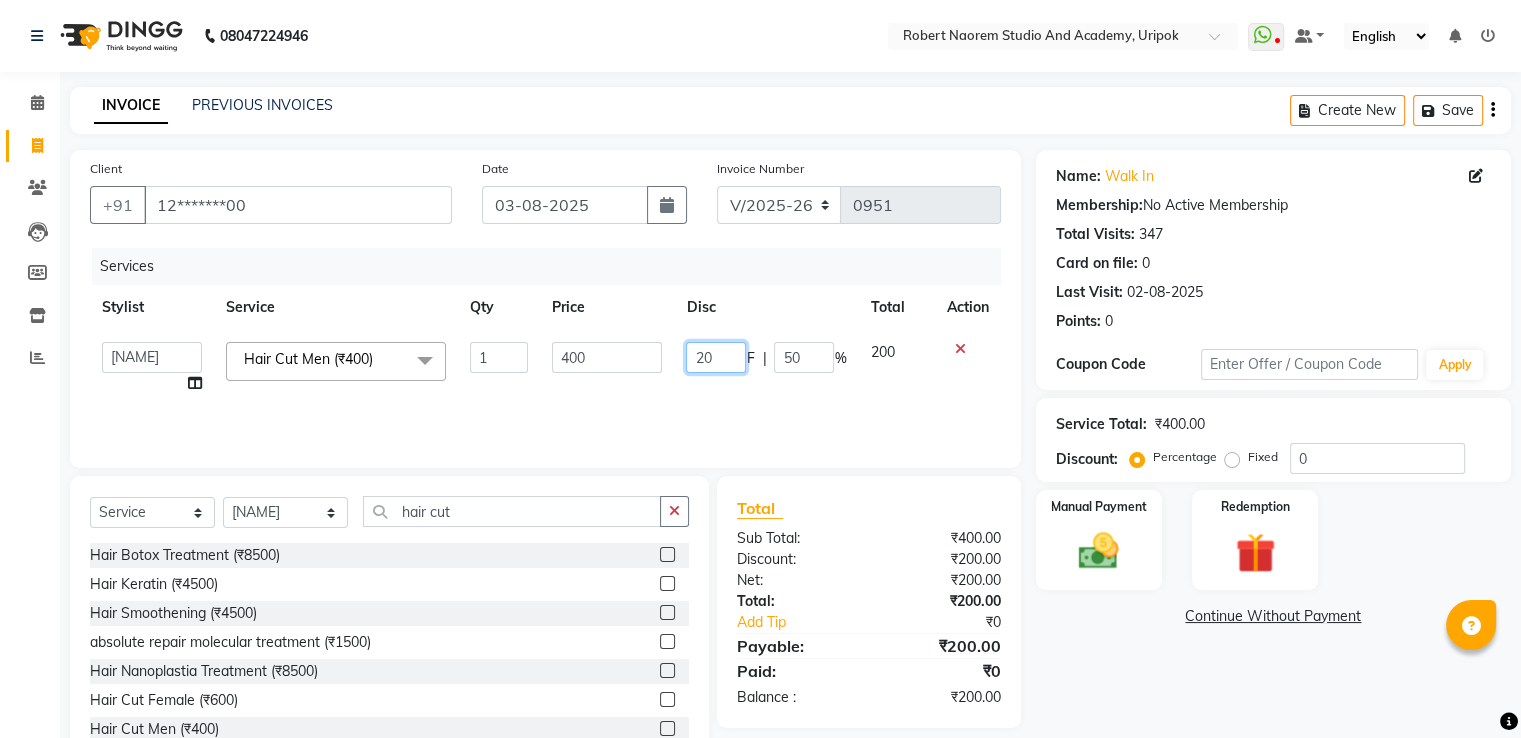 type on "2" 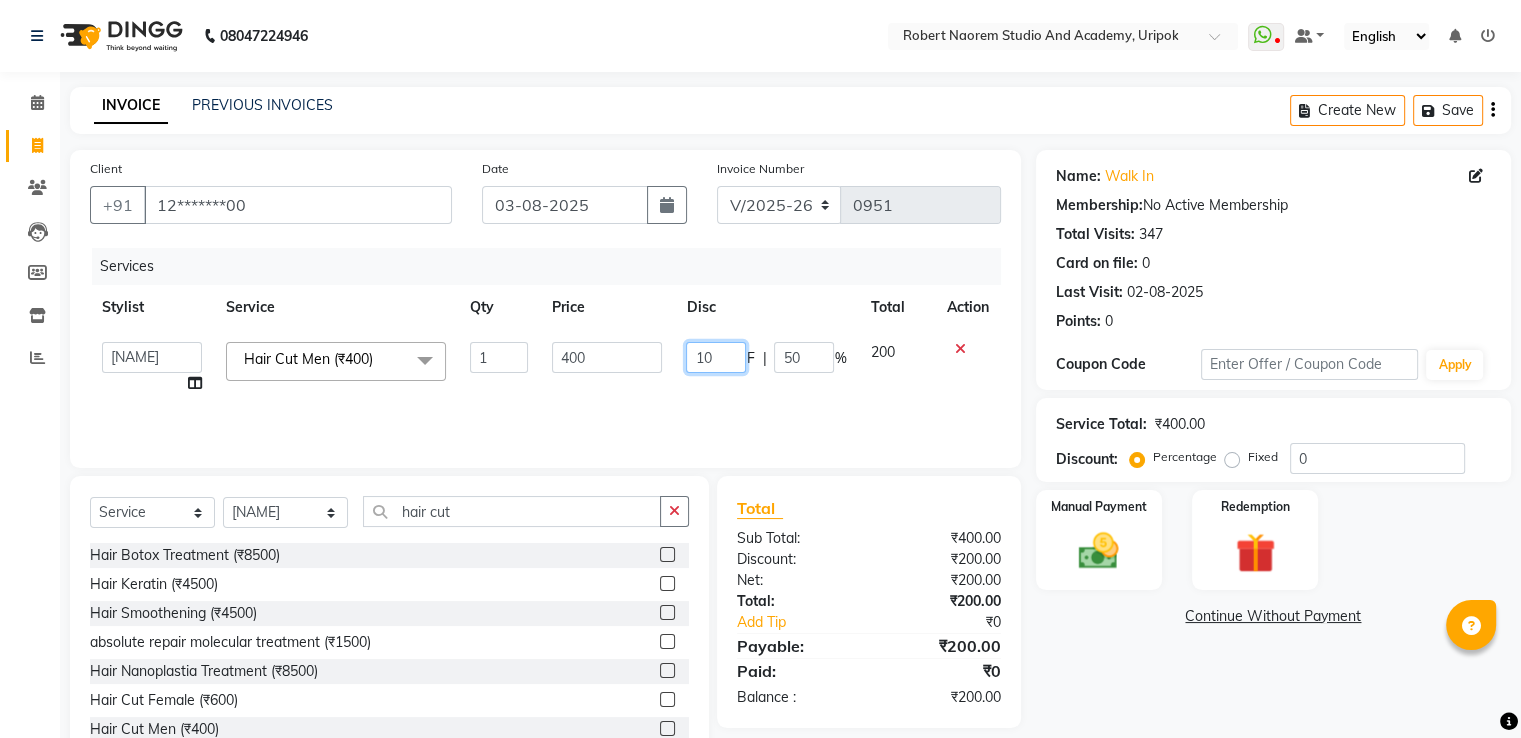 type on "100" 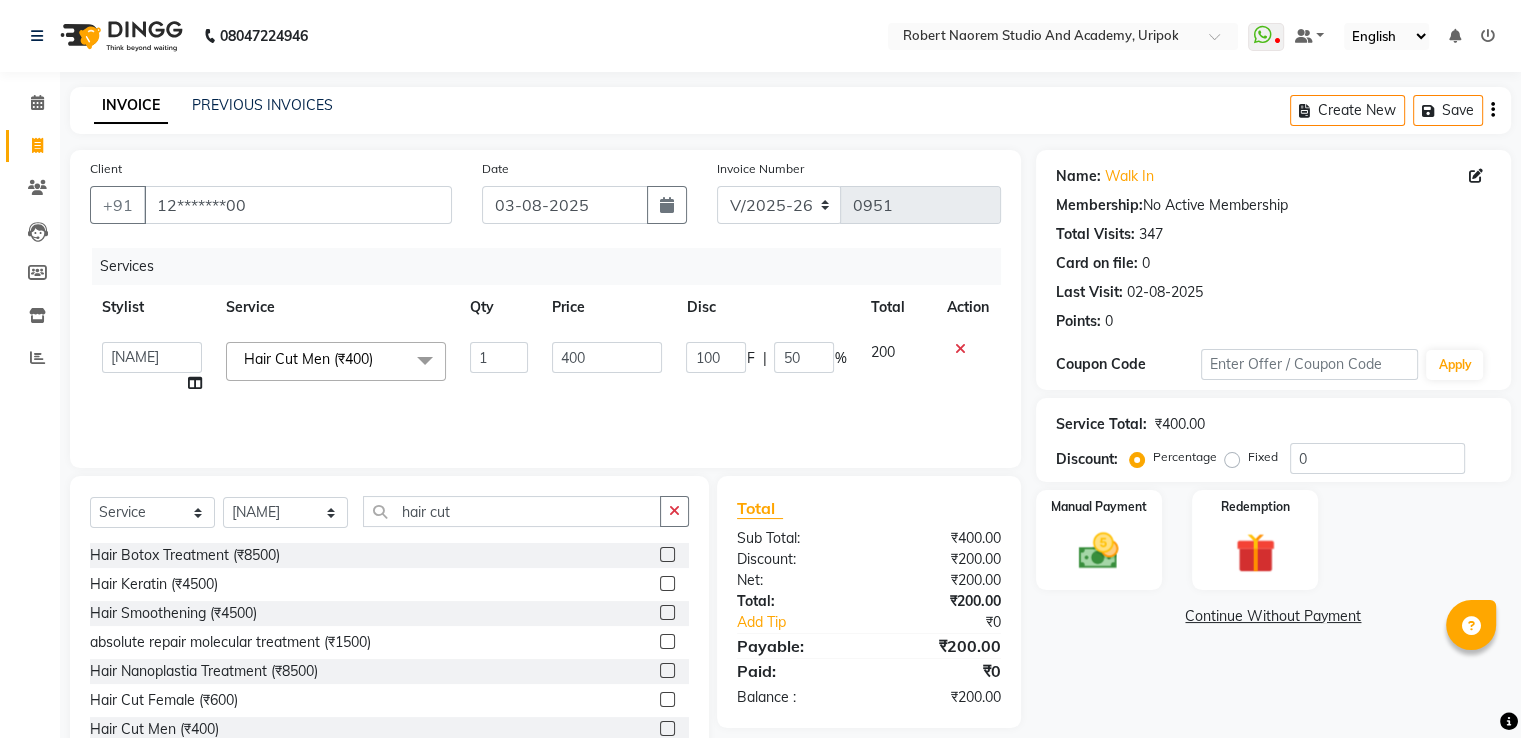 click on "Services Stylist Service Qty Price Disc Total Action [NAME] [NAME] [NAME] [NAME] [NAME] [NAME] [NAME] [NAME] Hair Cut Men (₹400) x Hair Botox Treatment (₹8500) Hair Keratin (₹4500) Hair Smoothening (₹4500) absolute repair molecular treatment (₹1500) Hair Nanoplastia Treatment (₹8500) Hair Cut Female (₹600) Hair Cut Men (₹400) Hair Trimming (₹300) Fringe Cut (₹300) Double Root Touch Up (₹2000) Colour Root Touch Up (₹1000) Colour Per Streak (₹500) Hair Colour Global (₹4500) Hair Colour Global Highlight (₹4500) Balayage Colour (₹4500) Ombre Colour (₹4500) Mens Global Colour (₹800) DE Tan mask (₹400) Hair Spa Female (₹1500) oil massage (₹700) dry massage (₹300) Hair Straighting (₹4500) Hair smoothning (₹4500) Hair Rebonding (₹5500) Hair Wash (₹300) Wash And Blow Dry female (₹400) wash and blow dry men (₹300) face threading (₹150) wax full arm (₹400) full body wax (₹3000) stomach wax (₹400) ironing (₹500) 1 400 100" 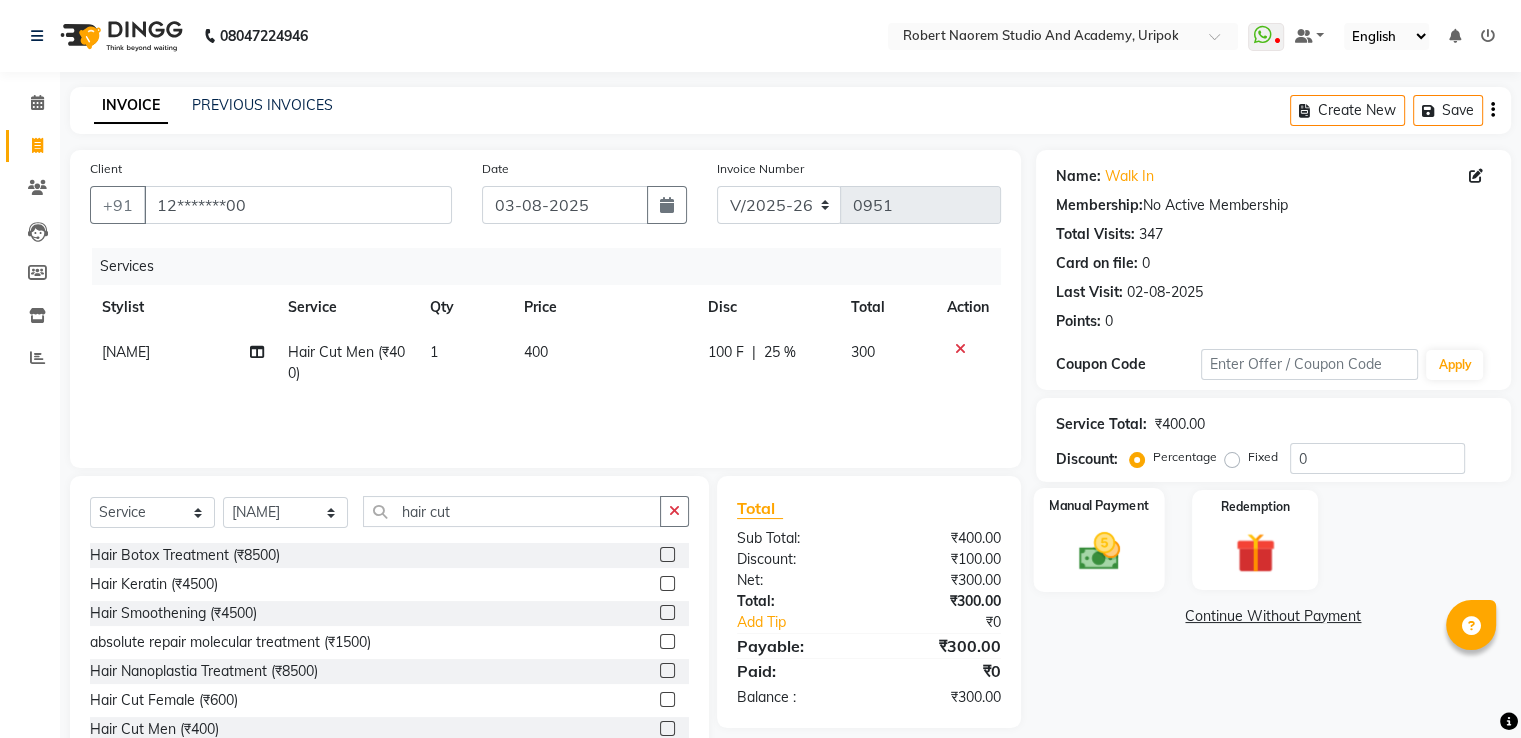 click 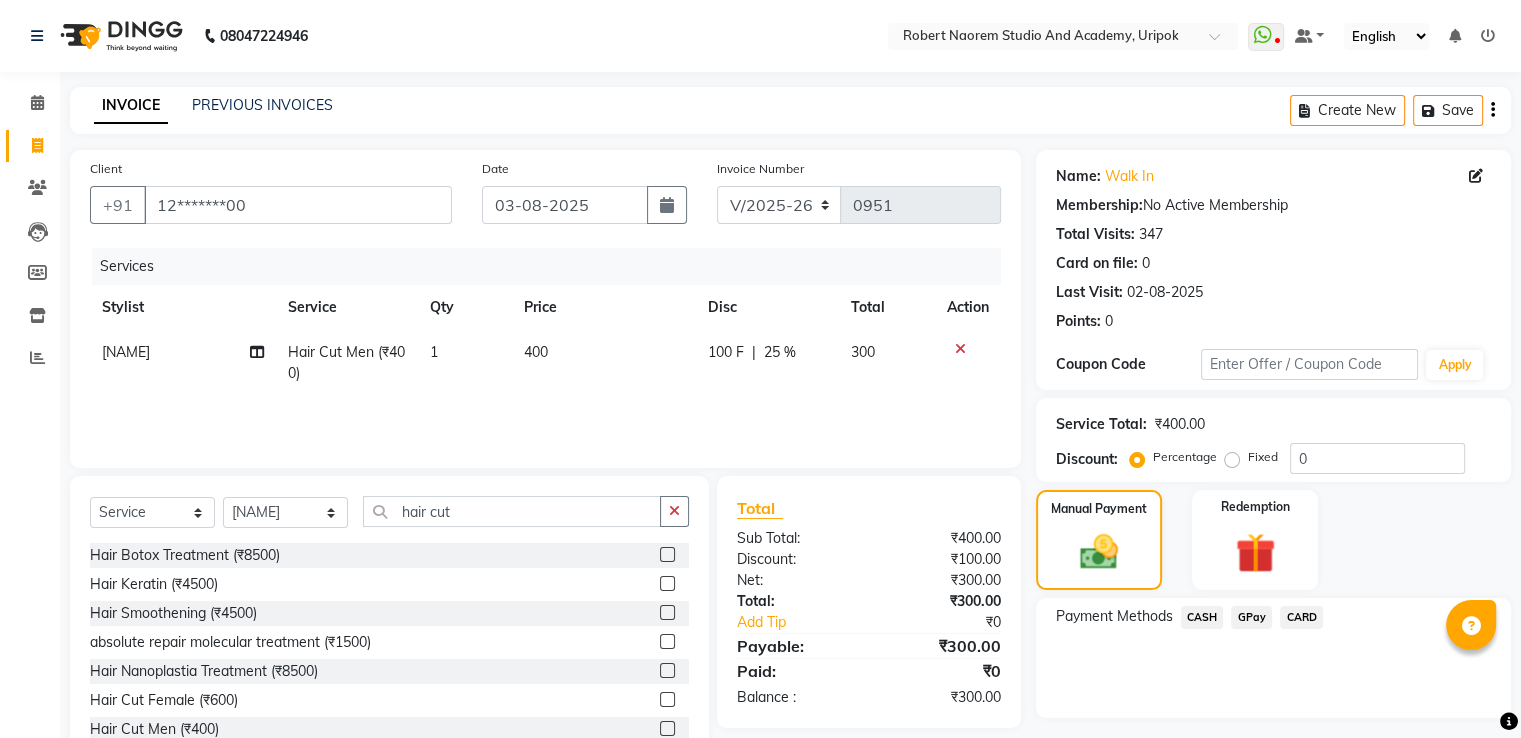 click on "CASH" 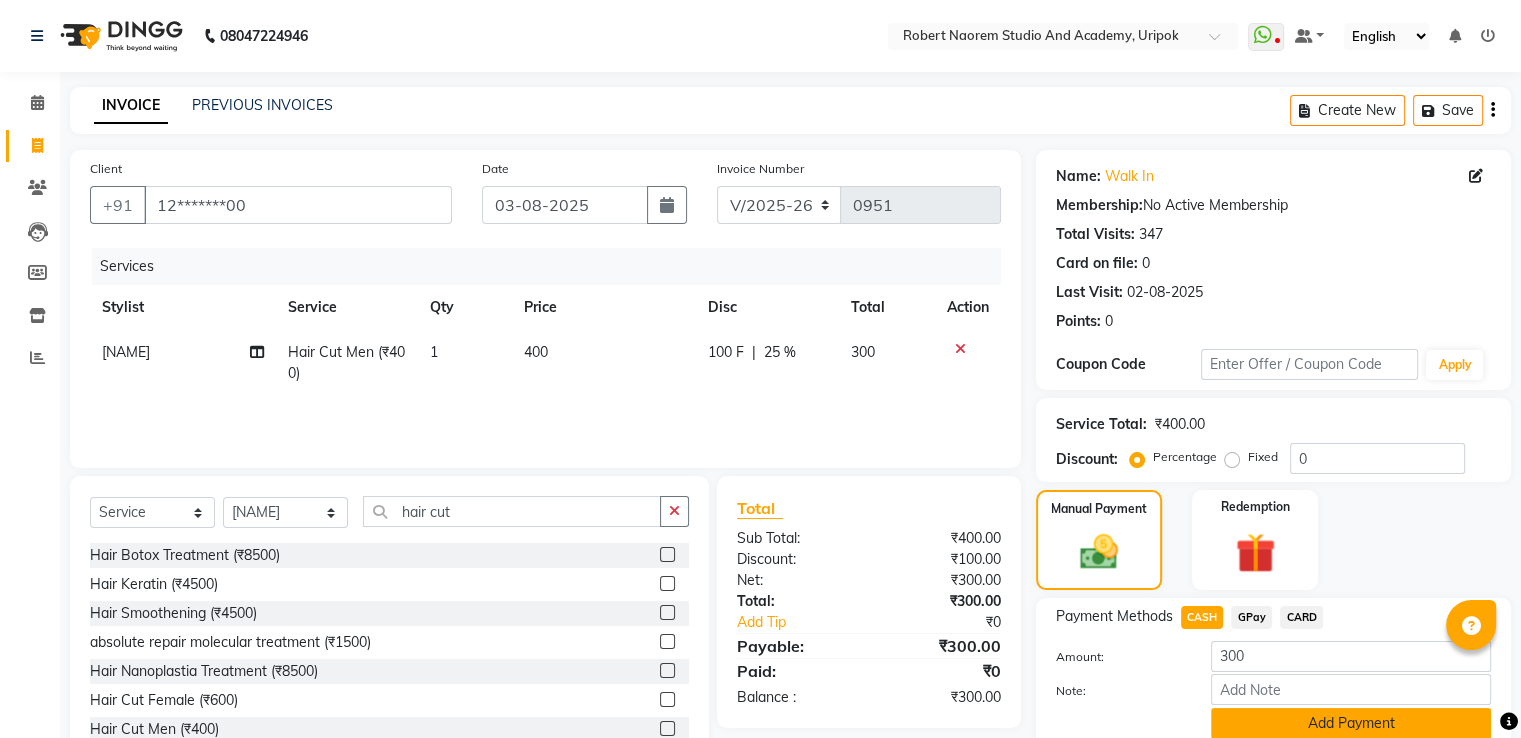 click on "Add Payment" 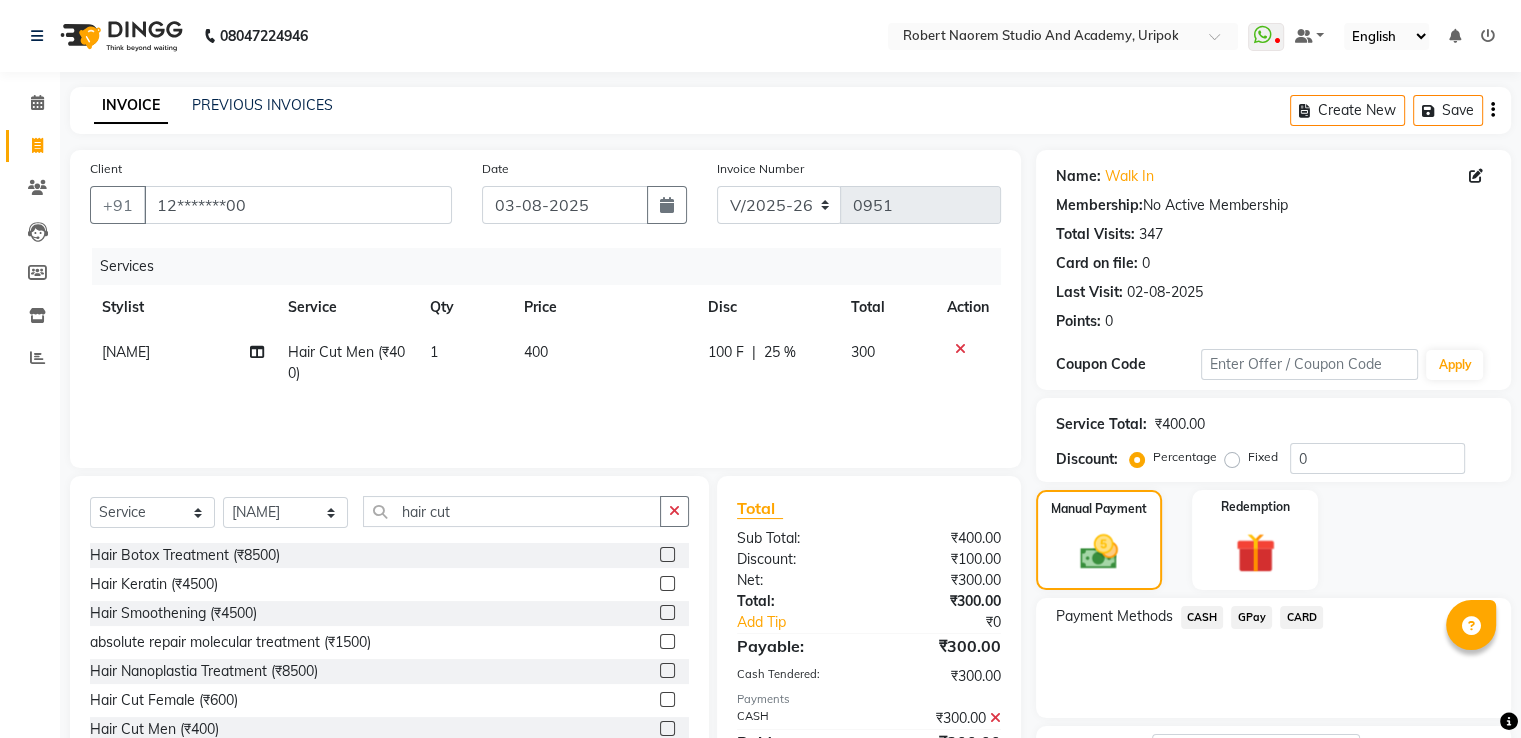 scroll, scrollTop: 163, scrollLeft: 0, axis: vertical 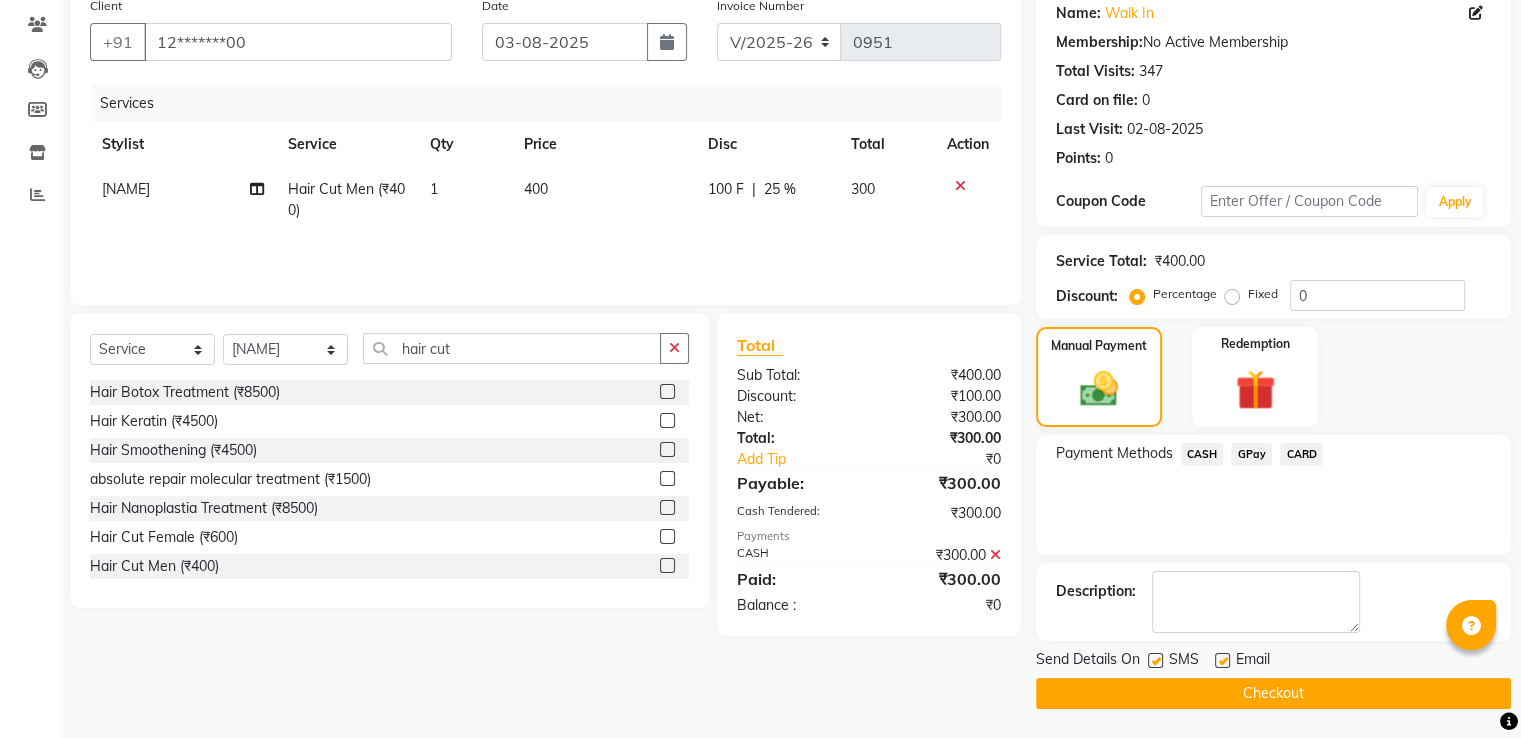 click on "Checkout" 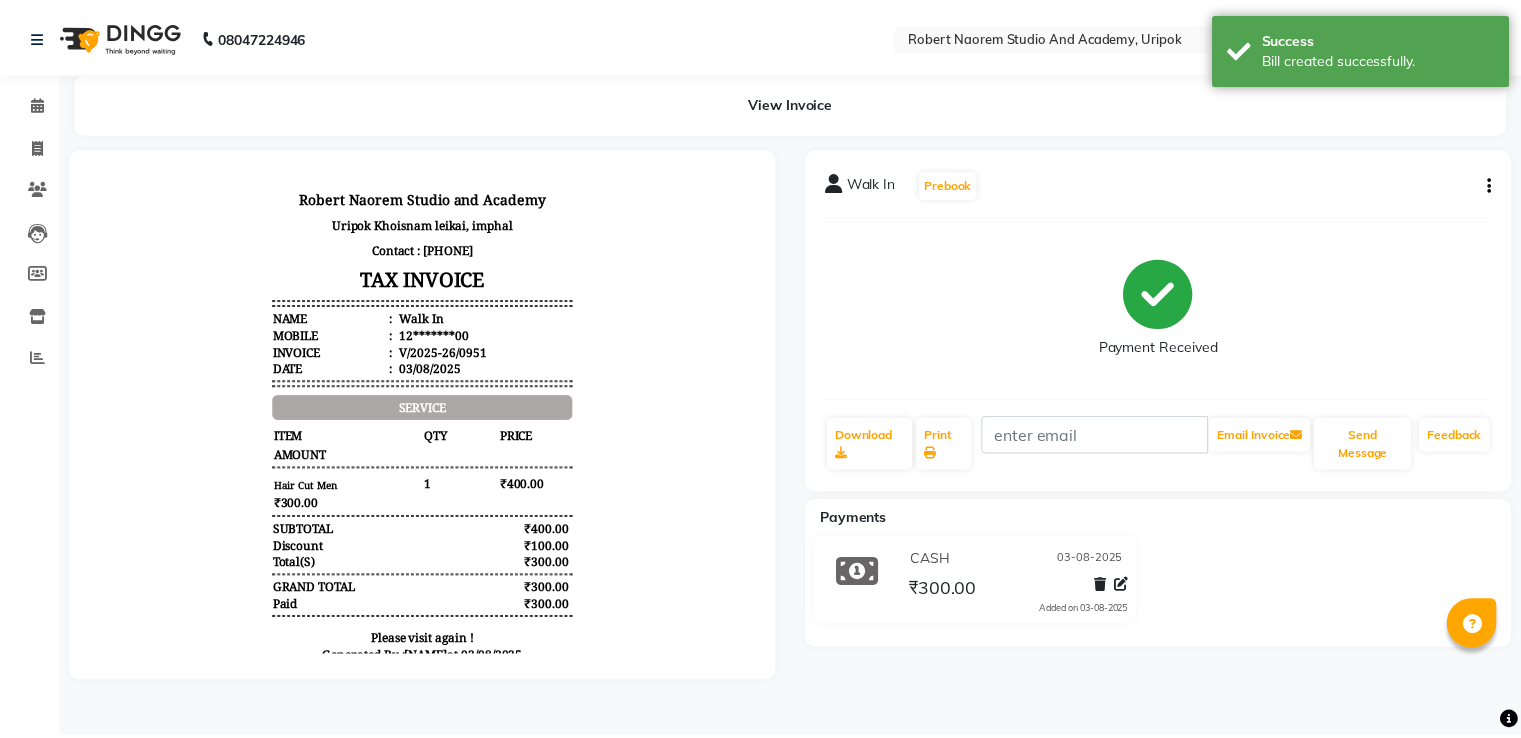 scroll, scrollTop: 0, scrollLeft: 0, axis: both 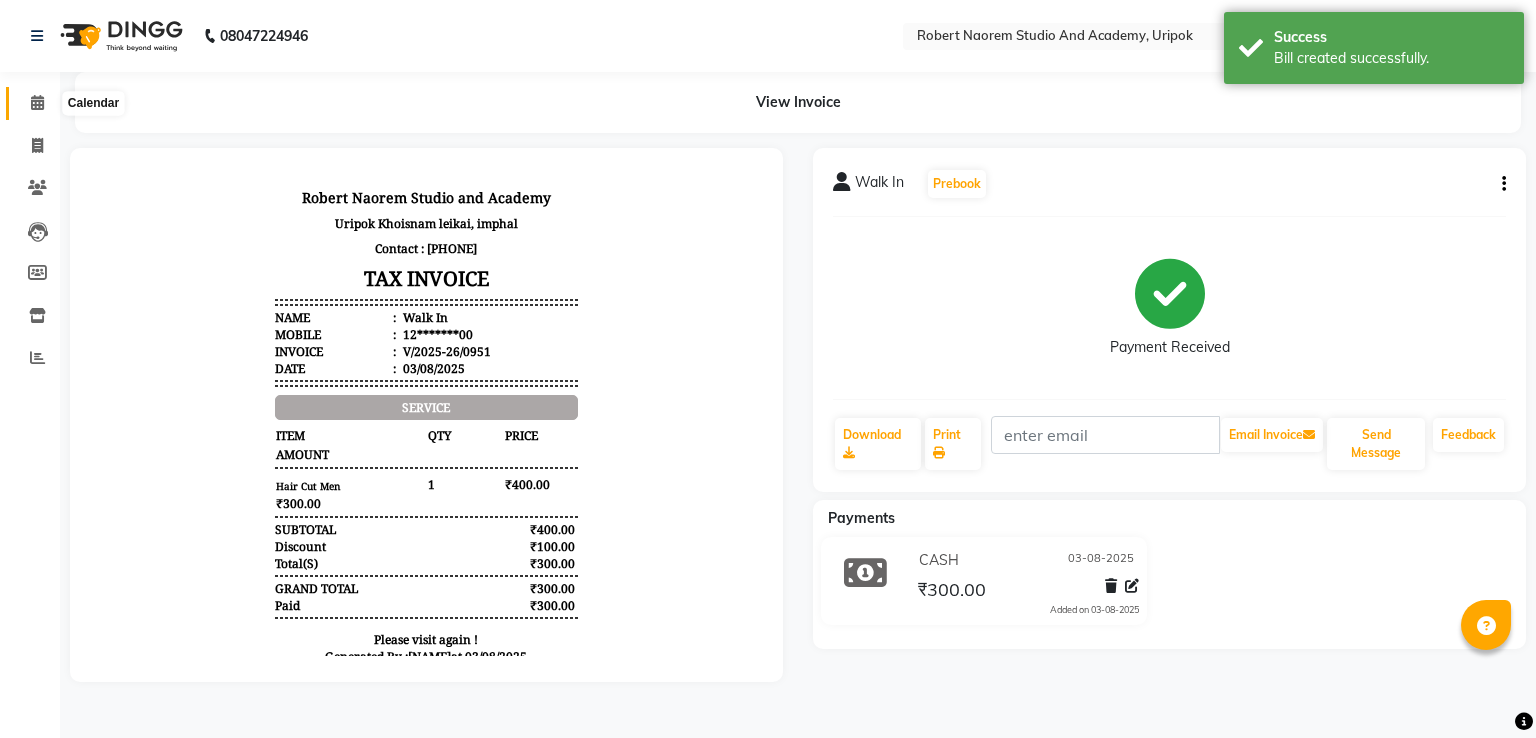 click 